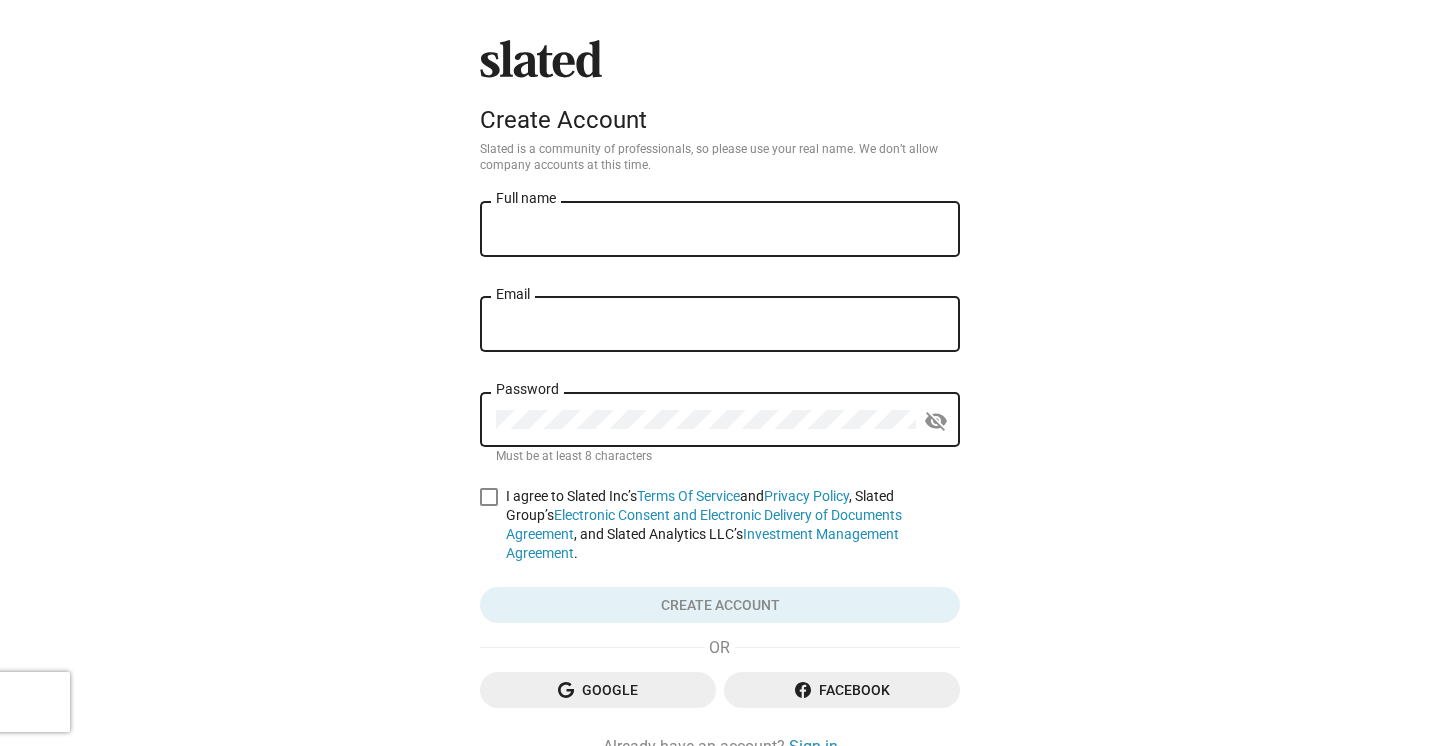 scroll, scrollTop: 0, scrollLeft: 0, axis: both 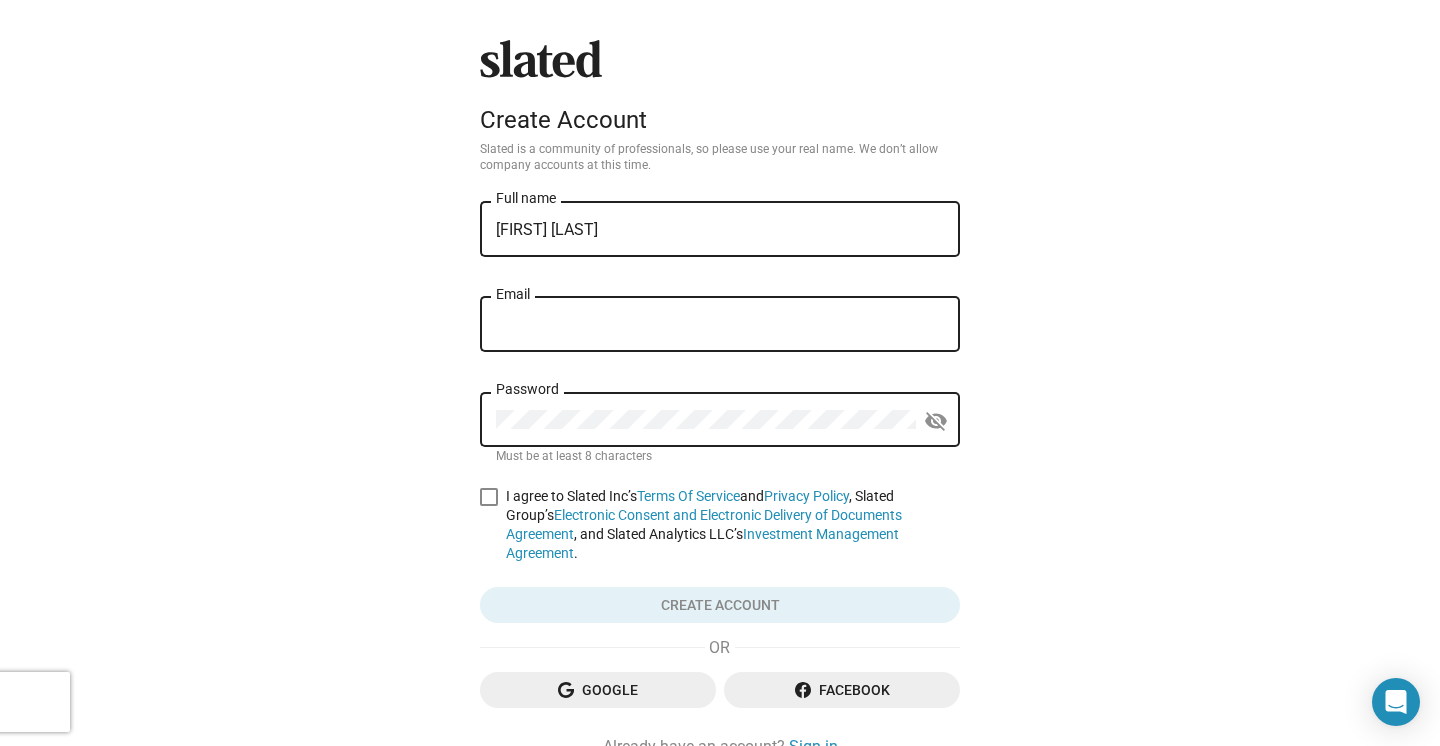 type on "[FIRST] [LAST]" 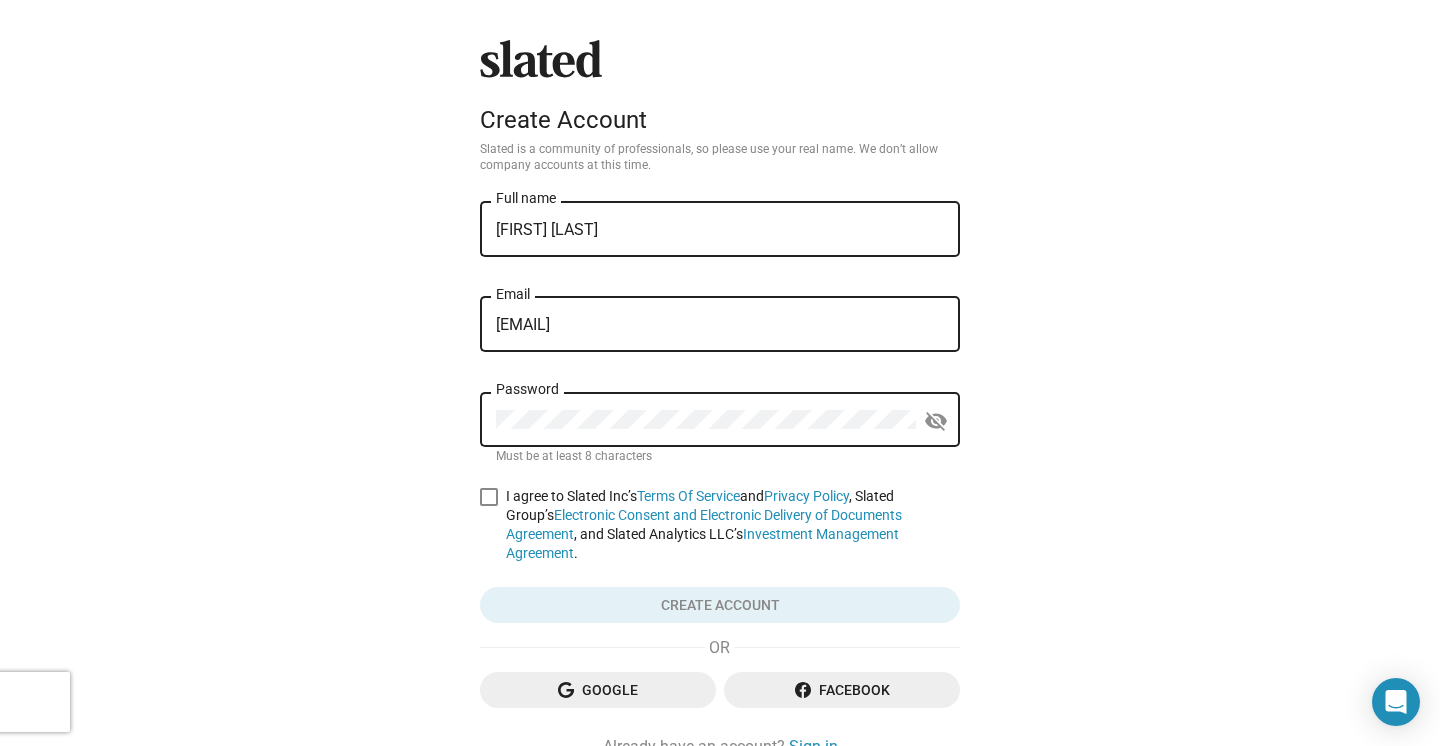 type on "[EMAIL]" 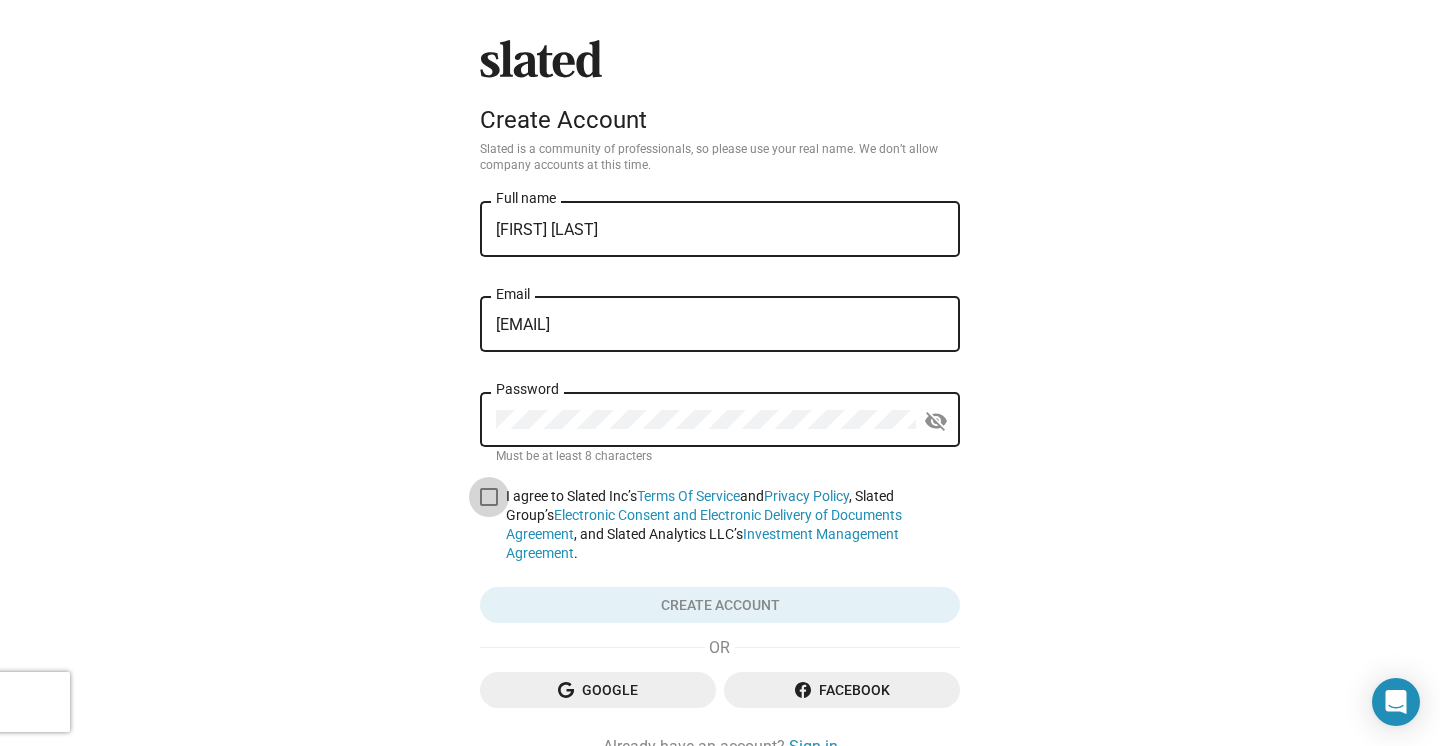 click at bounding box center [489, 497] 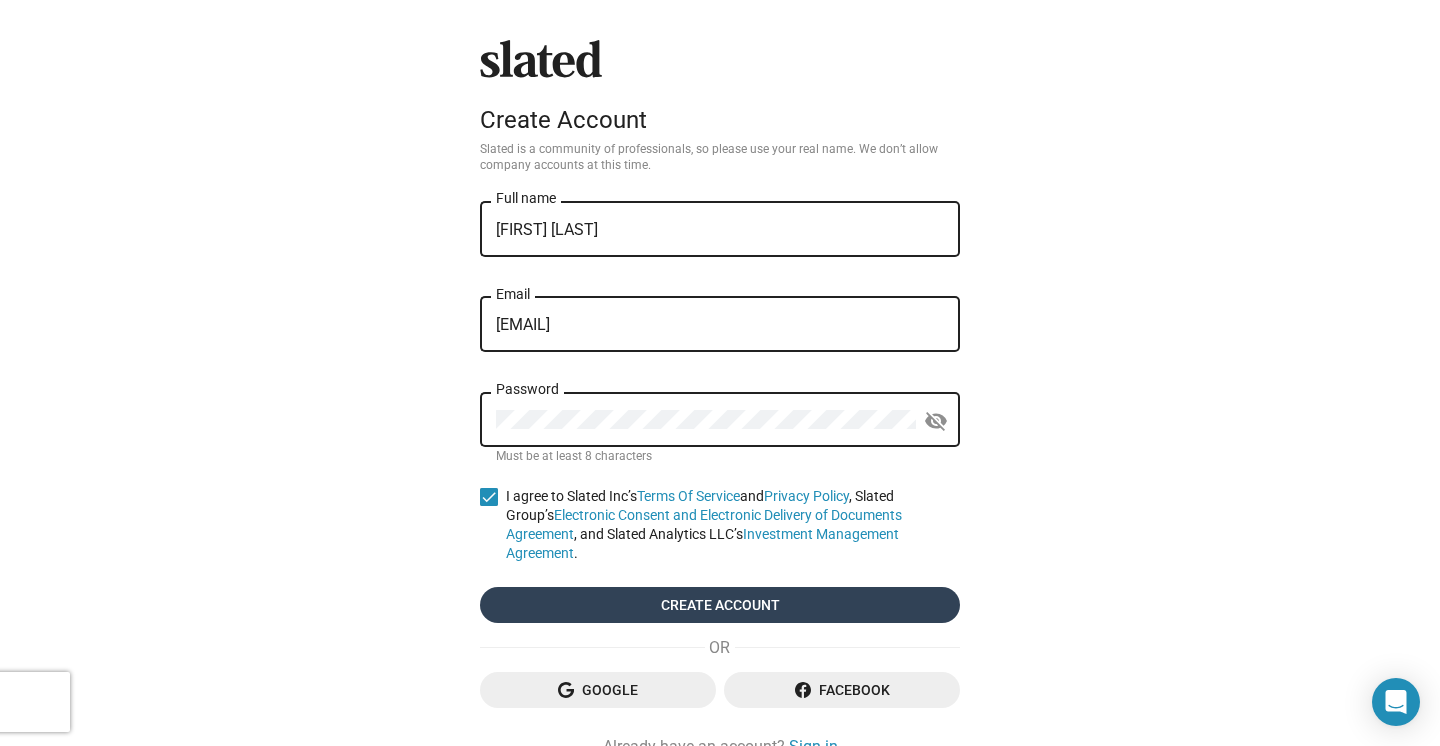 click on "Create account" 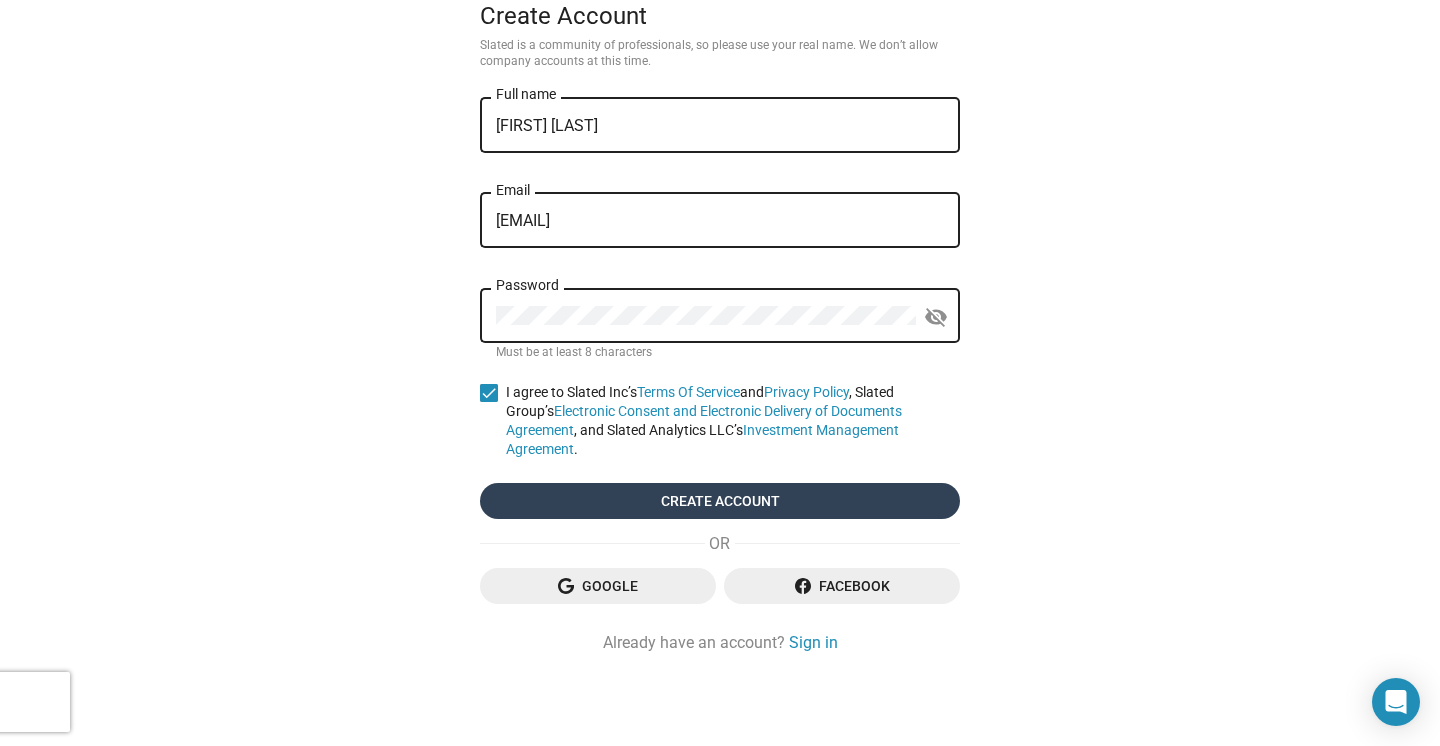 scroll, scrollTop: 103, scrollLeft: 0, axis: vertical 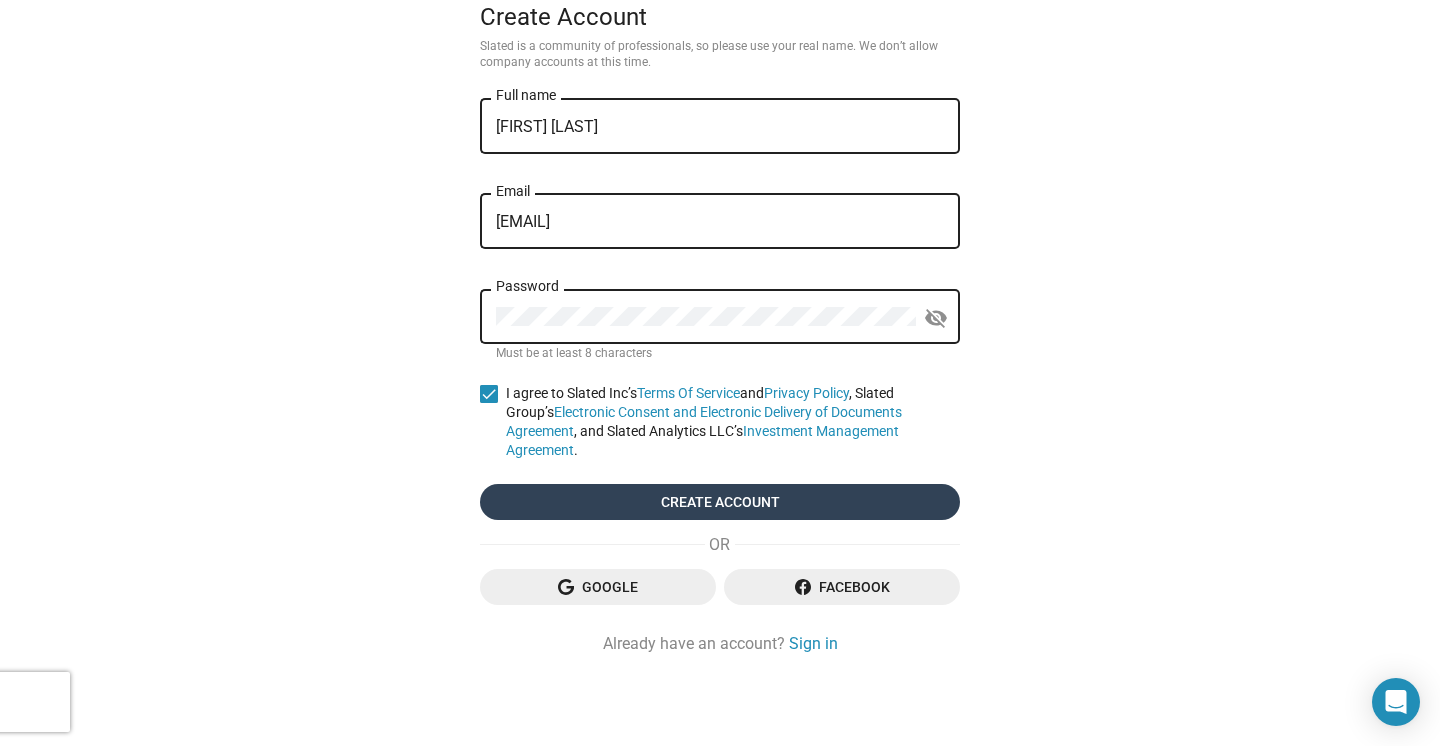 click on "Create account" 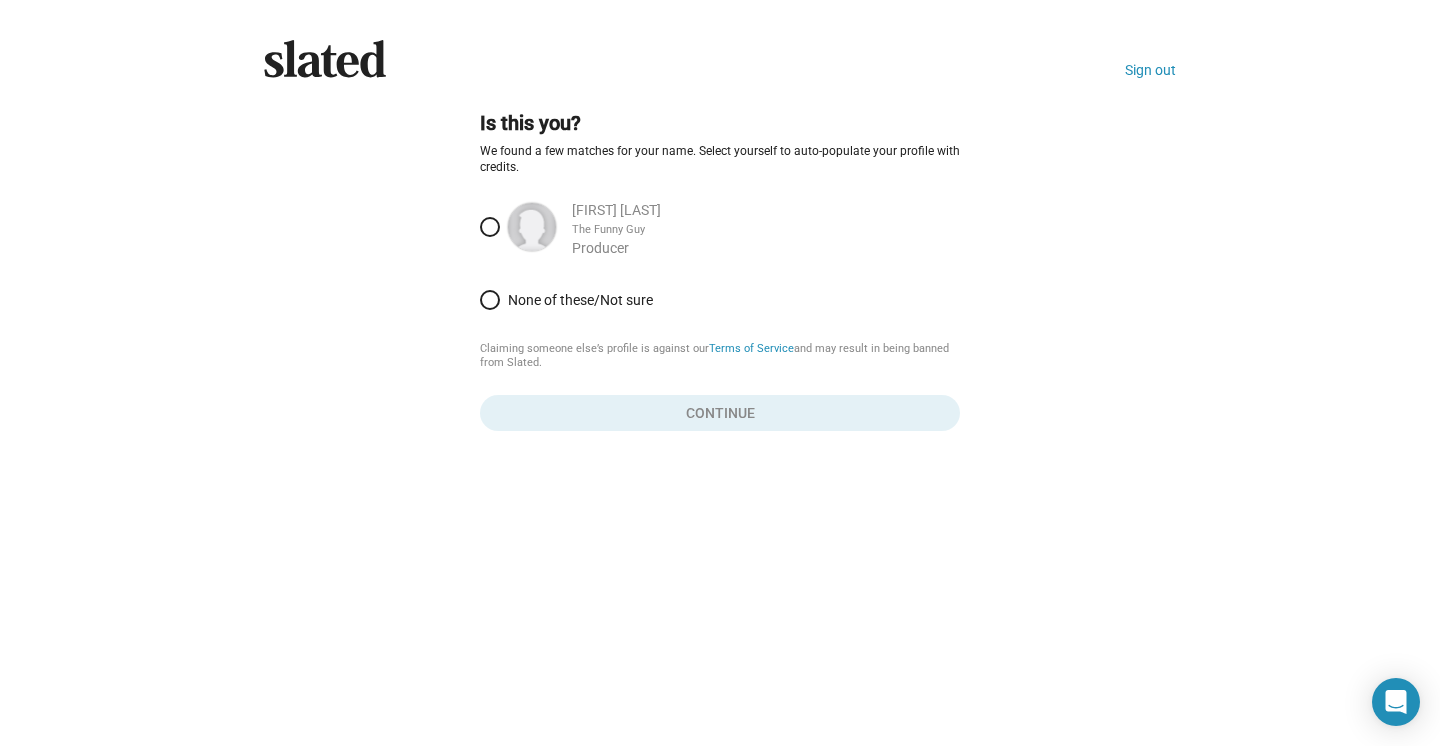 click at bounding box center (490, 227) 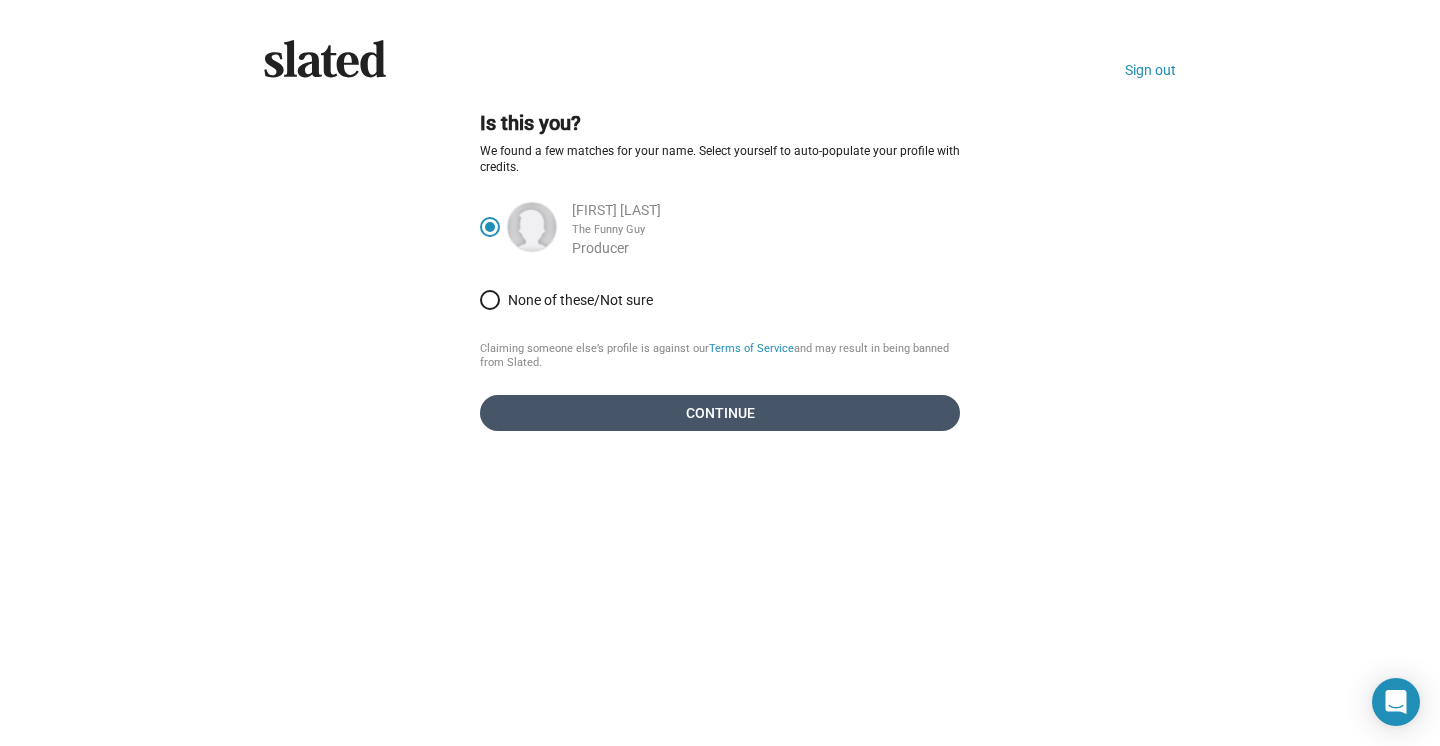 click on "Continue" 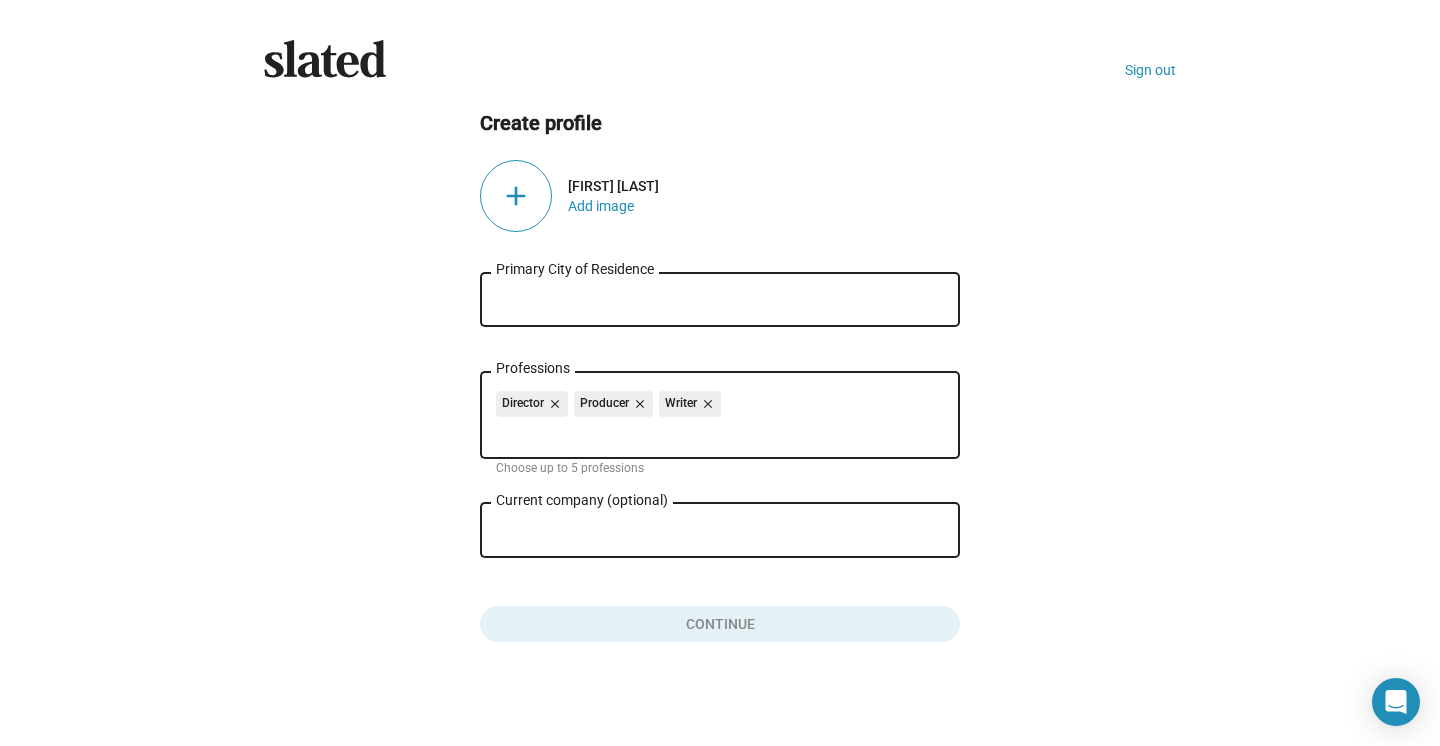 click on "Primary City of Residence" at bounding box center [720, 300] 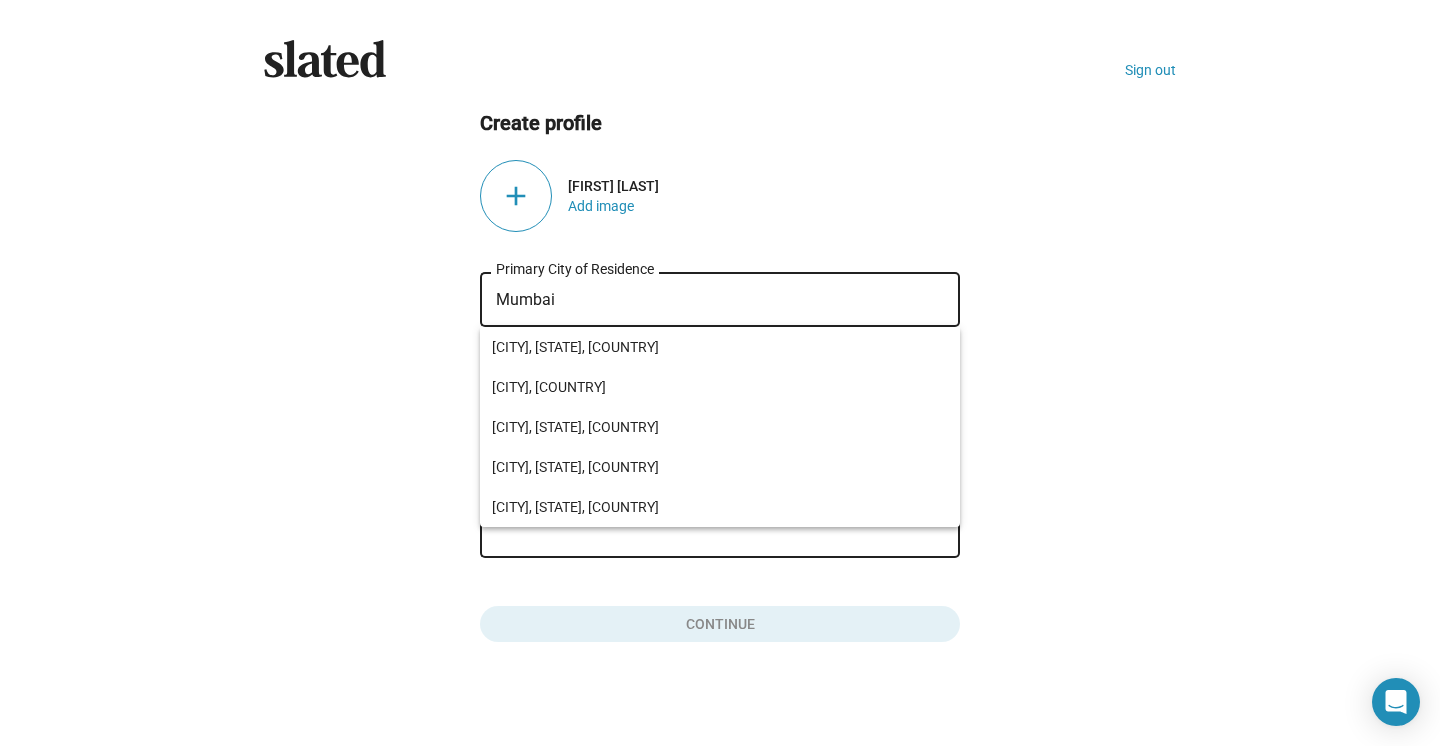 type on "Mumbai" 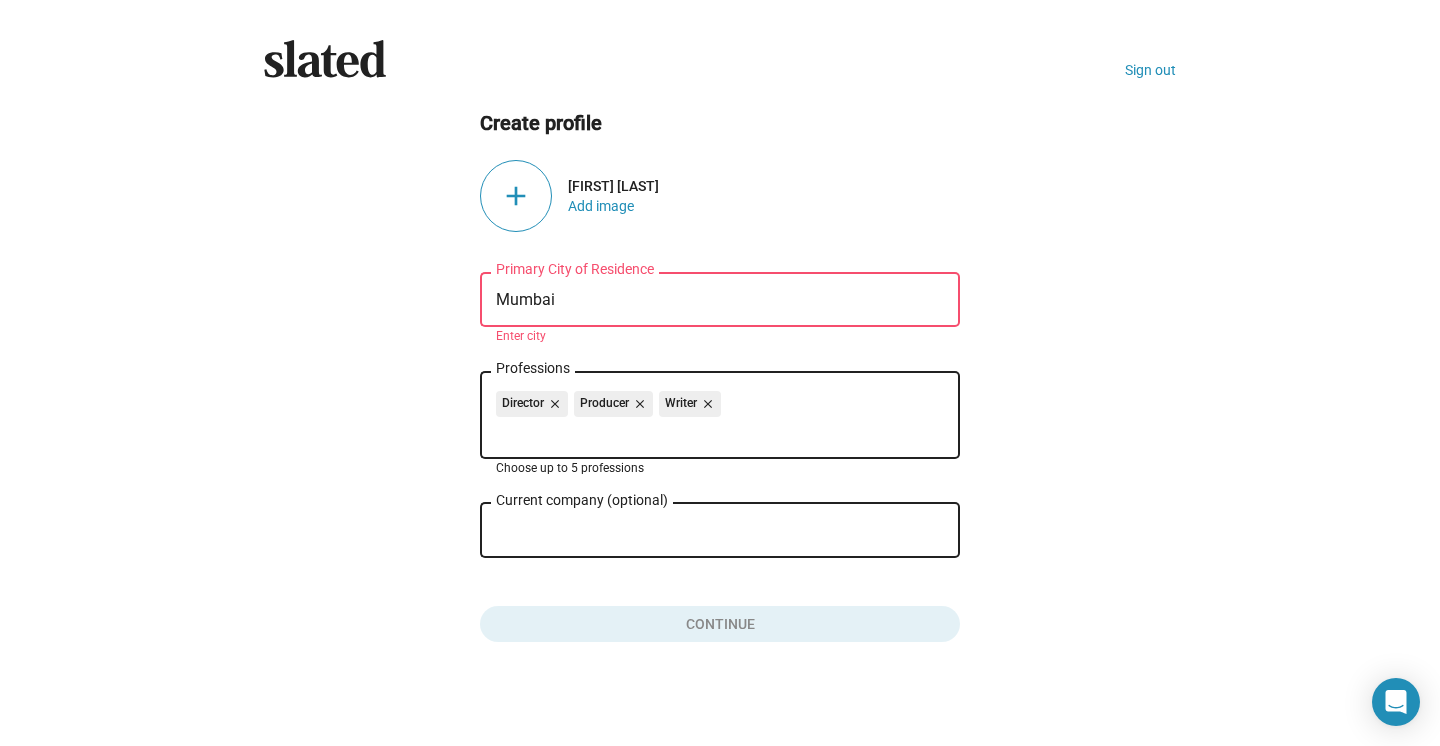 click on "Current company (optional)" 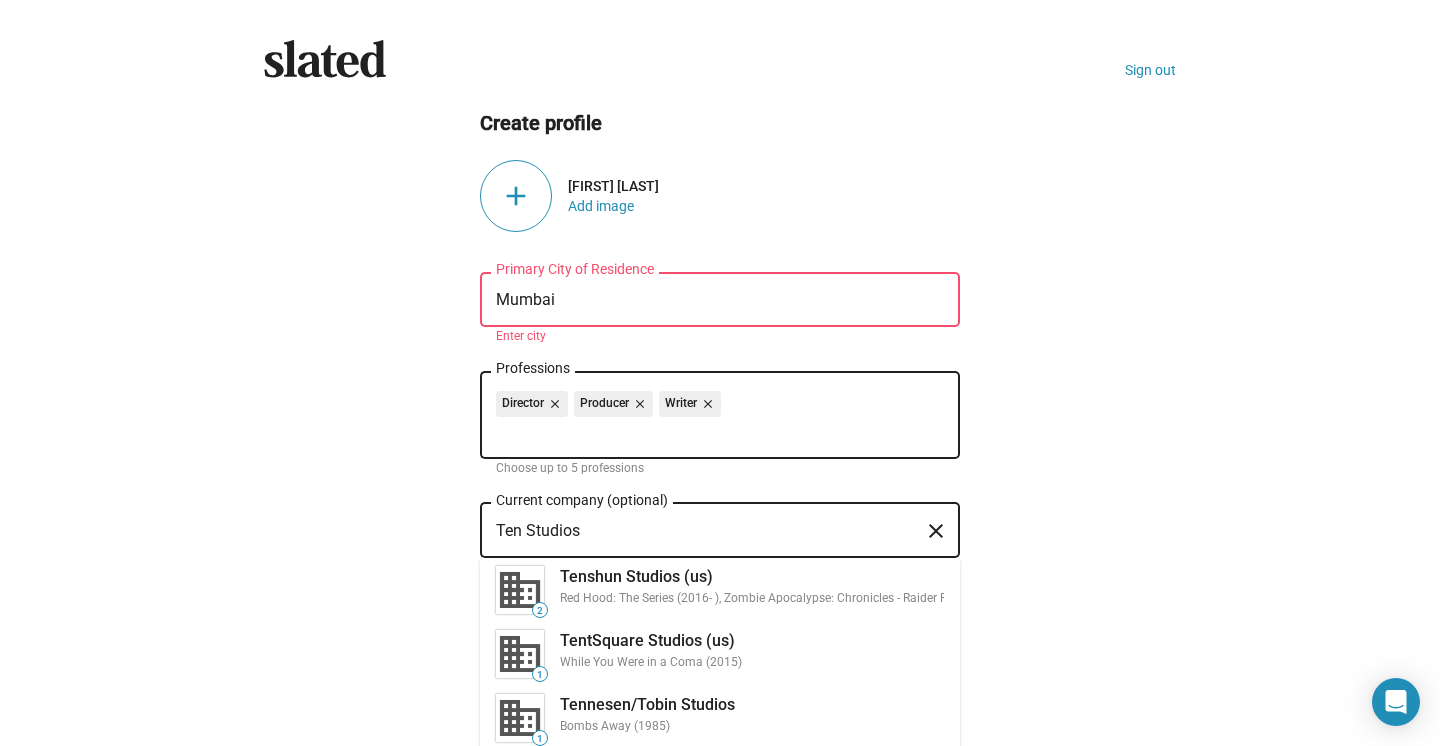 type on "Ten Studios" 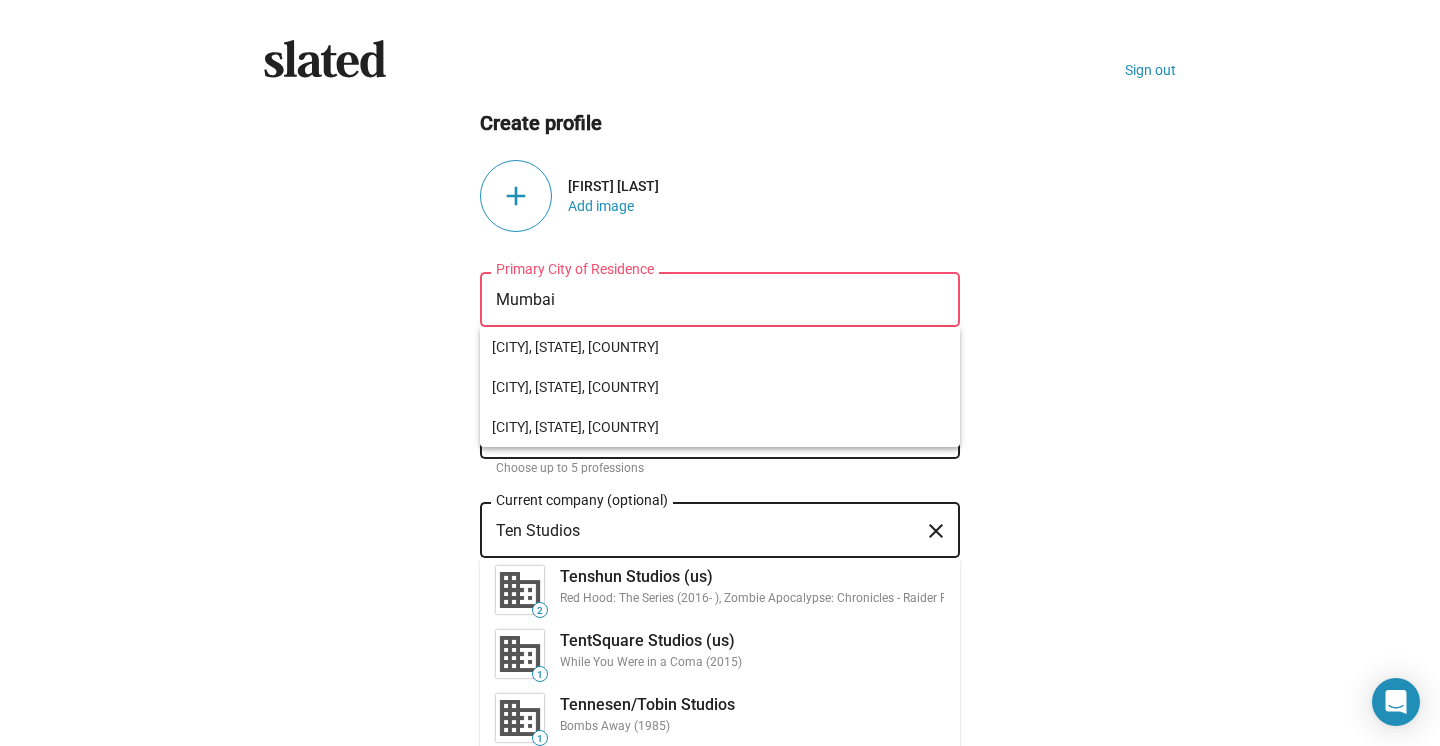 click on "Mumbai" at bounding box center (720, 300) 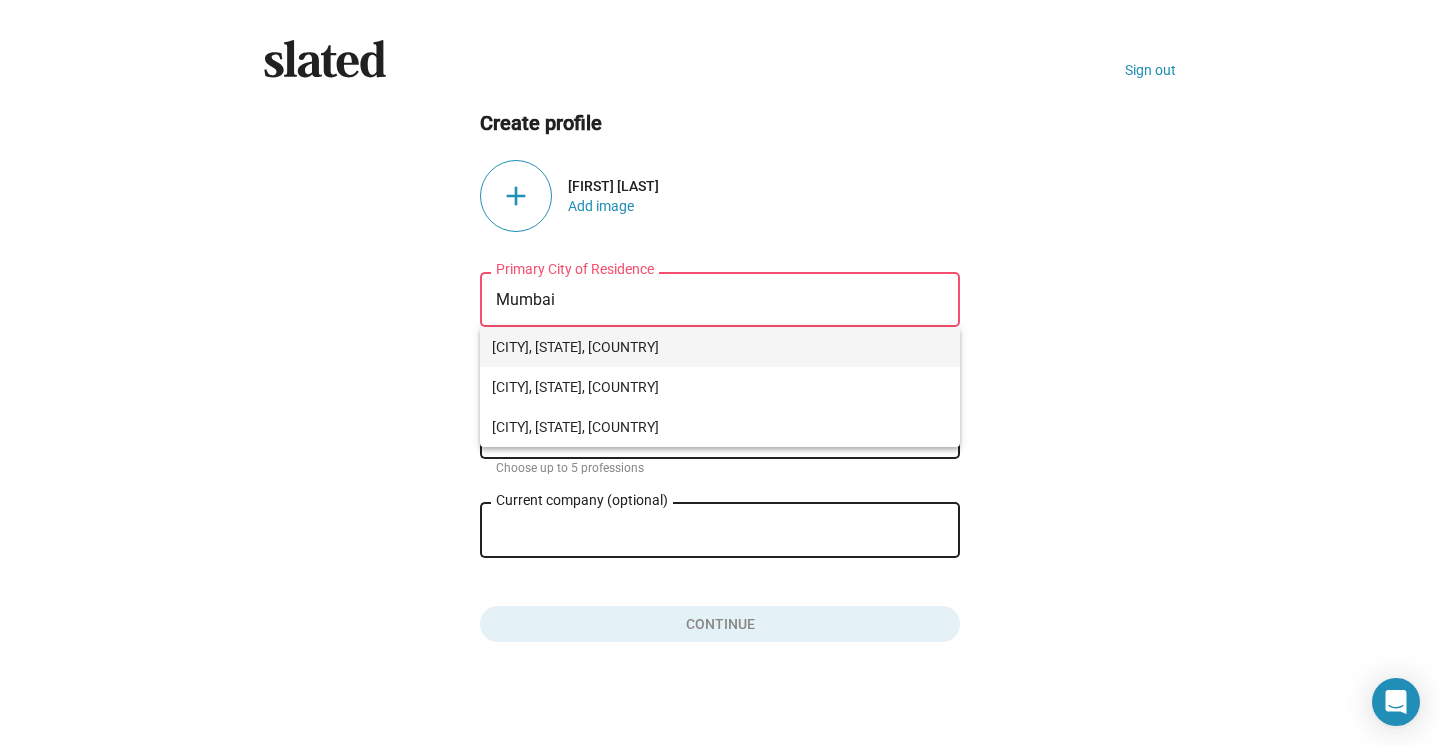click on "Mumbai, Maharashtra, India" at bounding box center [720, 347] 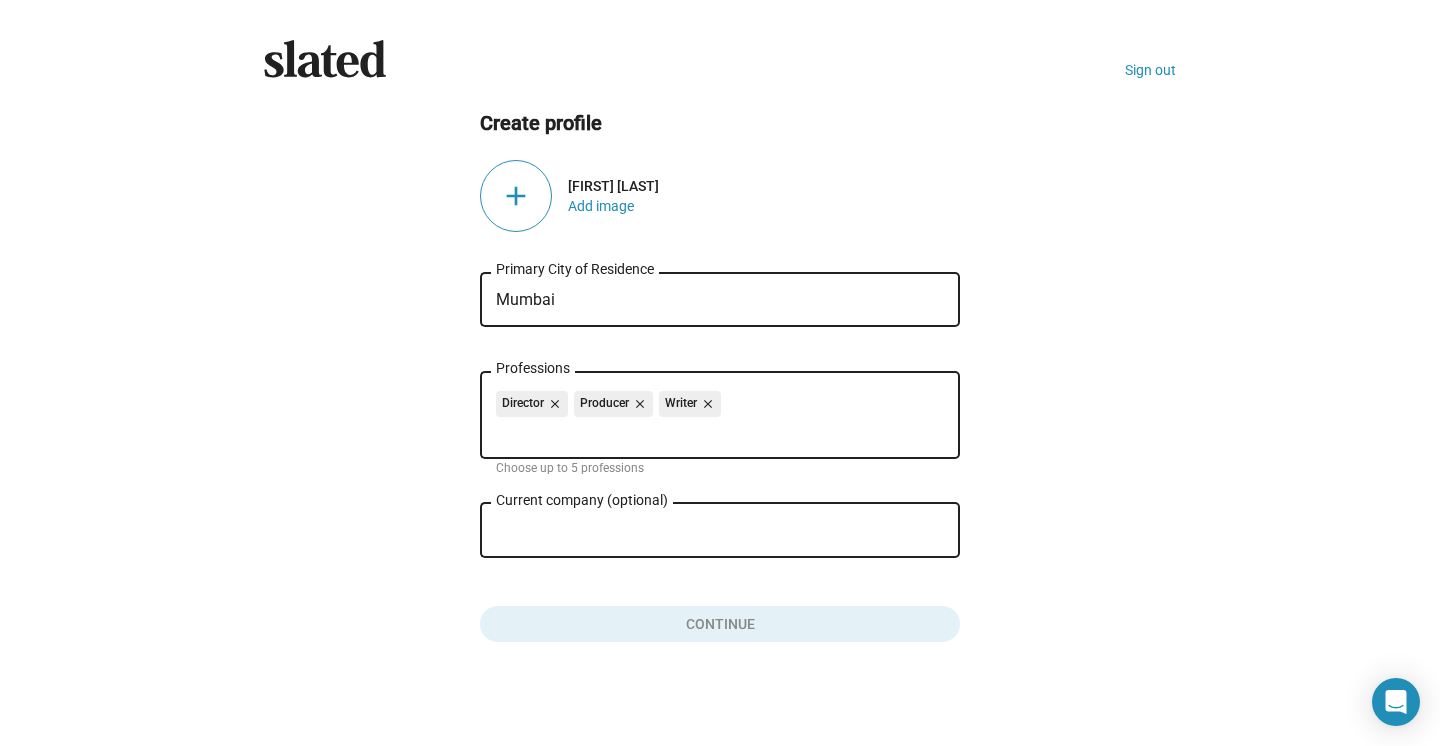 type on "Mumbai, Maharashtra, India" 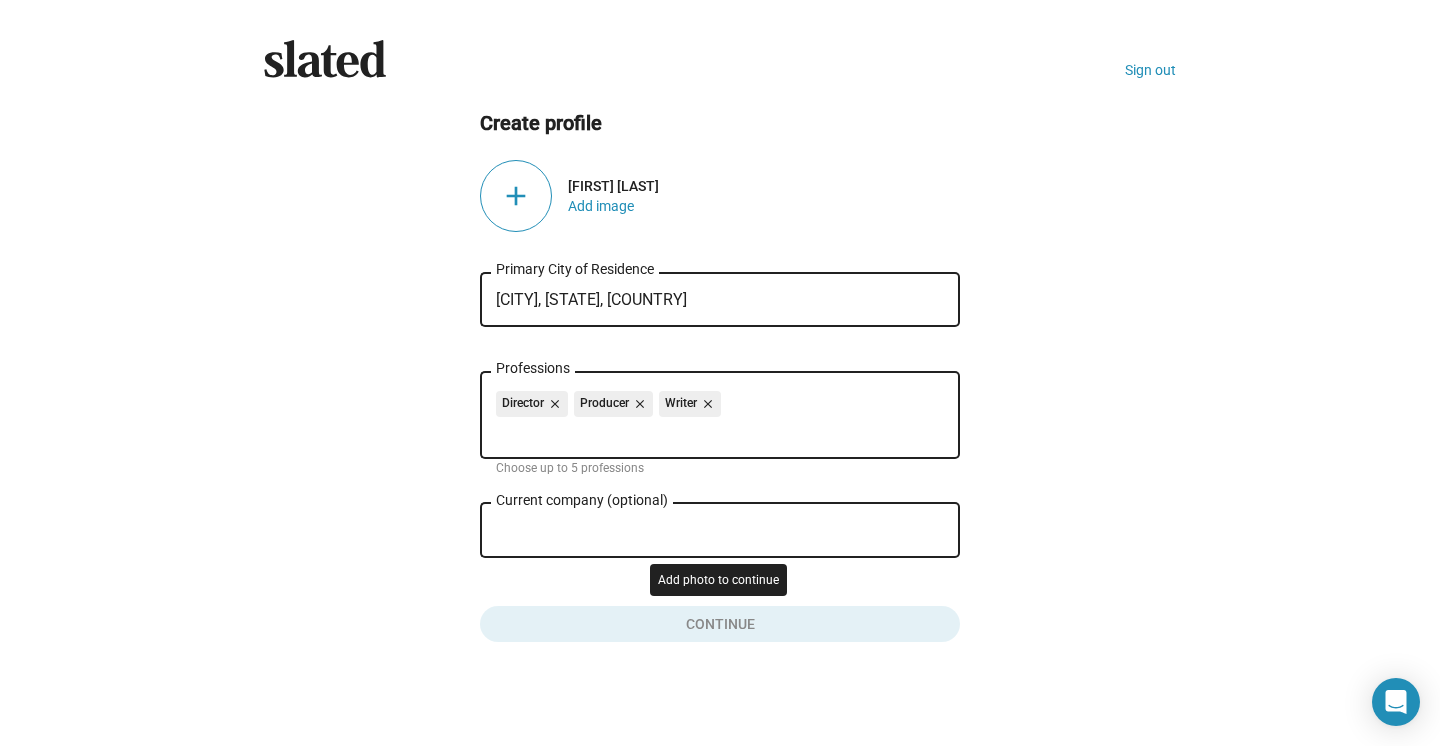 click 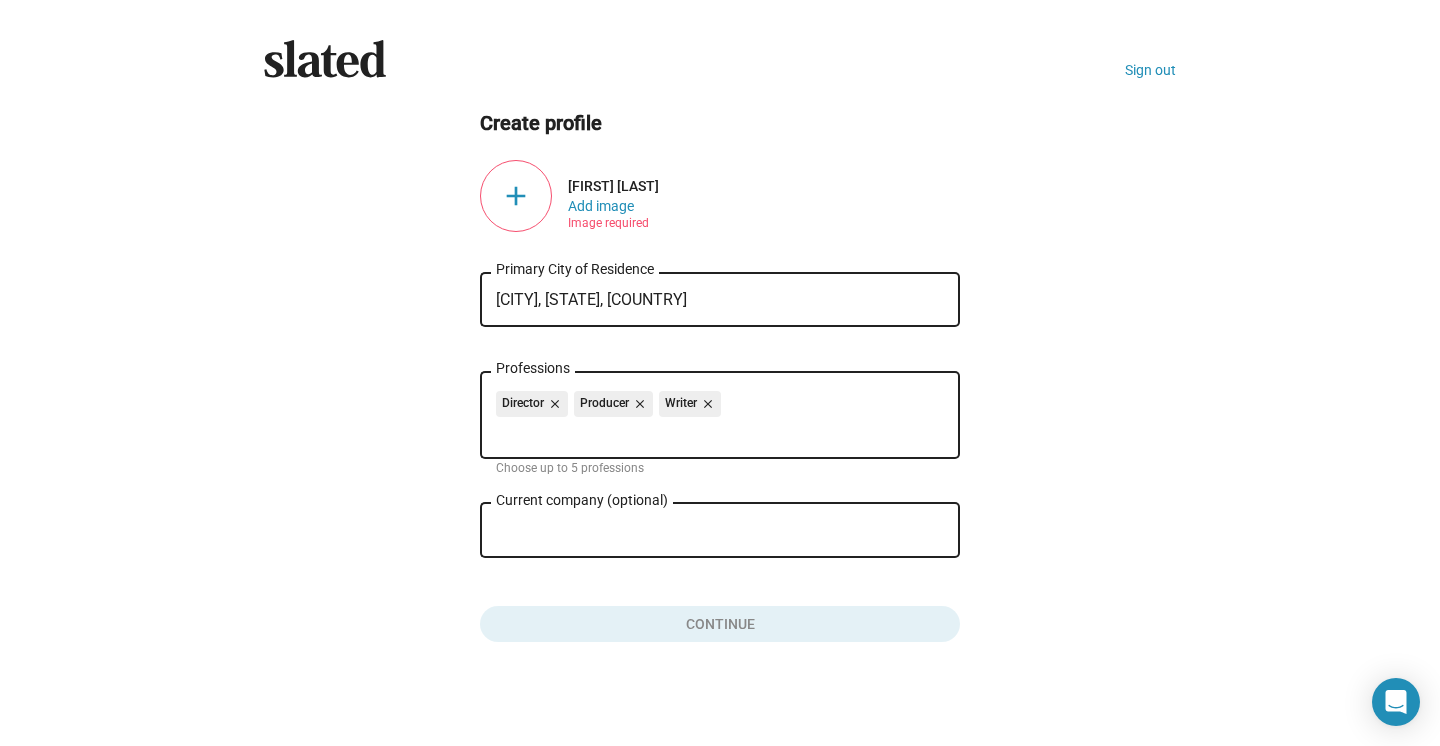 click on "Ten Studios Current company (optional)" 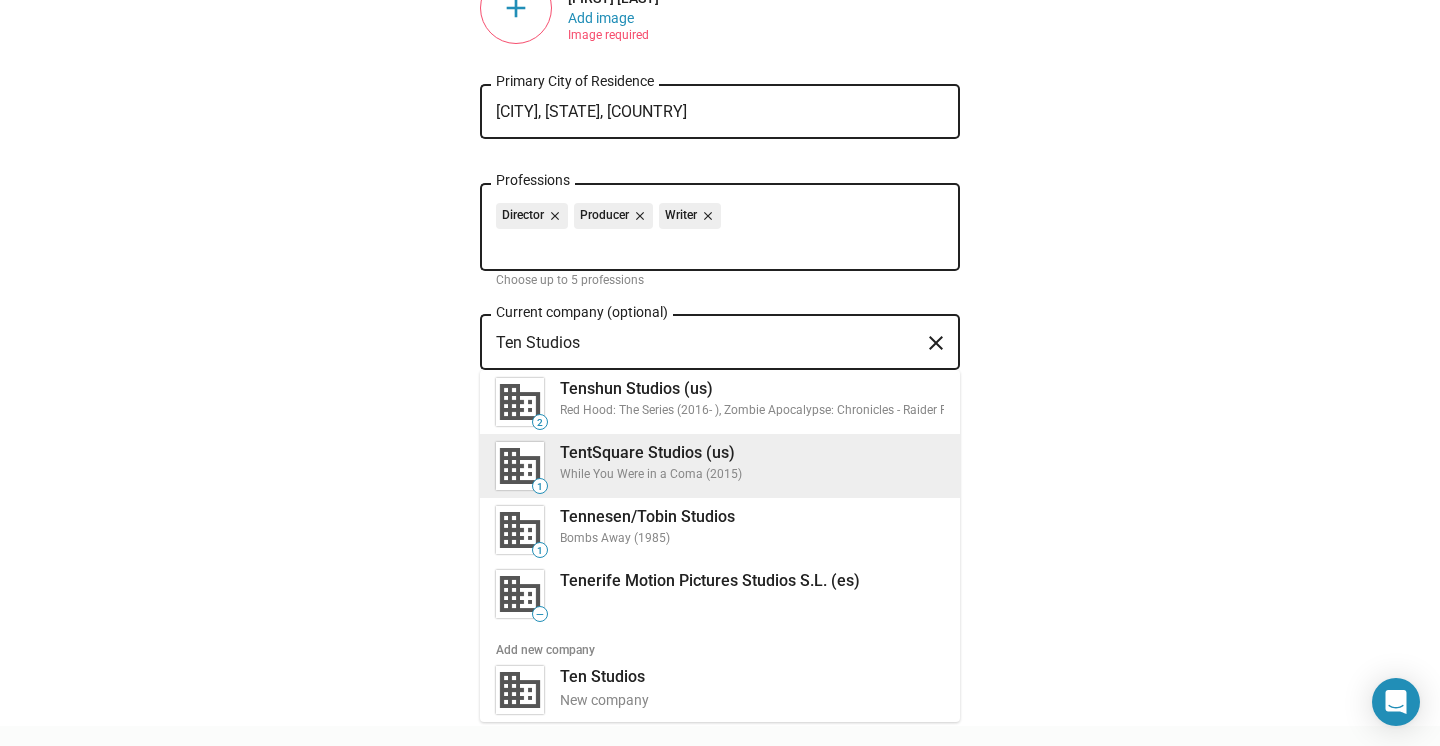 scroll, scrollTop: 190, scrollLeft: 0, axis: vertical 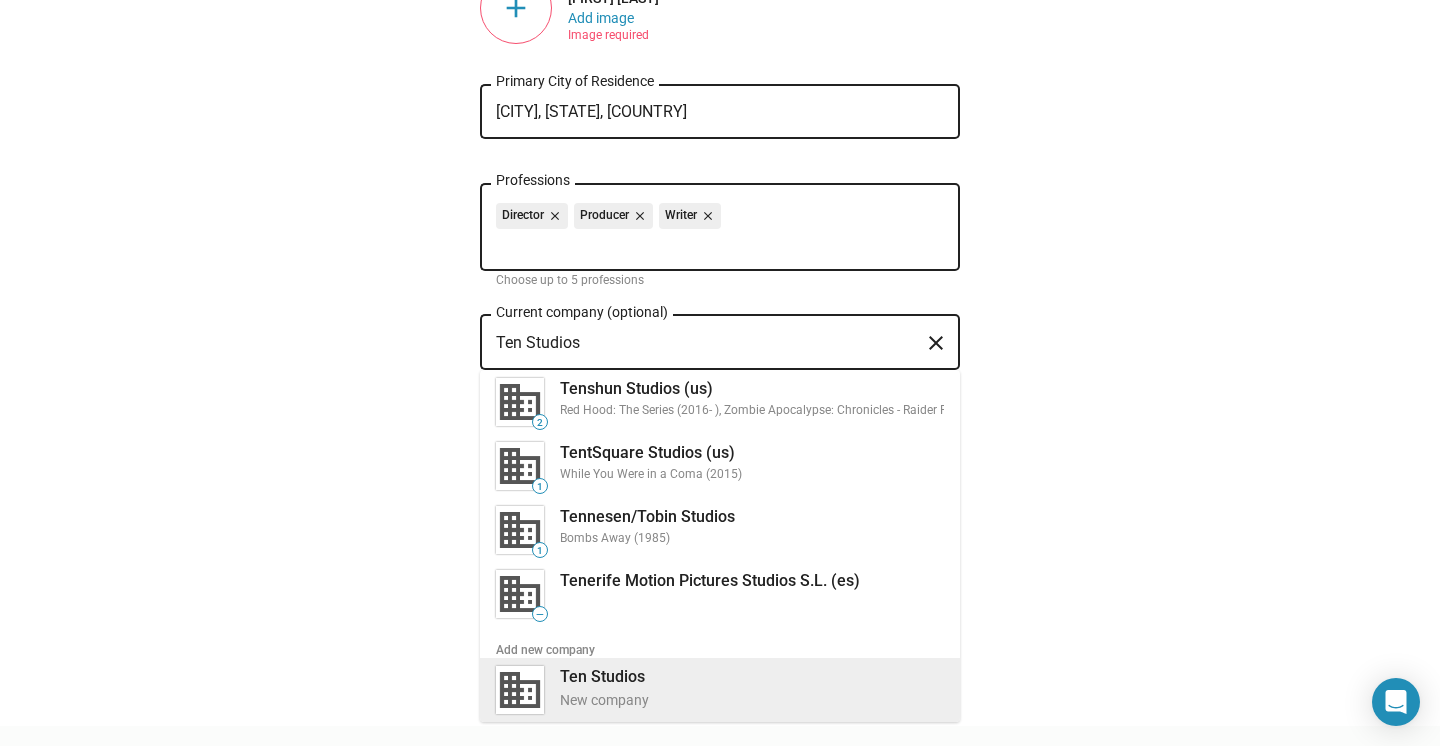 click on "Ten Studios New company" at bounding box center (746, 688) 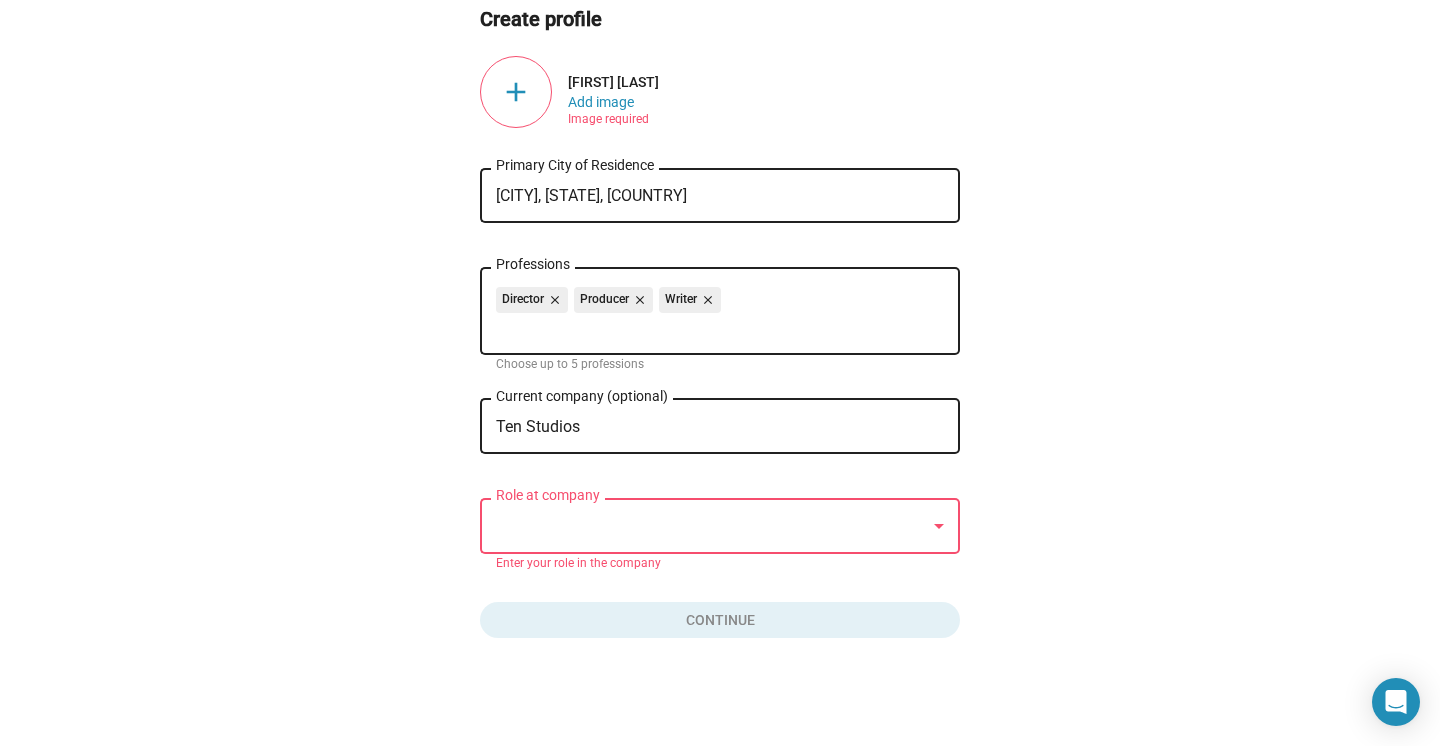 click at bounding box center [711, 526] 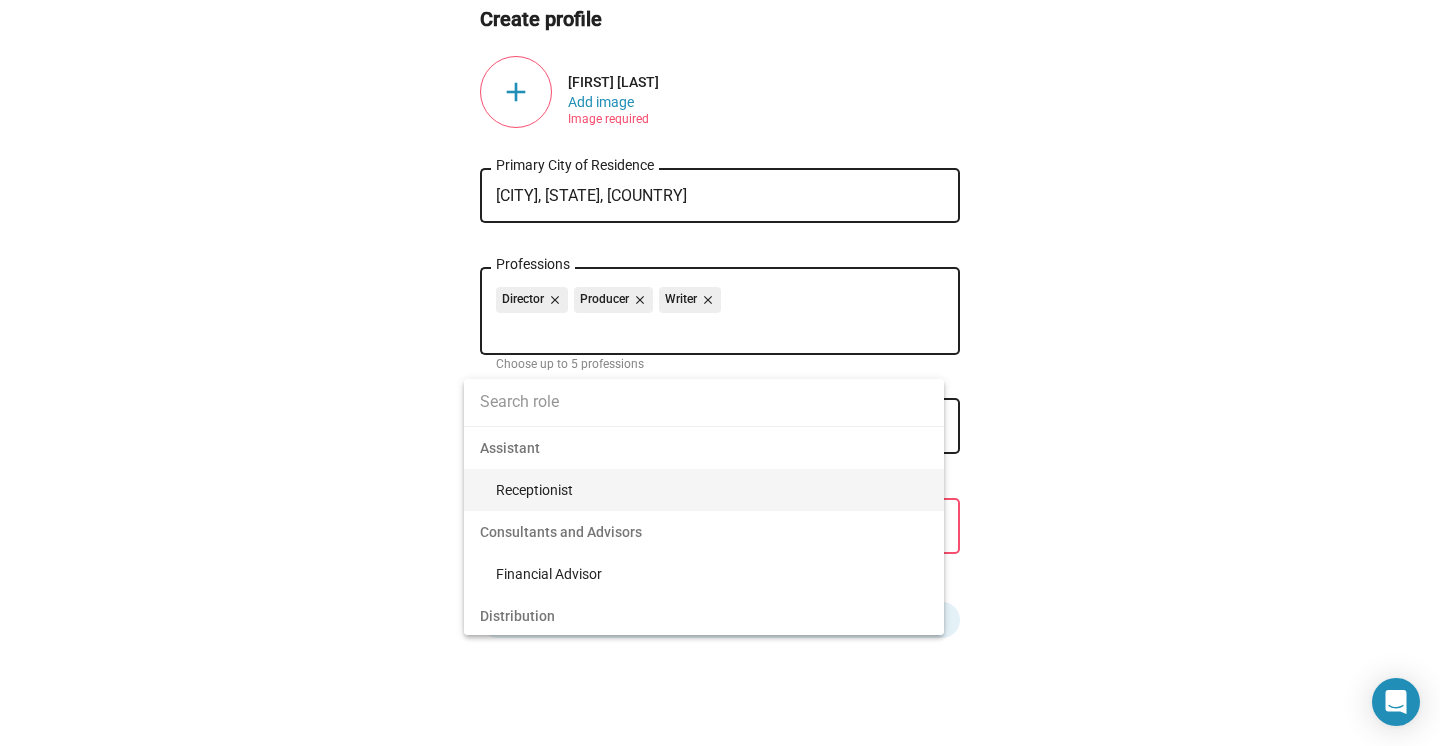 click at bounding box center (704, 402) 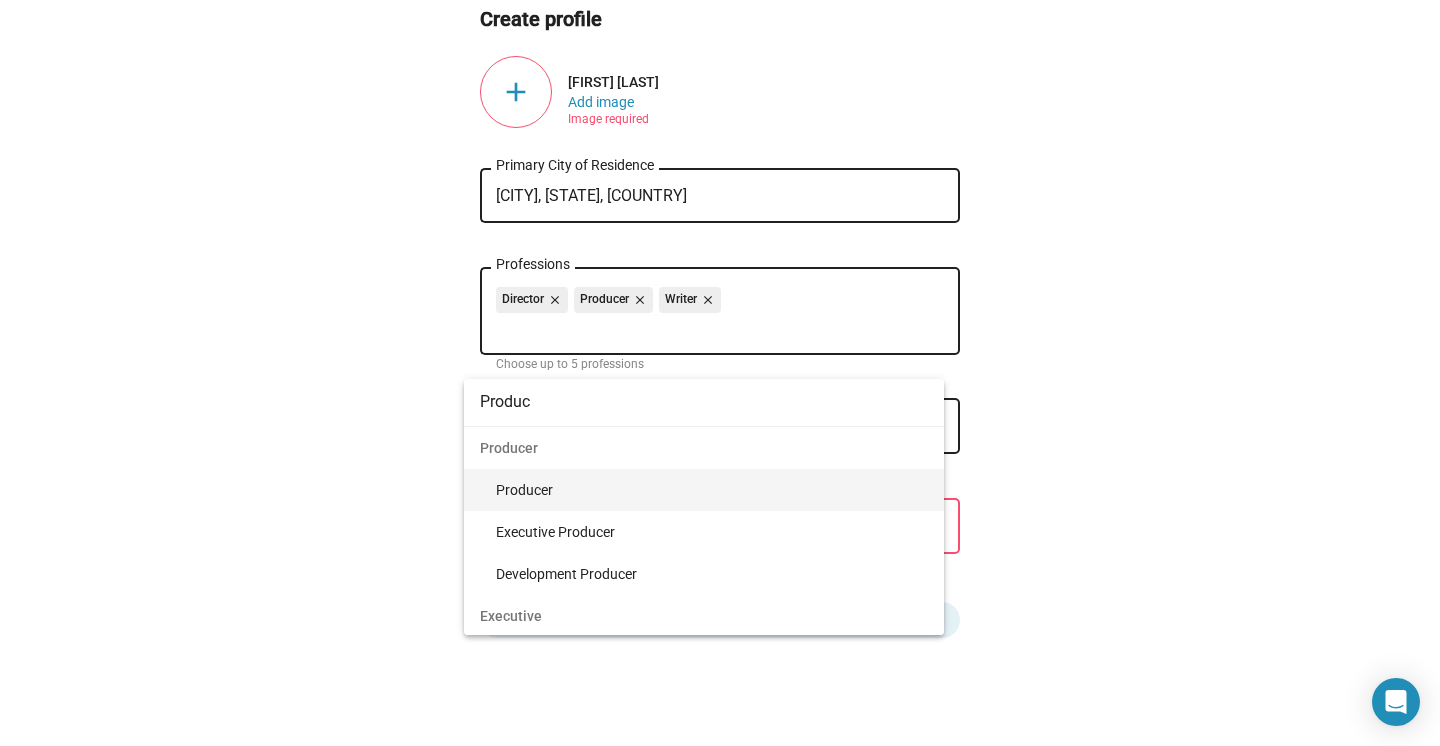 type on "Produc" 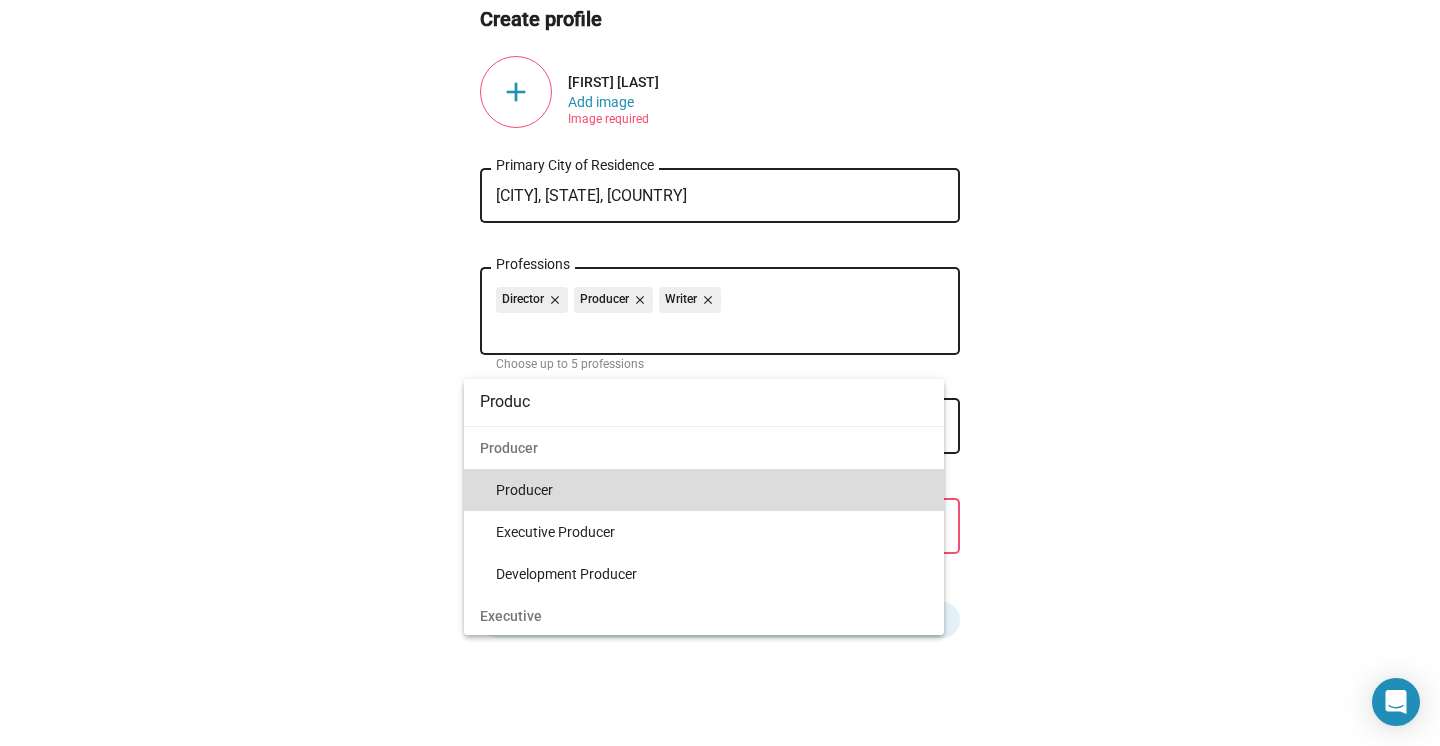click on "Producer" at bounding box center [712, 490] 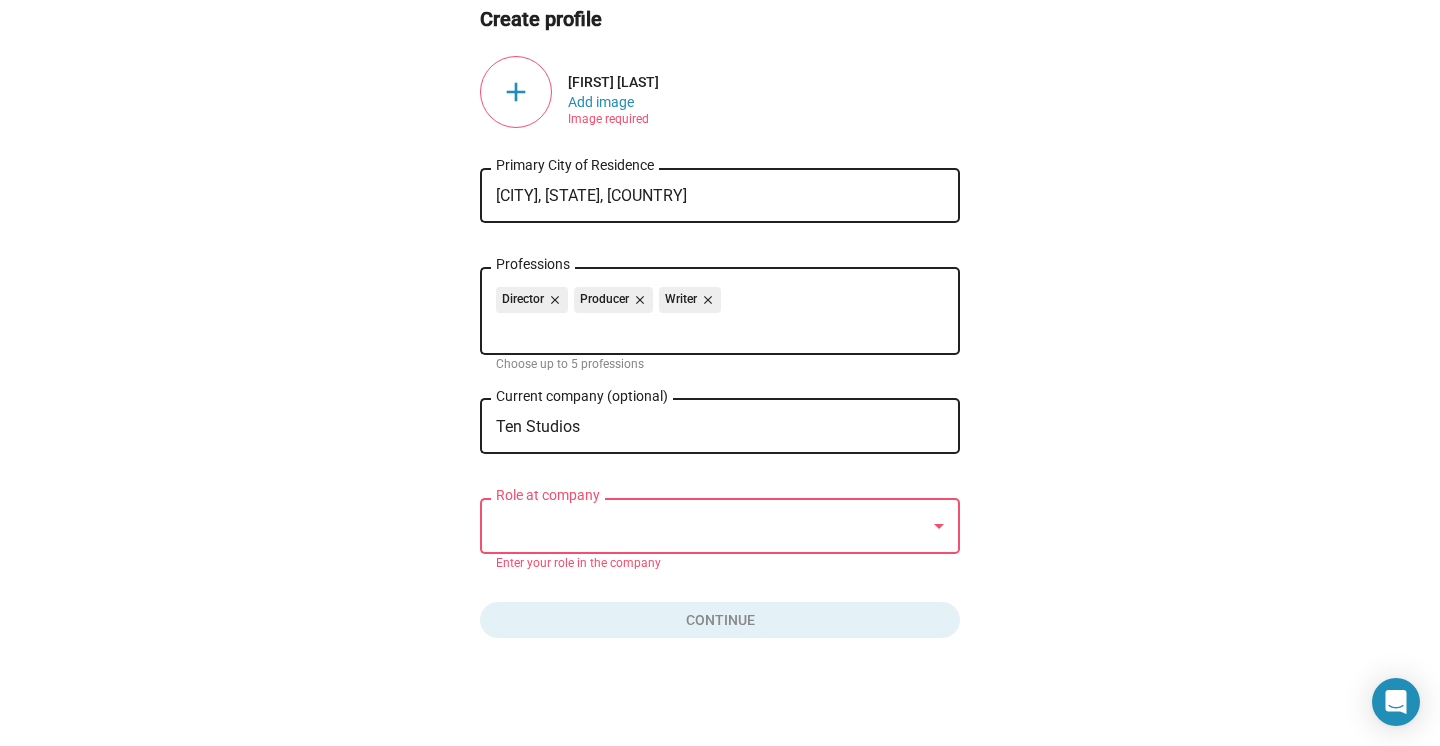 scroll, scrollTop: 105, scrollLeft: 0, axis: vertical 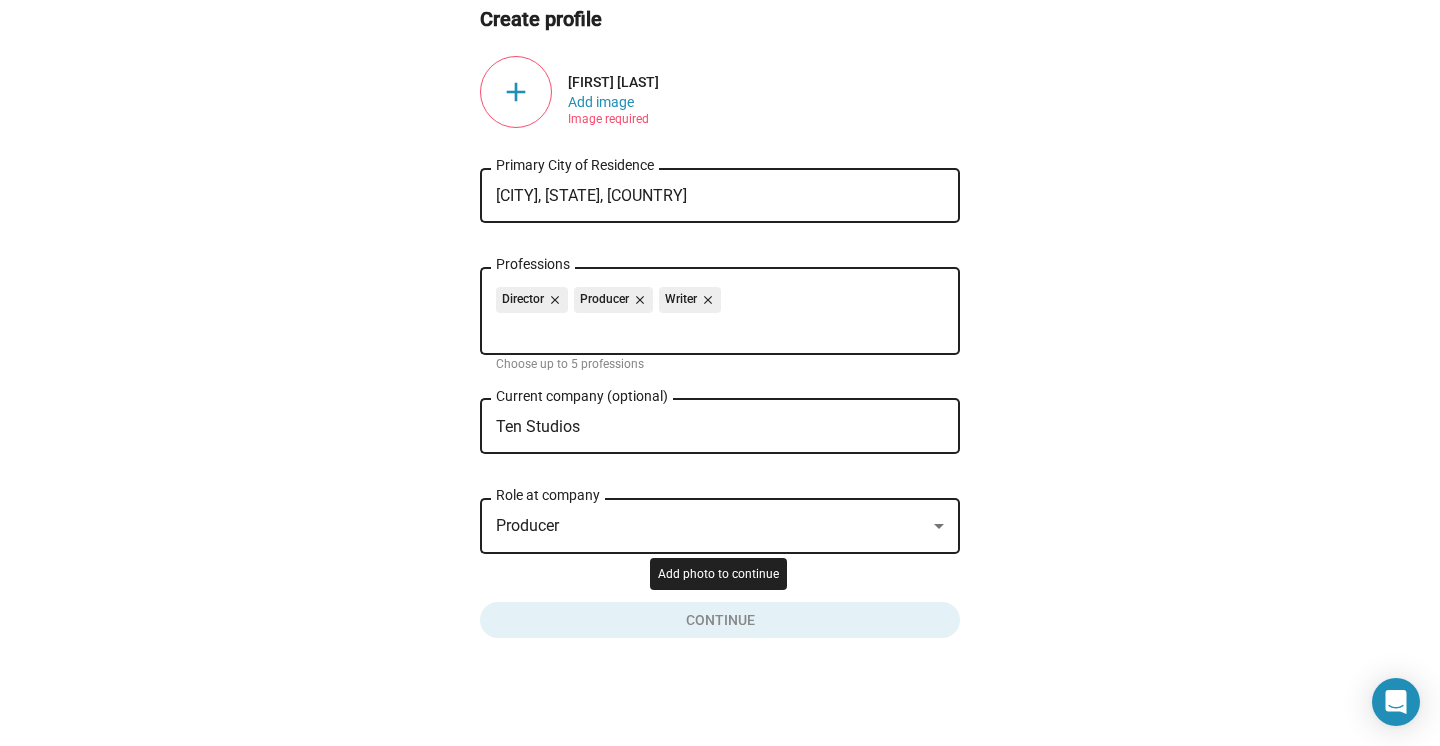 click 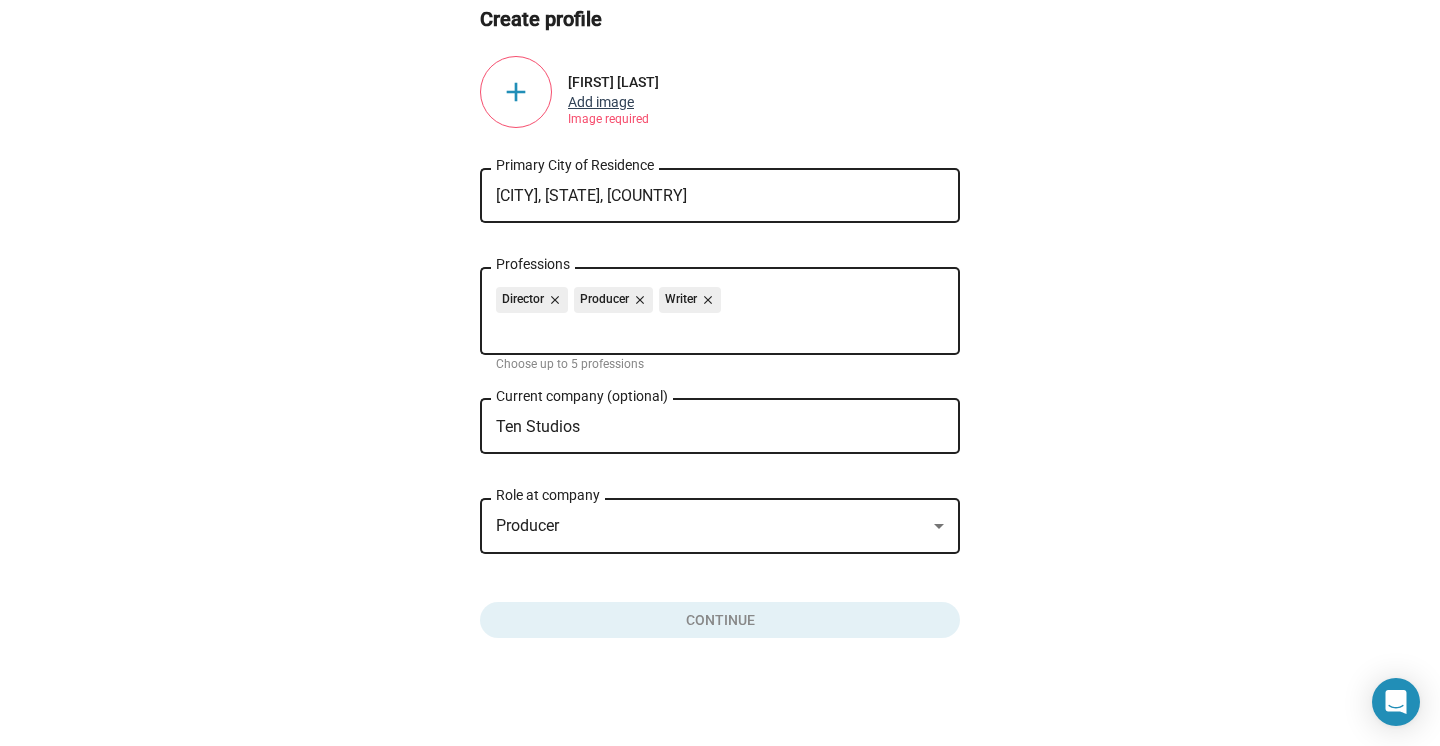 click on "Add image" 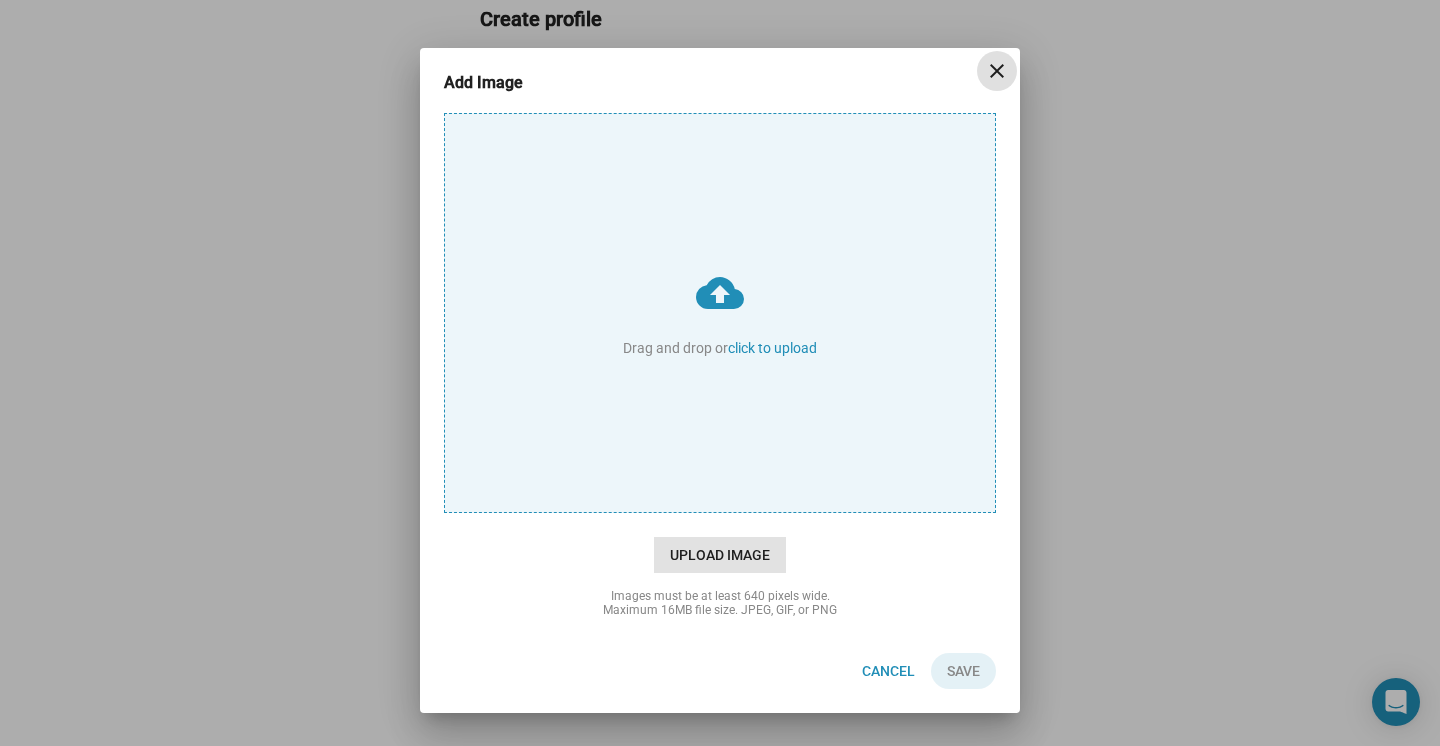 click on "Upload Image" 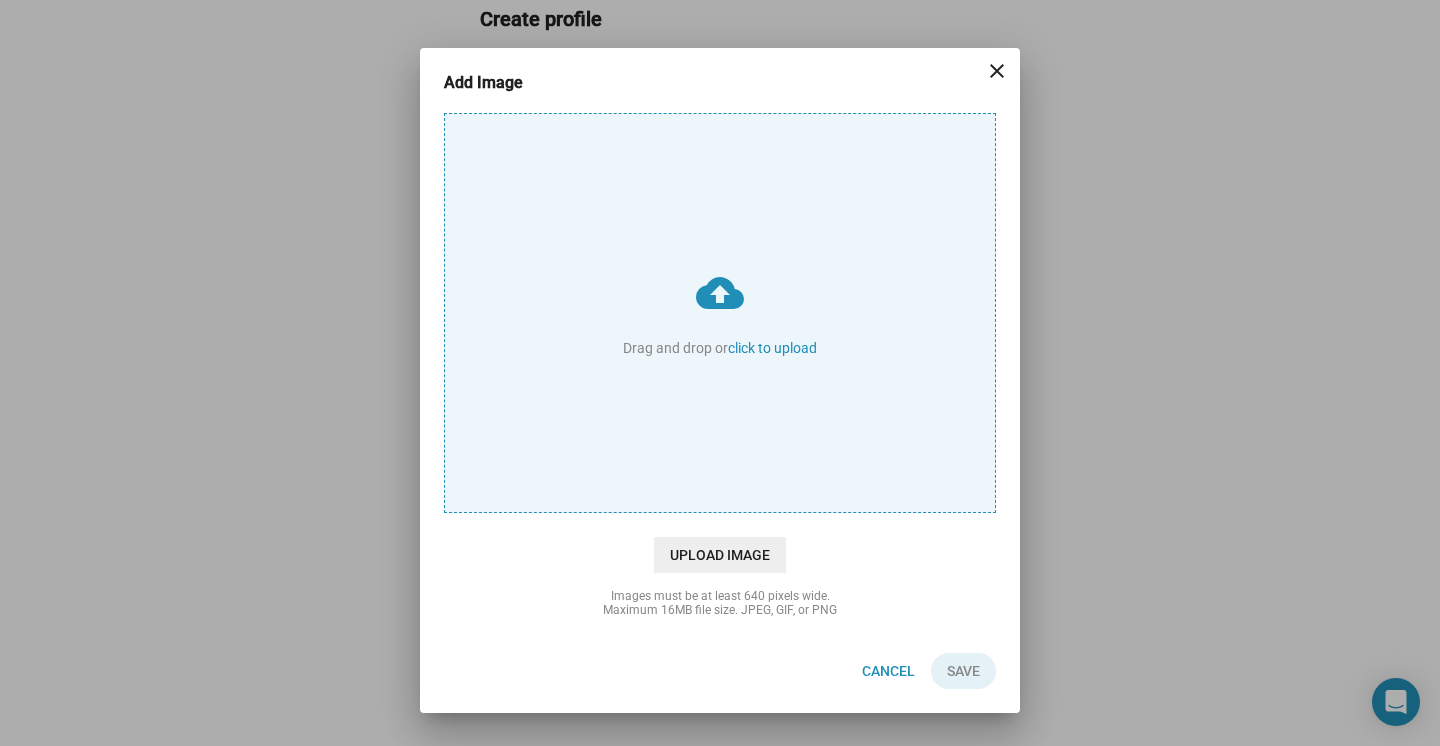 type on "C:\fakepath\tempImageIv1lXC.png" 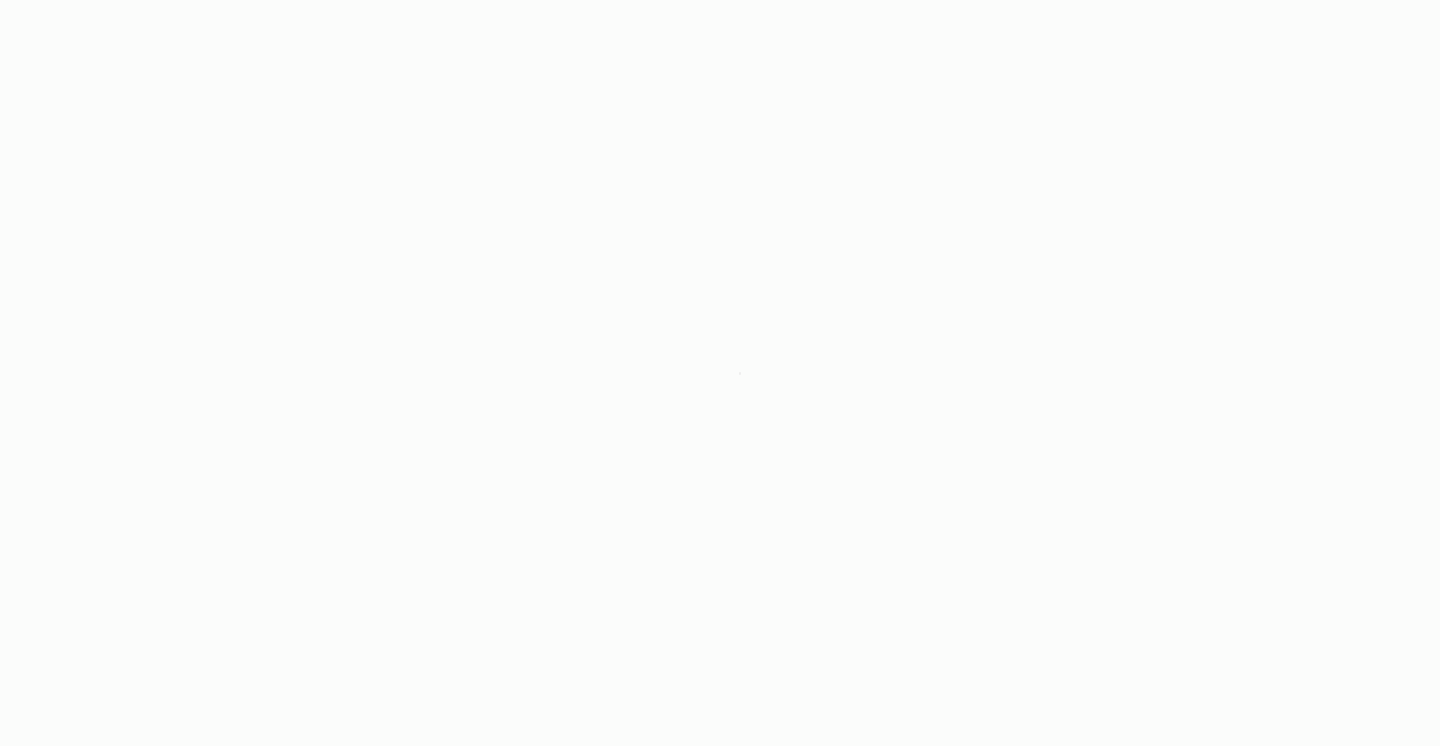 scroll, scrollTop: 0, scrollLeft: 0, axis: both 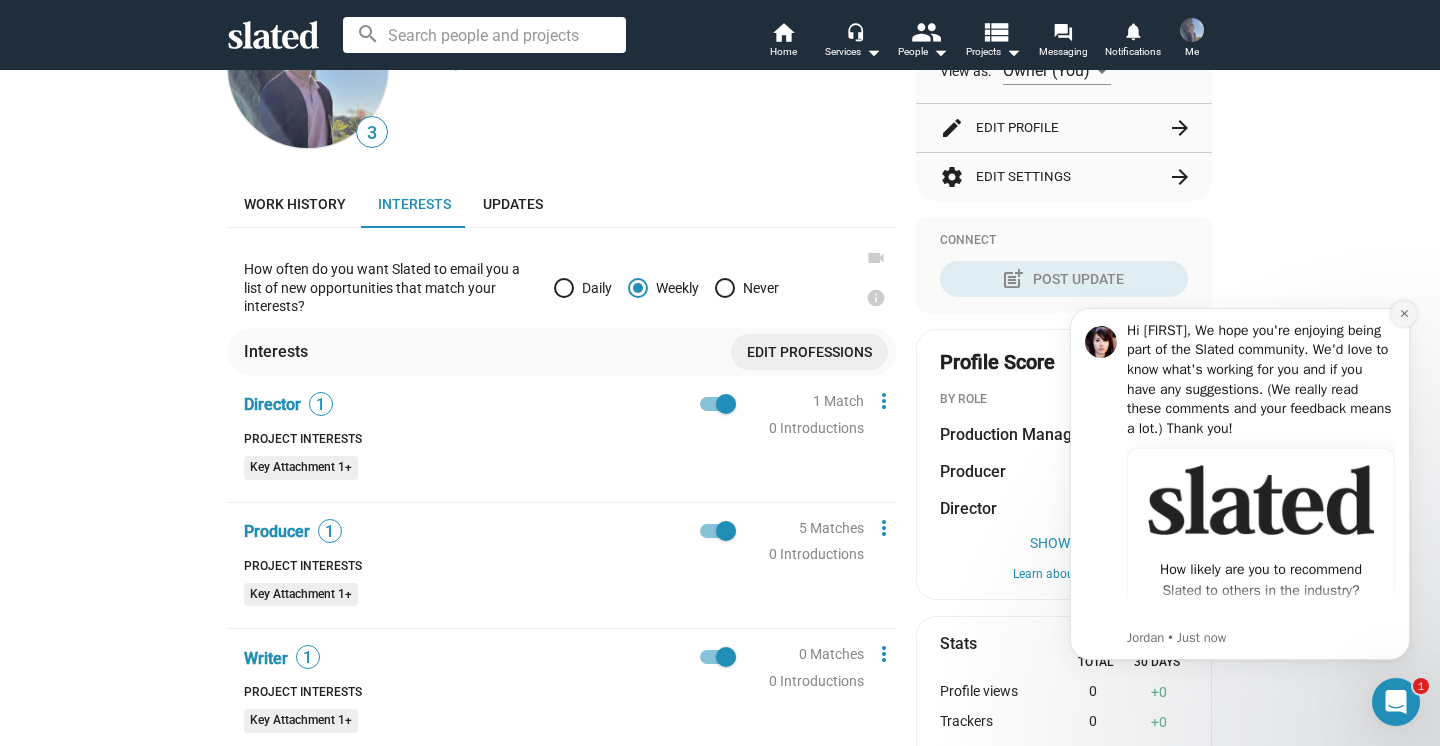 click 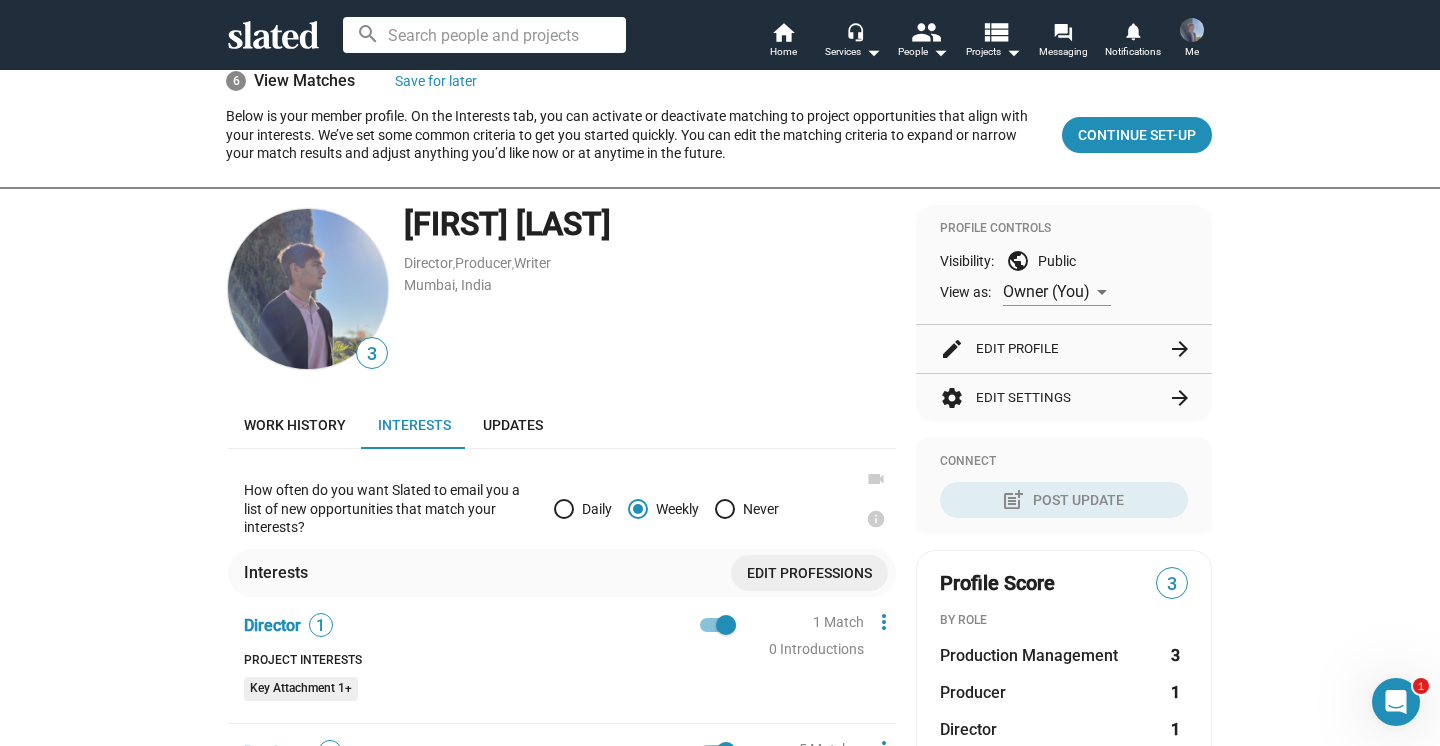 scroll, scrollTop: 11, scrollLeft: 0, axis: vertical 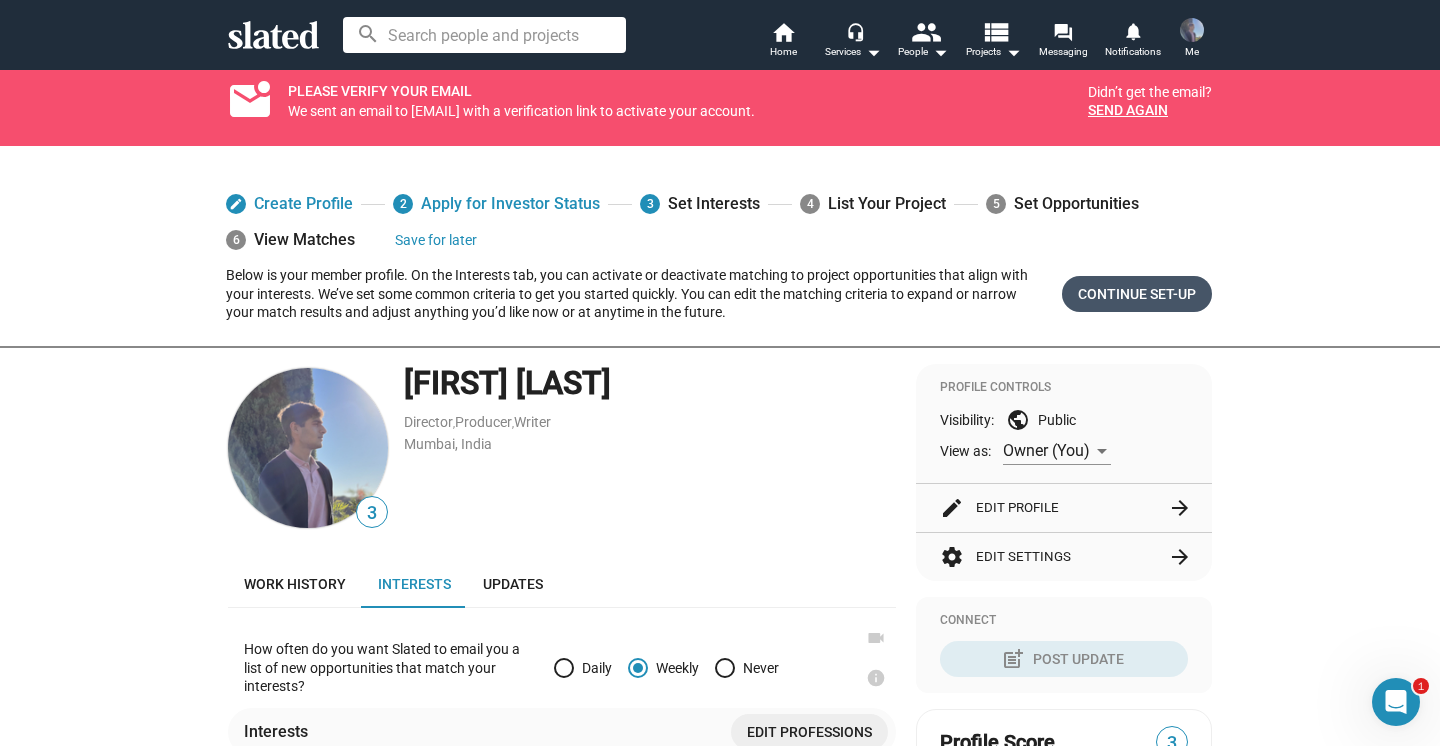 click on "Continue Set-up" at bounding box center (1137, 294) 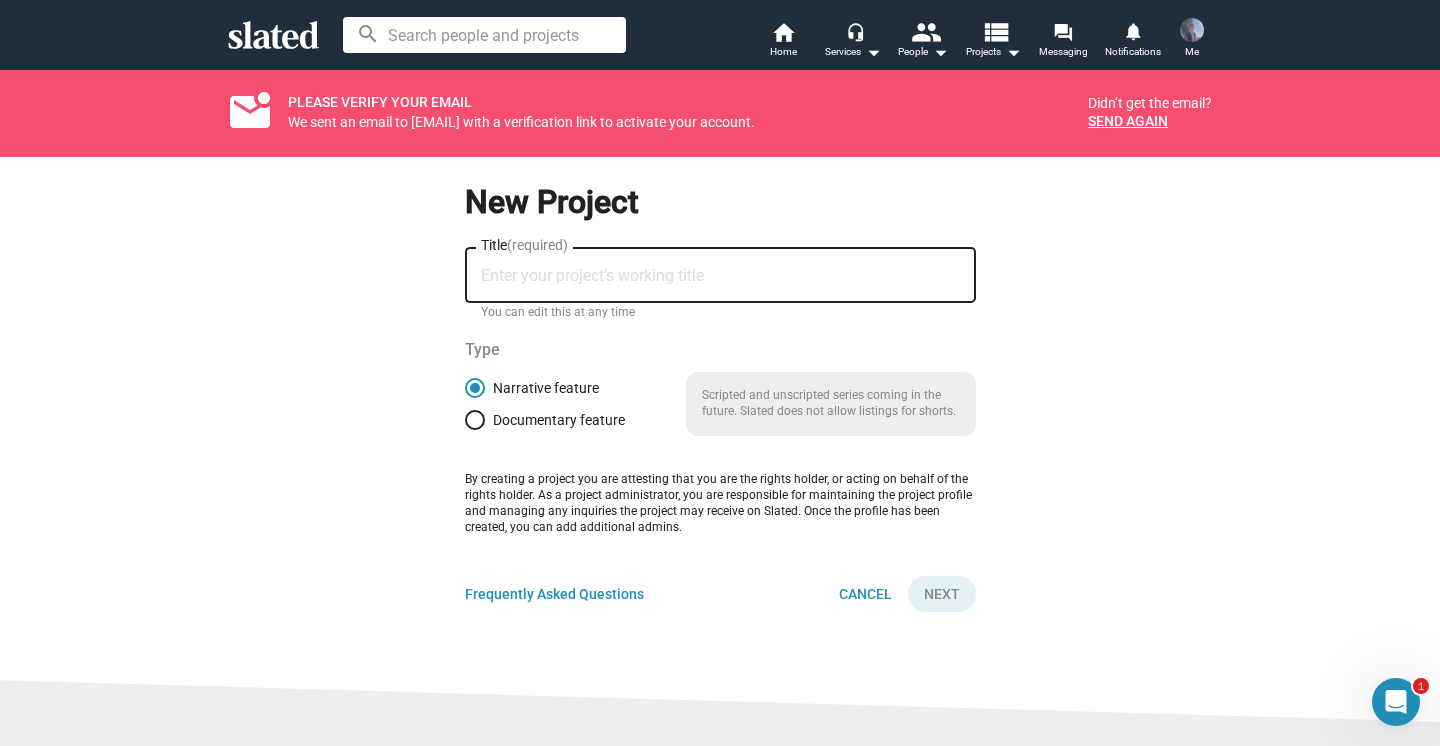 click on "Title  (required)" 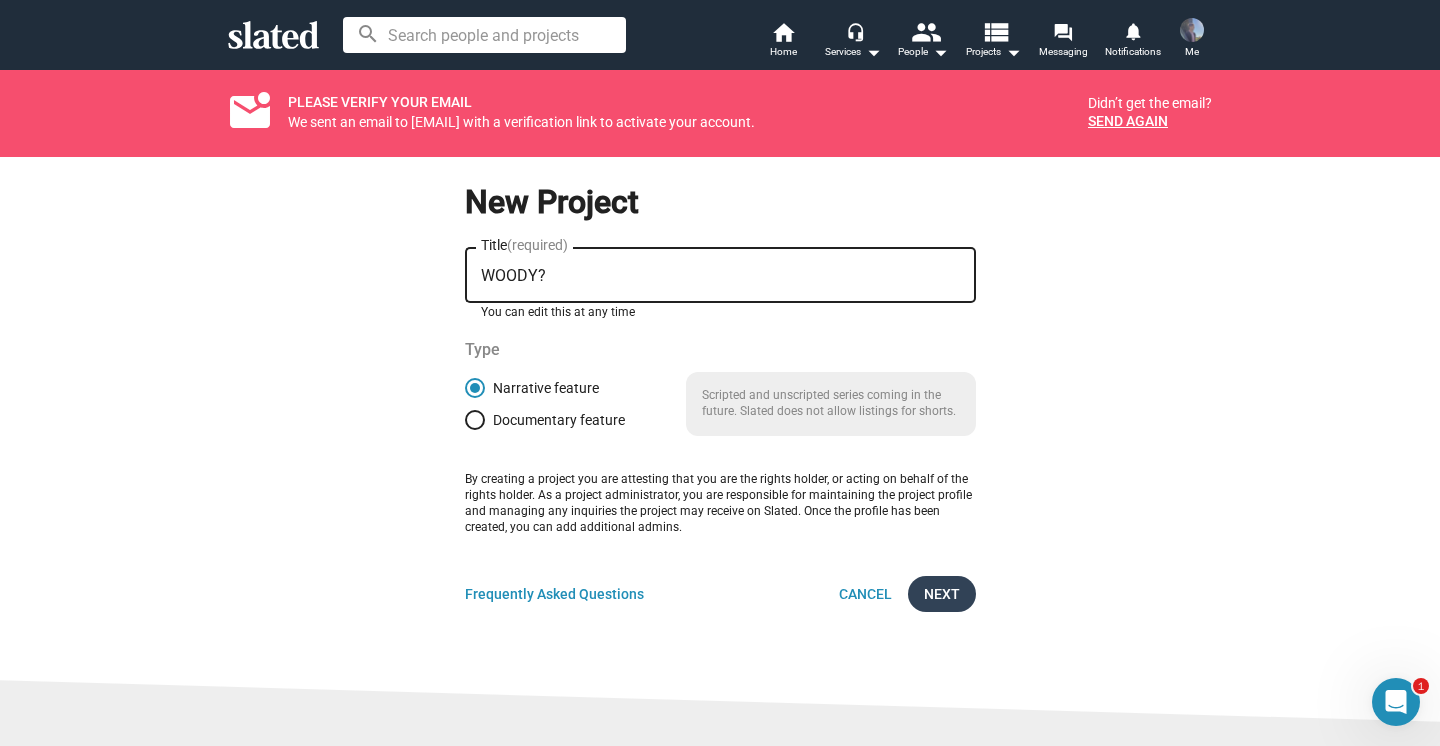 type on "WOODY?" 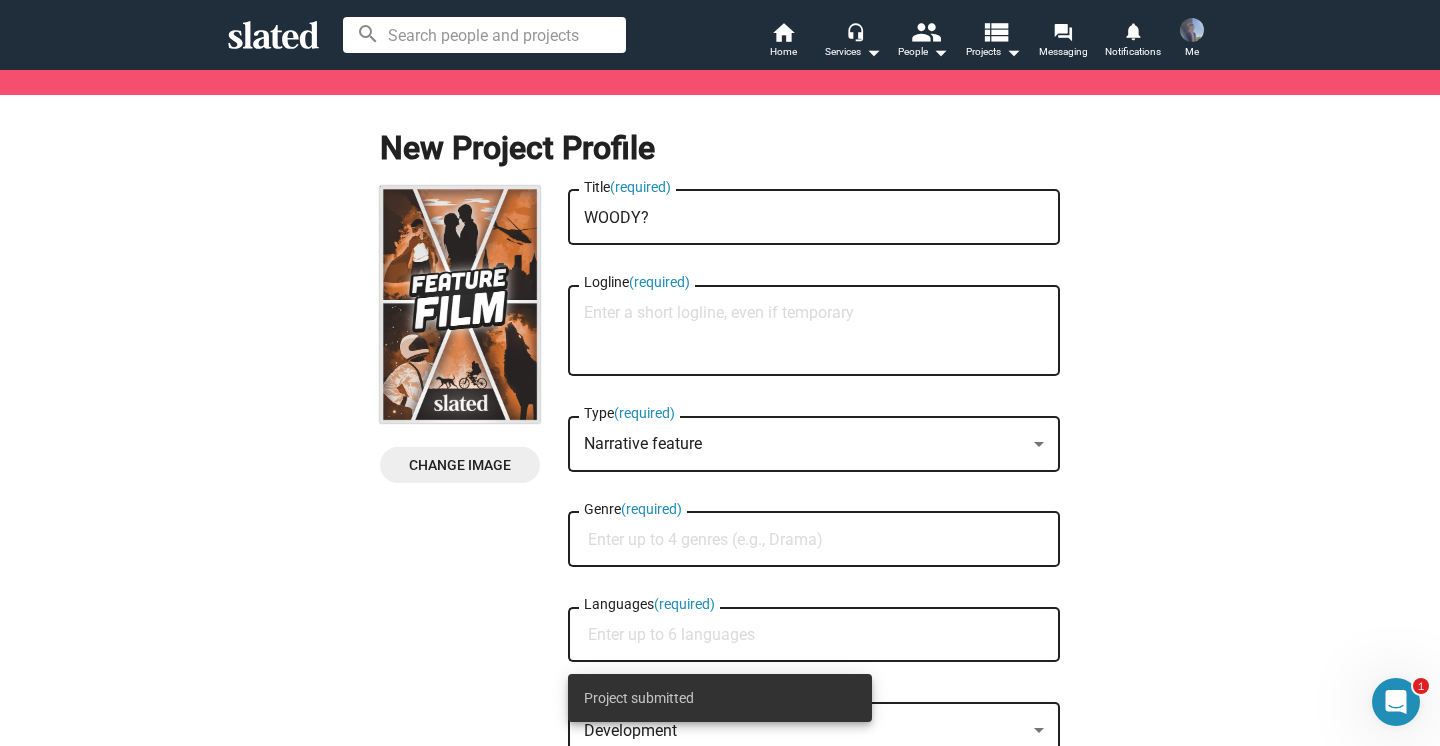 scroll, scrollTop: 86, scrollLeft: 0, axis: vertical 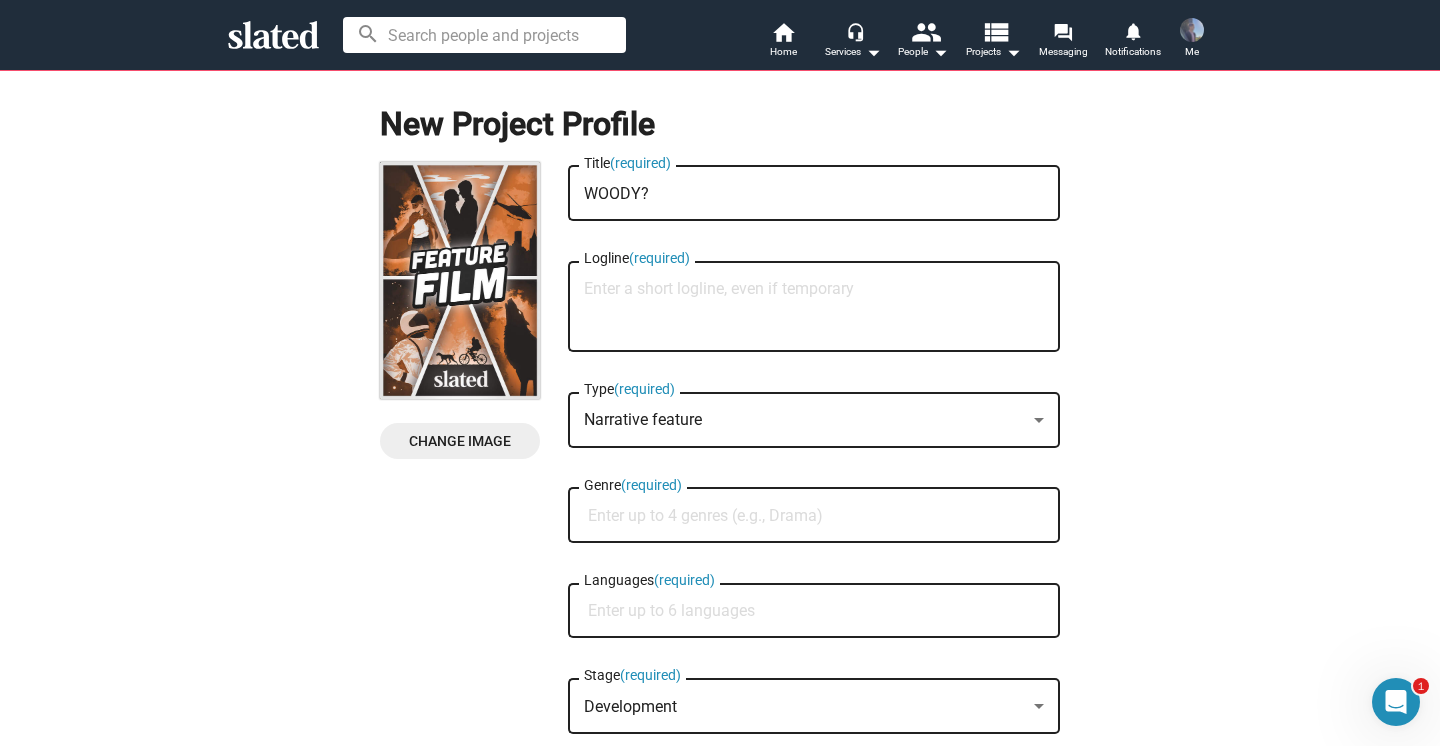 click on "Logline  (required)" at bounding box center (814, 307) 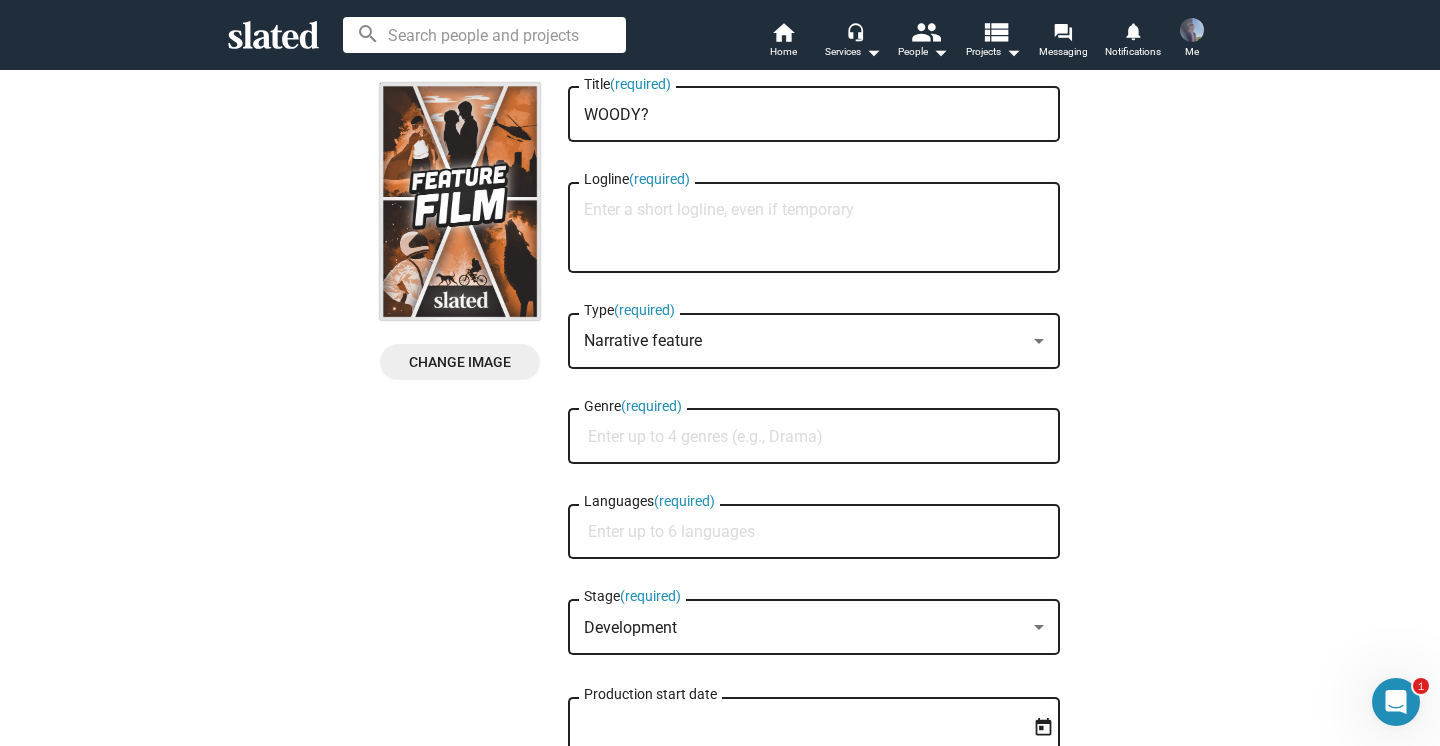scroll, scrollTop: 167, scrollLeft: 0, axis: vertical 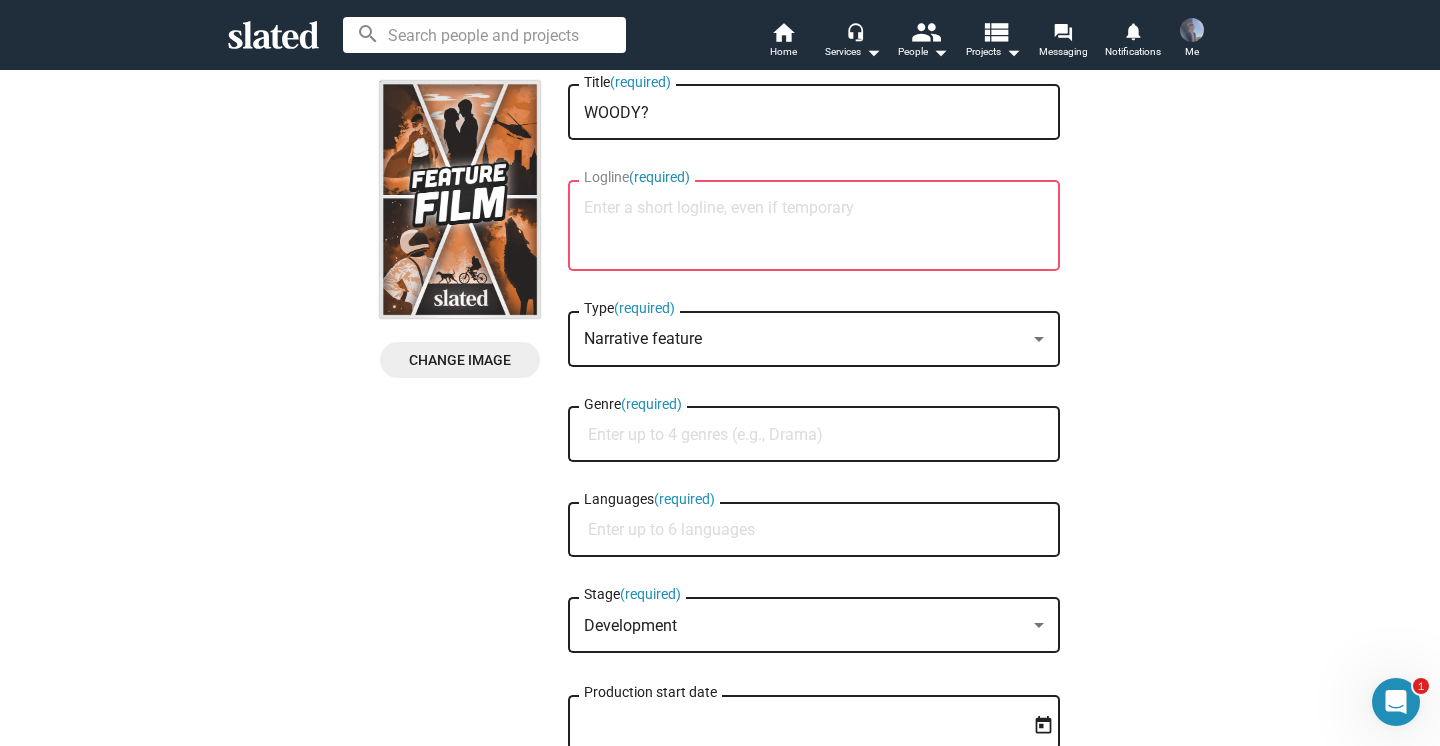 click on "Logline  (required)" at bounding box center (814, 226) 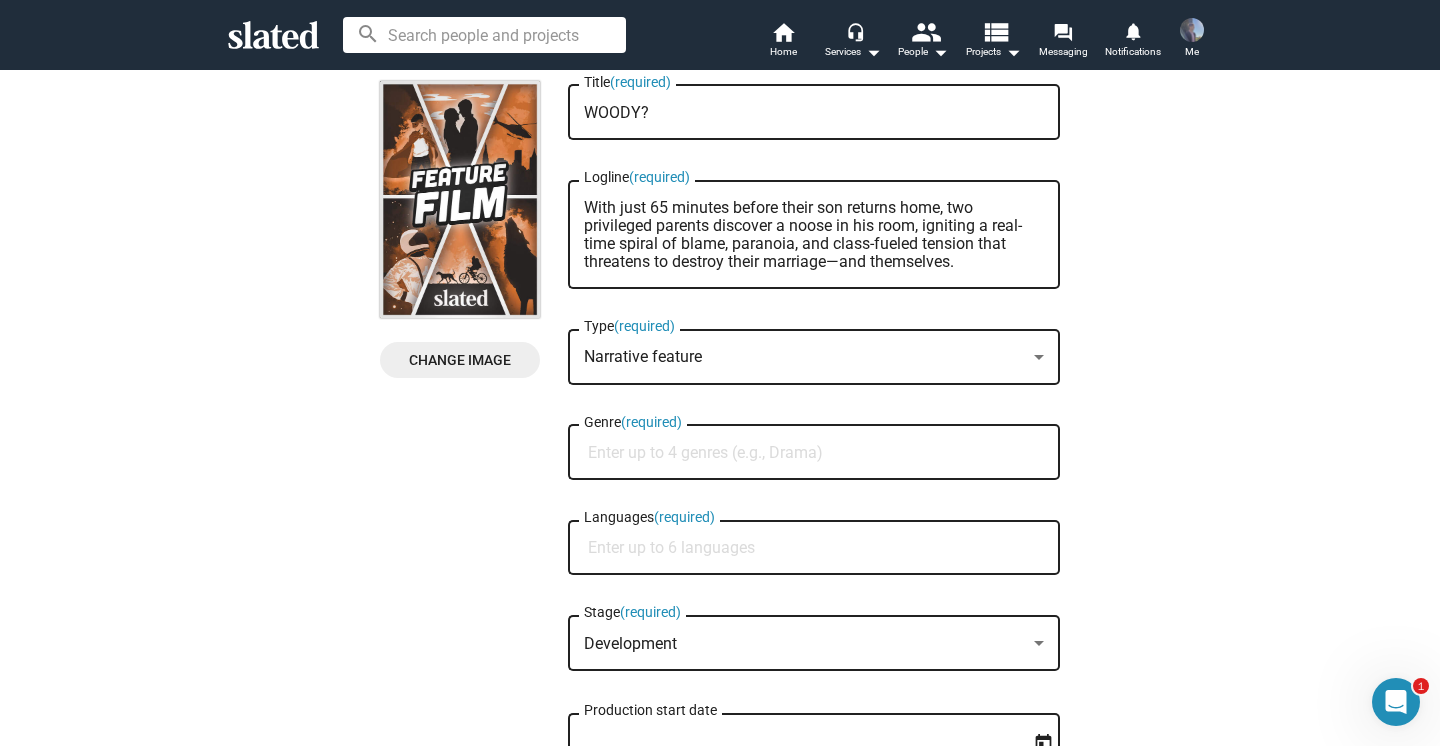 click on "With just 65 minutes before their son returns home, two privileged parents discover a noose in his room, igniting a real-time spiral of blame, paranoia, and class-fueled tension that threatens to destroy their marriage—and themselves." at bounding box center [814, 235] 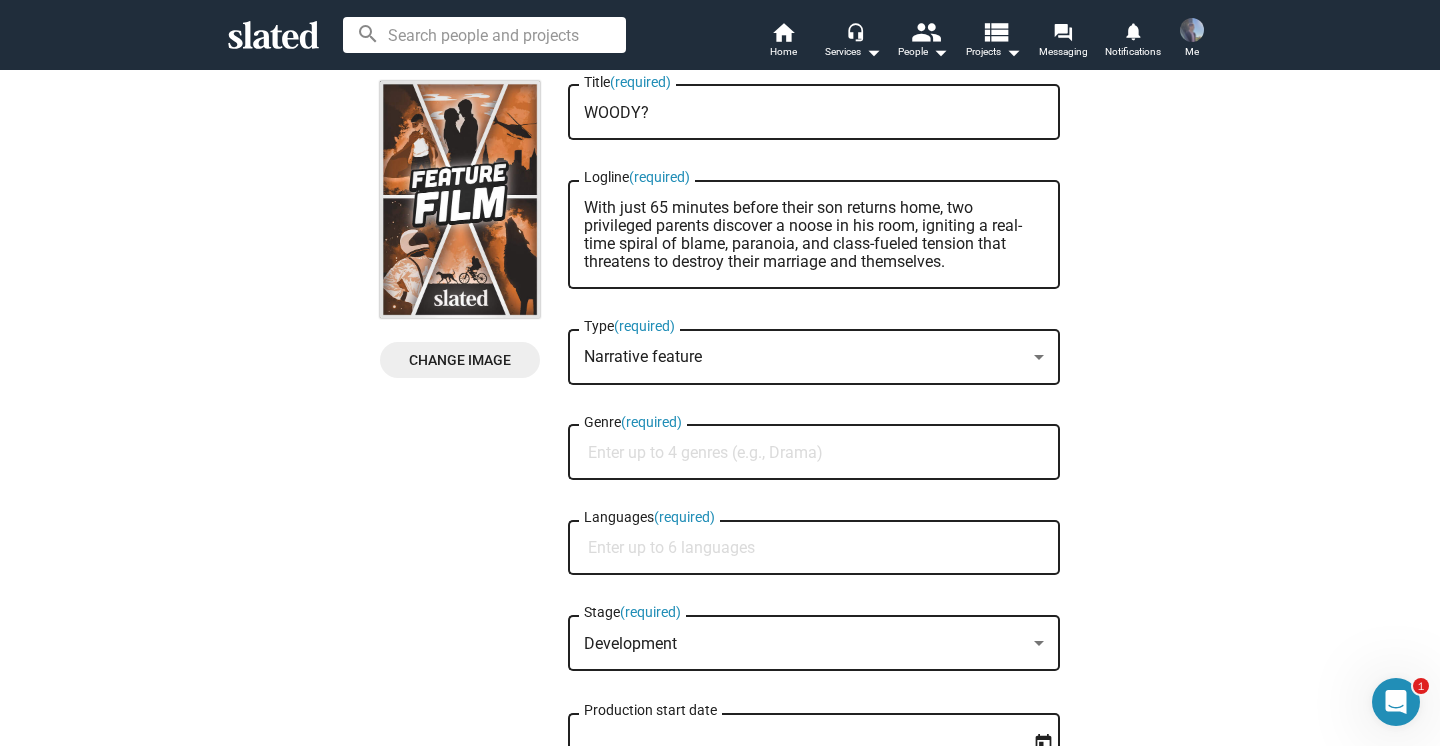 type on "With just 65 minutes before their son returns home, two privileged parents discover a noose in his room, igniting a real-time spiral of blame, paranoia, and class-fueled tension that threatens to destroy their marriage and themselves." 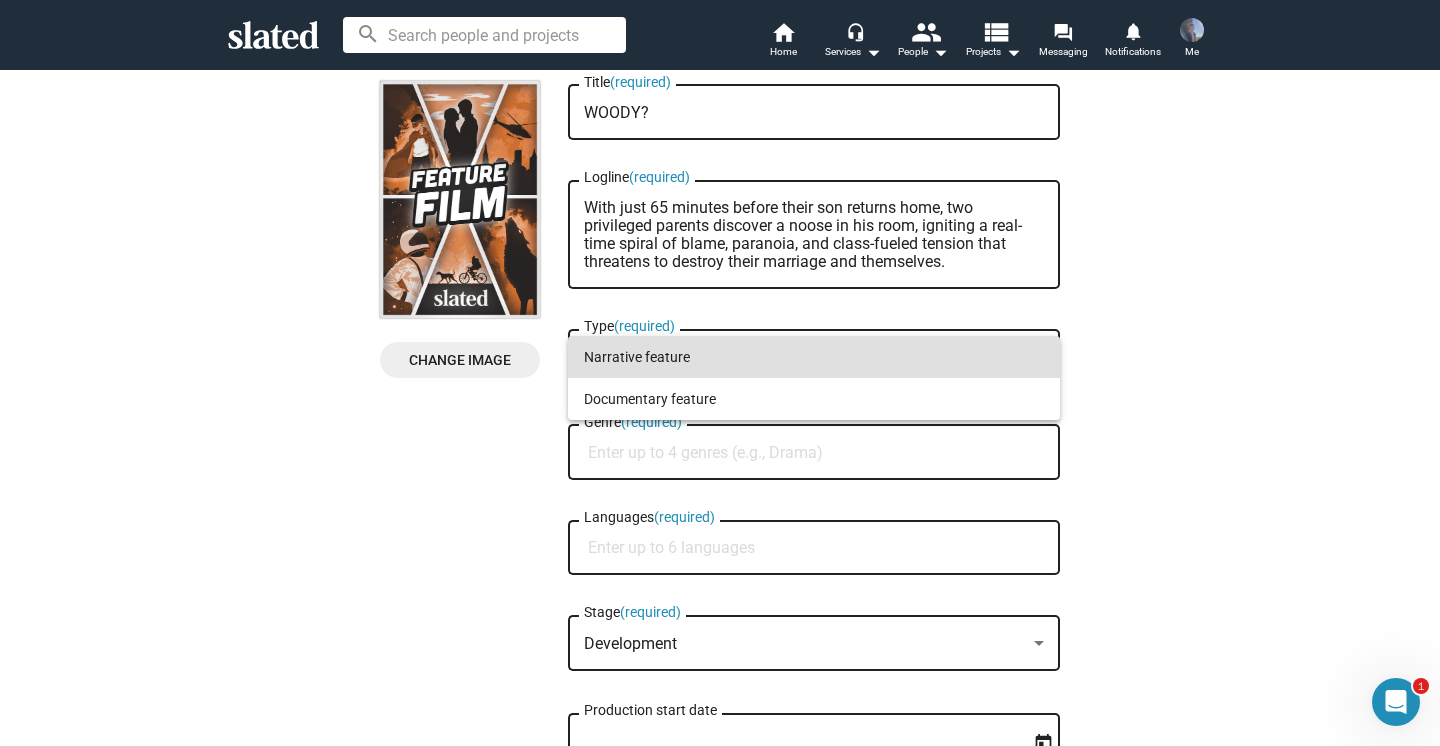 click on "Narrative feature" at bounding box center [814, 357] 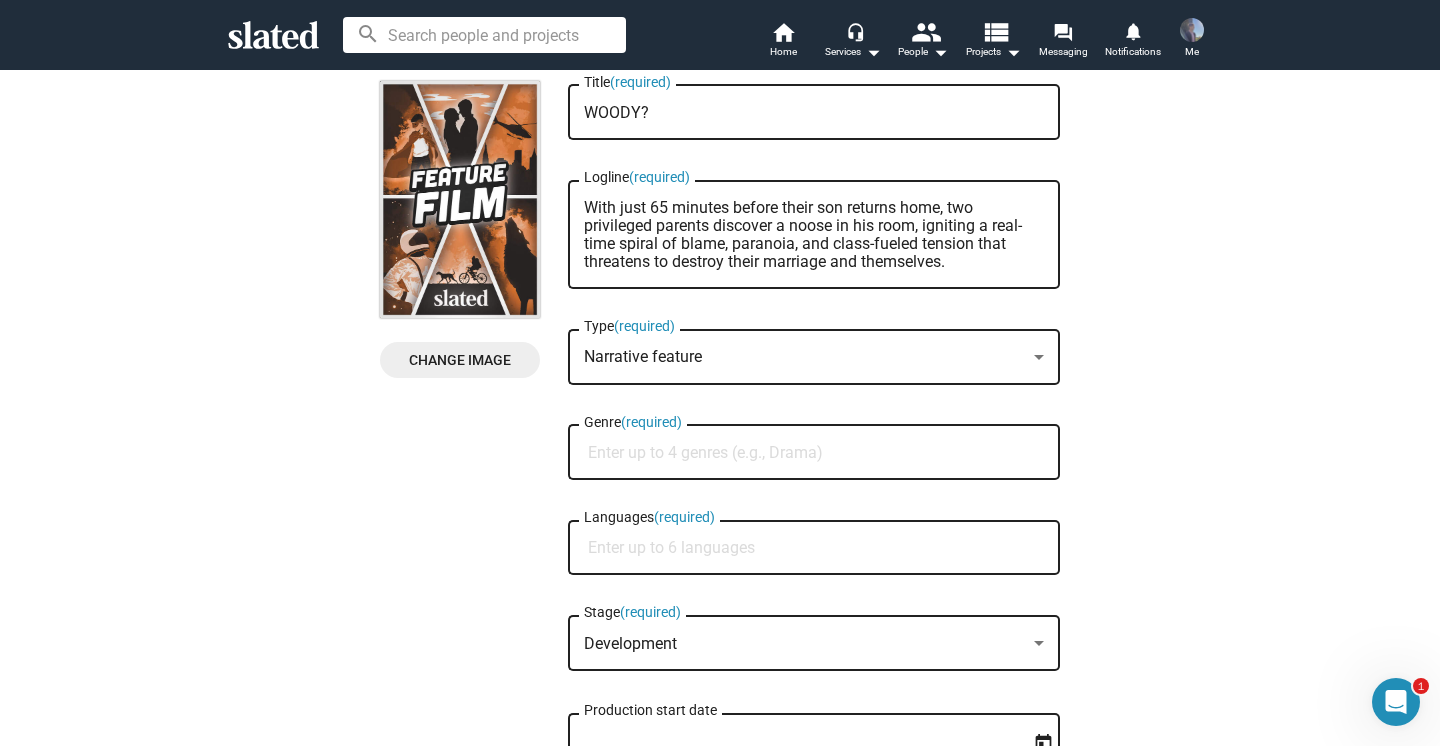 click on "Genre  (required)" at bounding box center (818, 453) 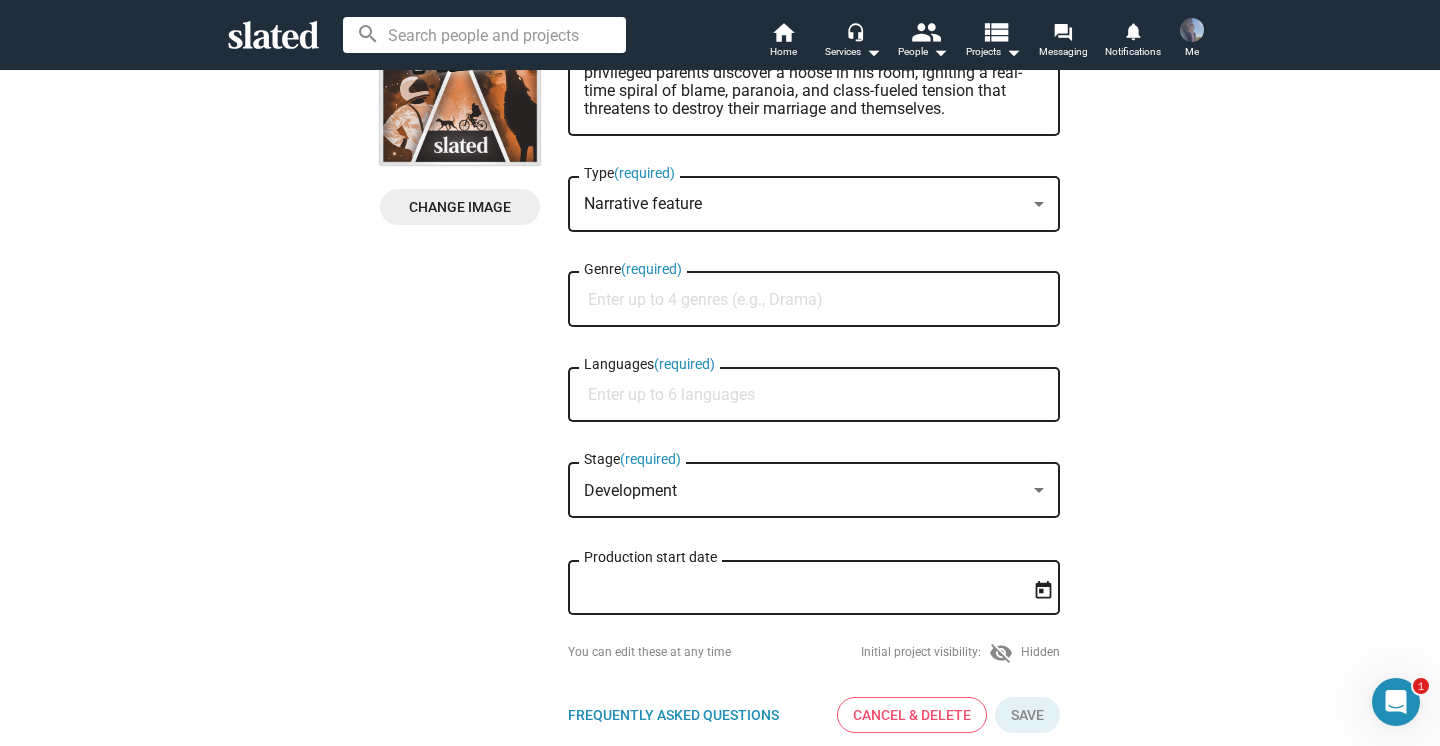 scroll, scrollTop: 327, scrollLeft: 0, axis: vertical 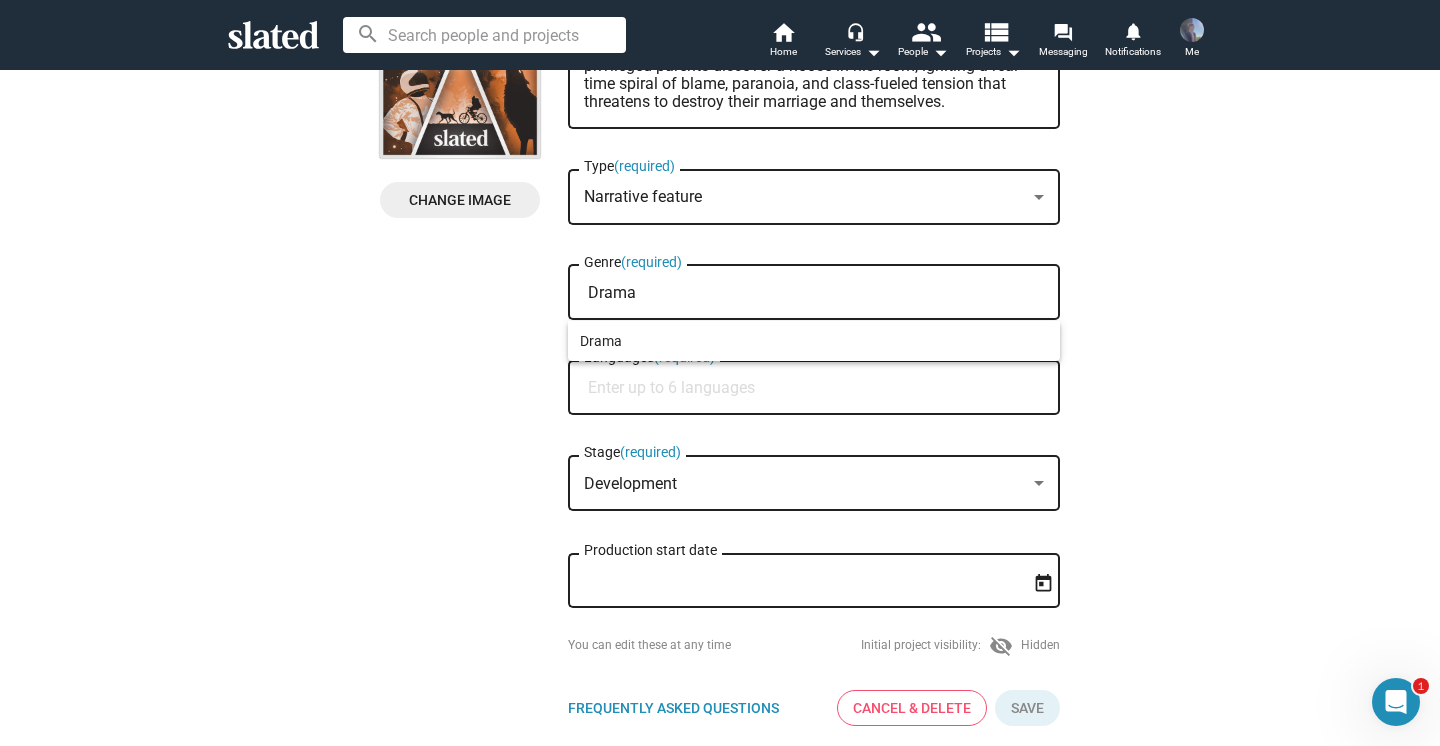 type on "Drama" 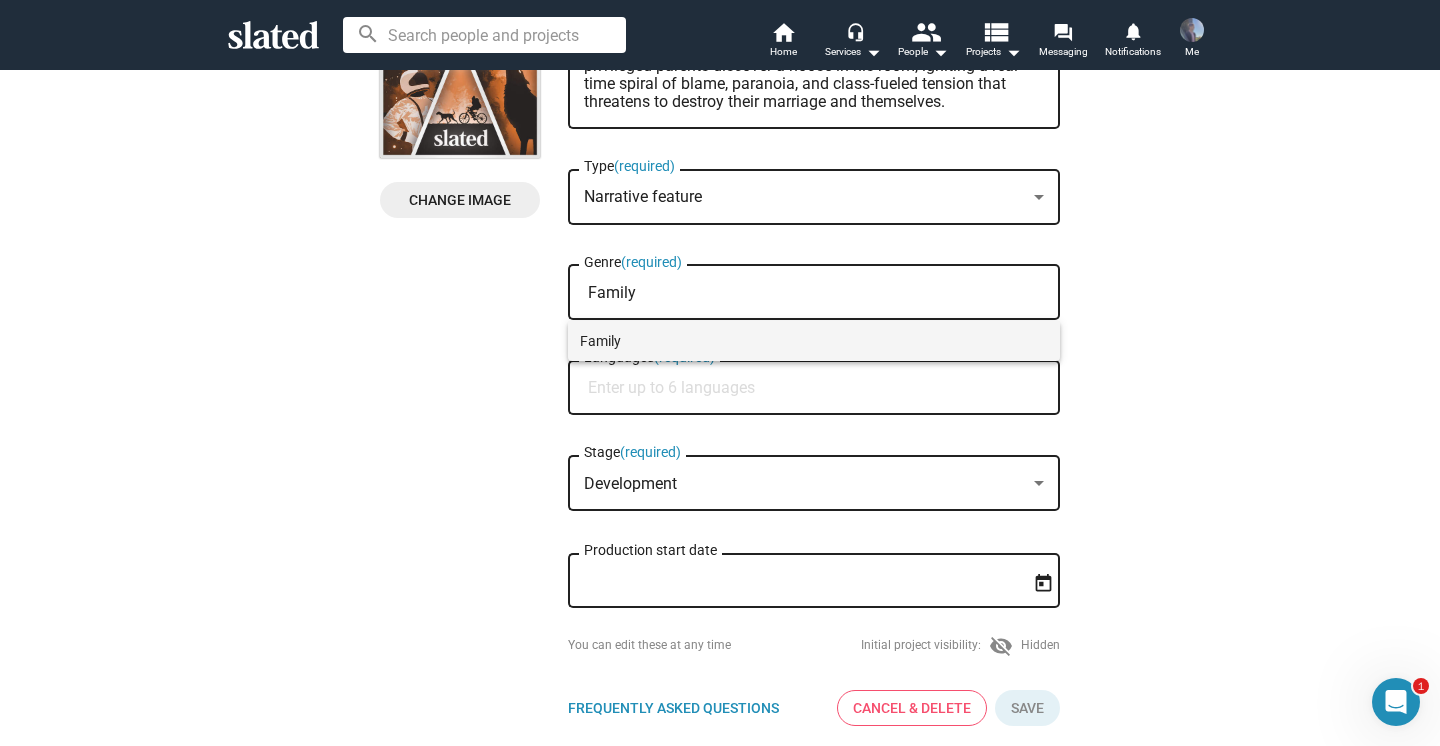 type on "Family" 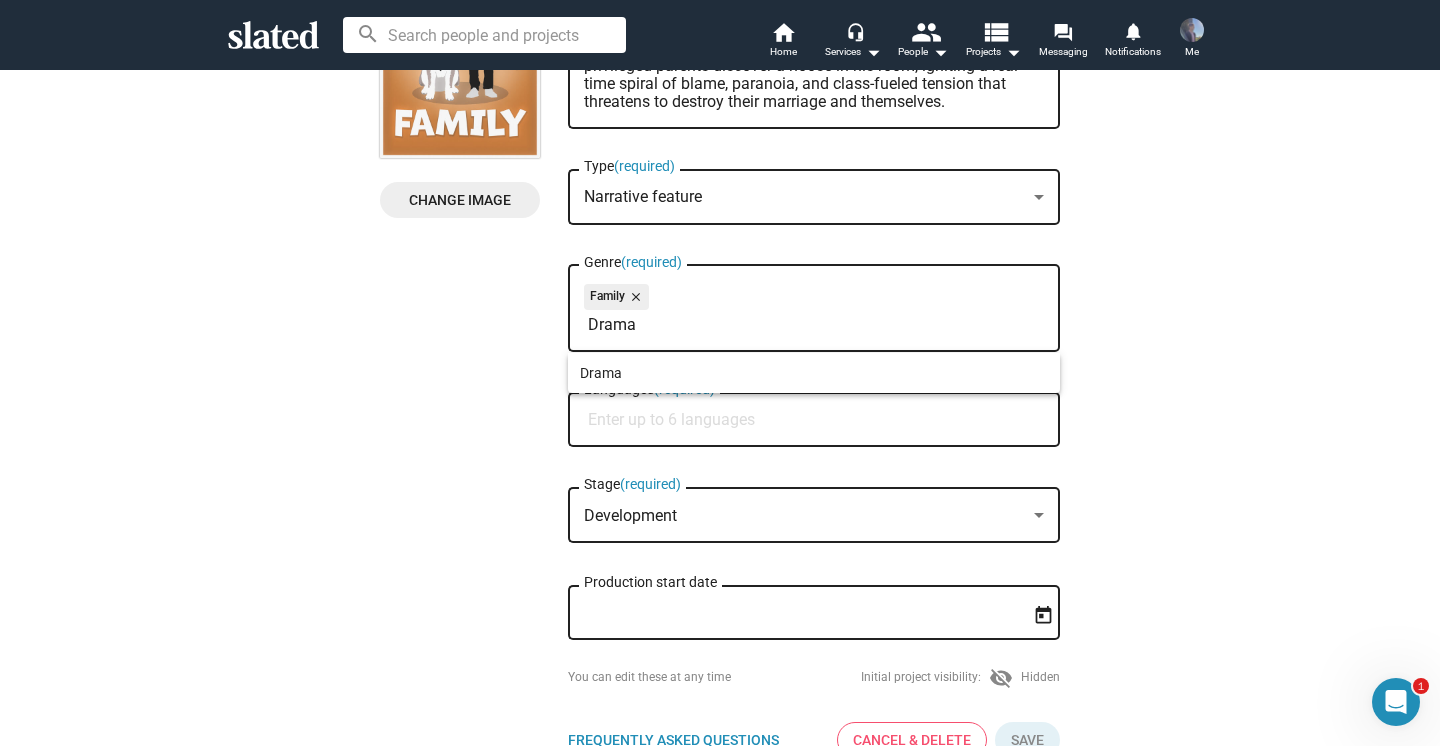 type on "Drama" 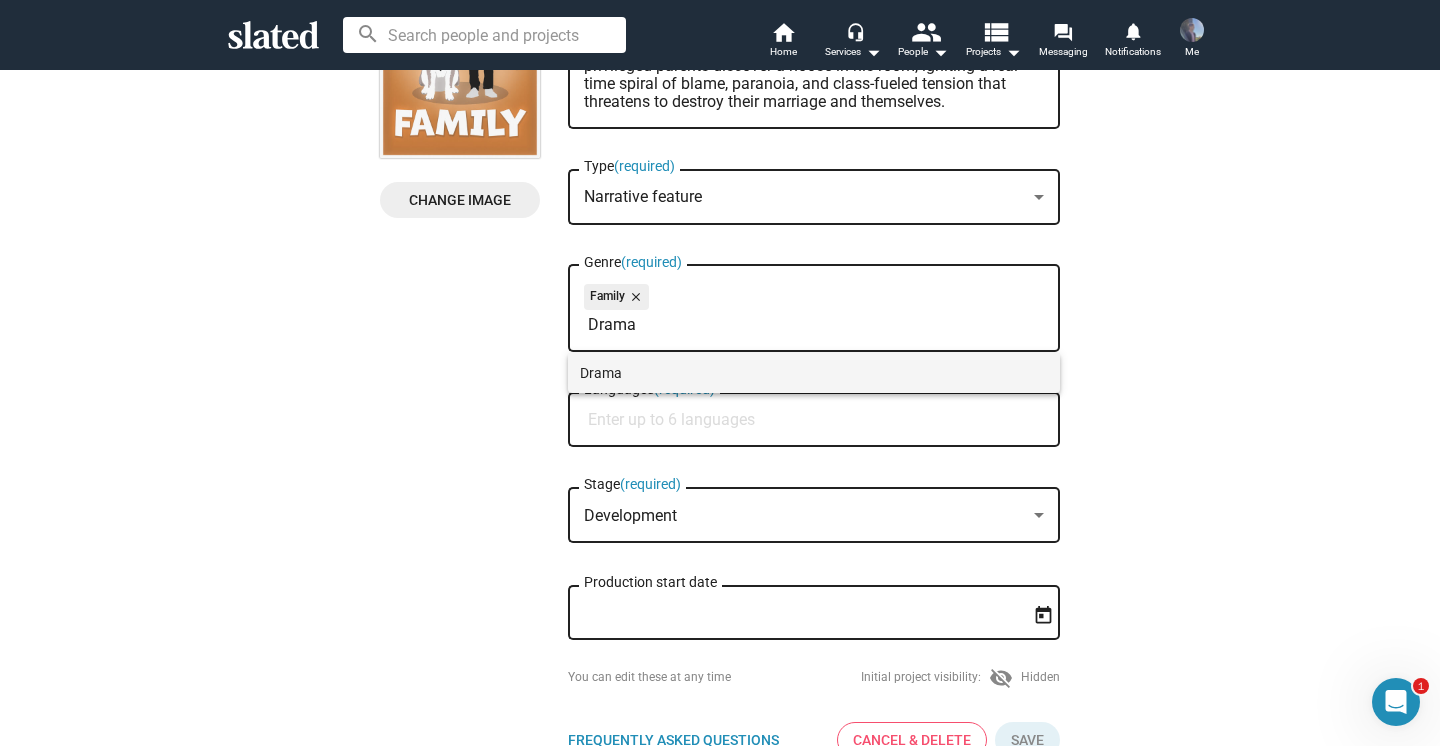 click on "Drama" at bounding box center [814, 373] 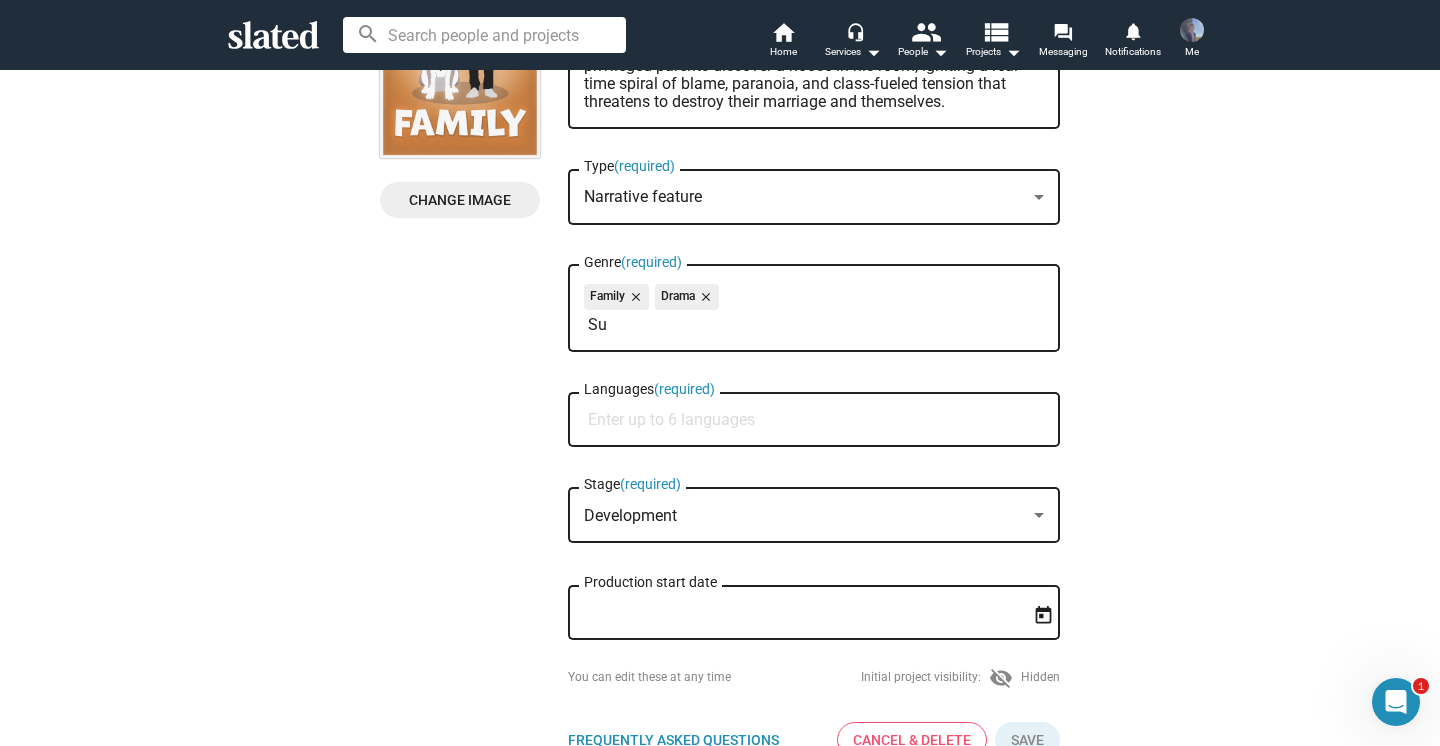 type on "S" 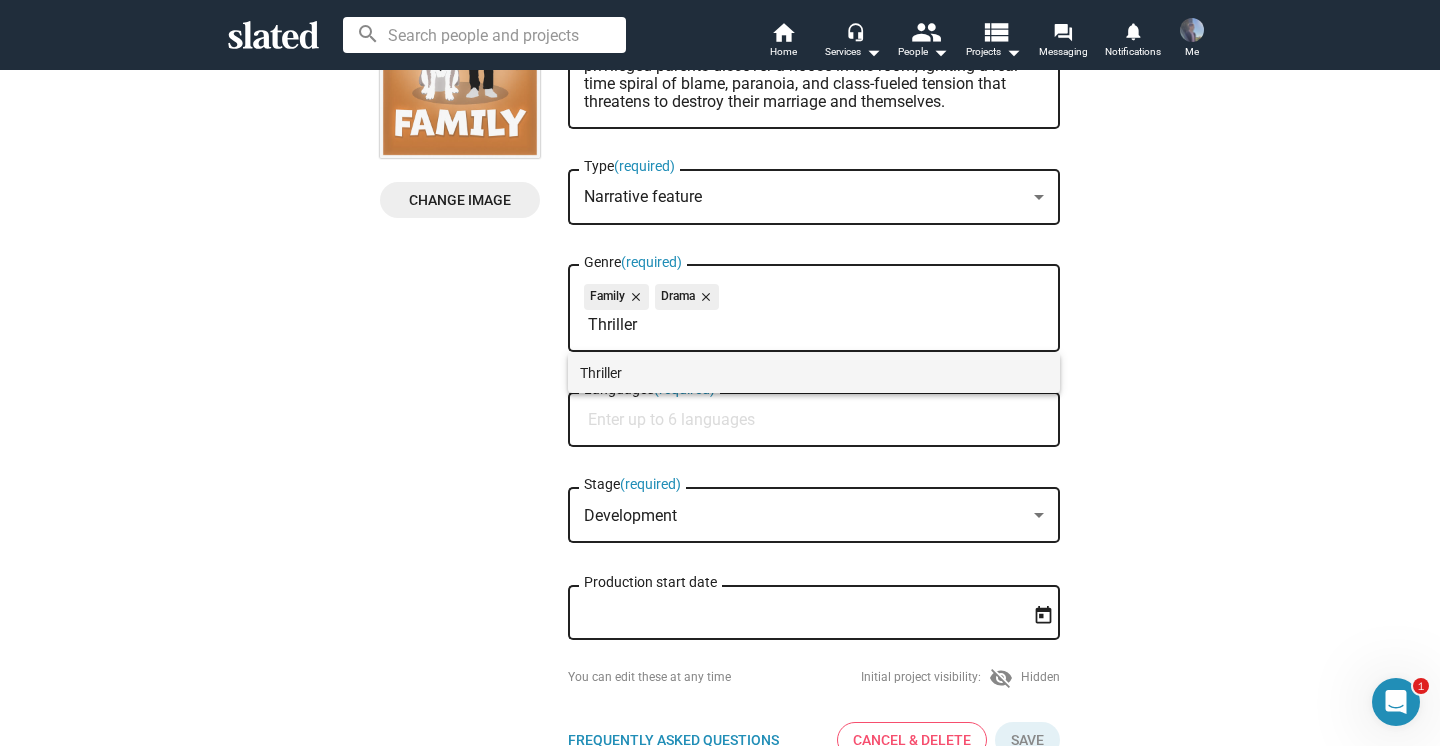 type on "Thriller" 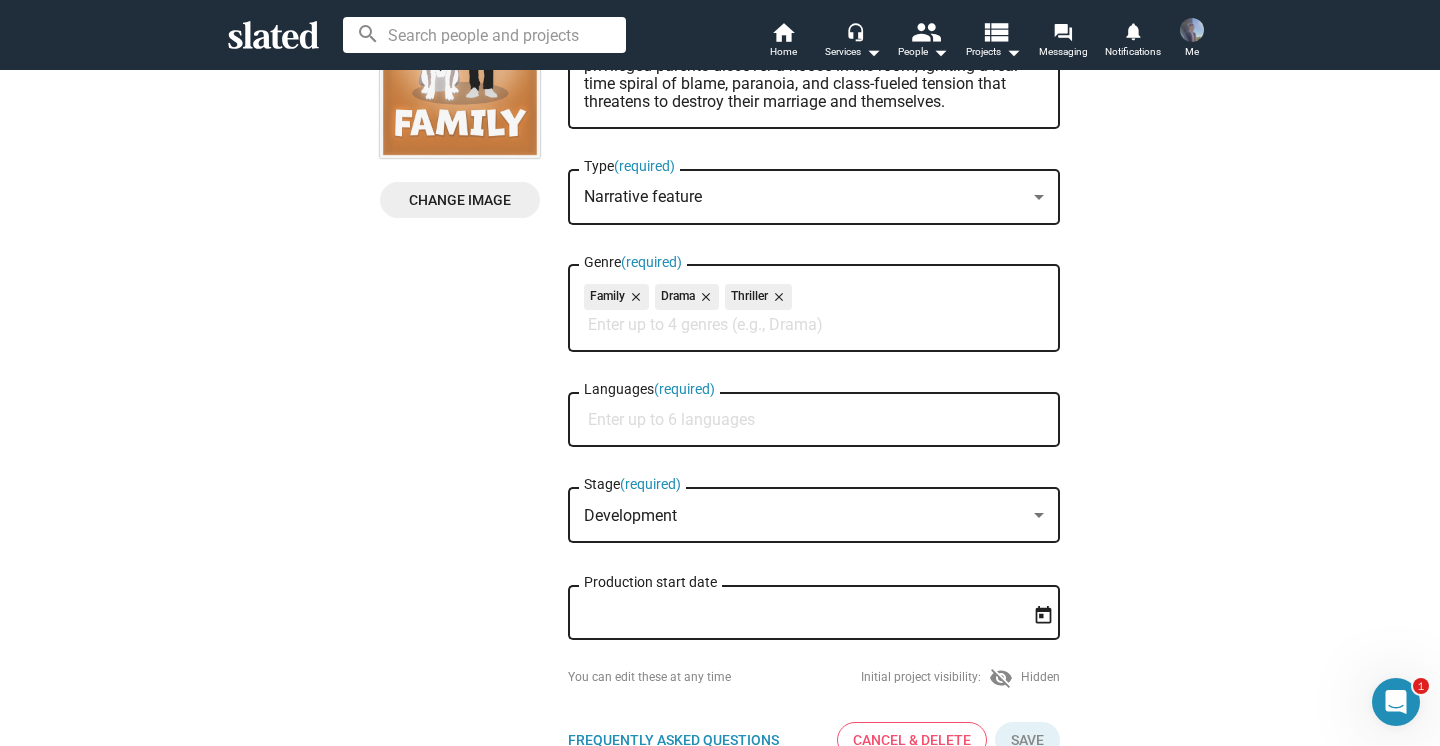 click on "Languages  (required)" at bounding box center [818, 420] 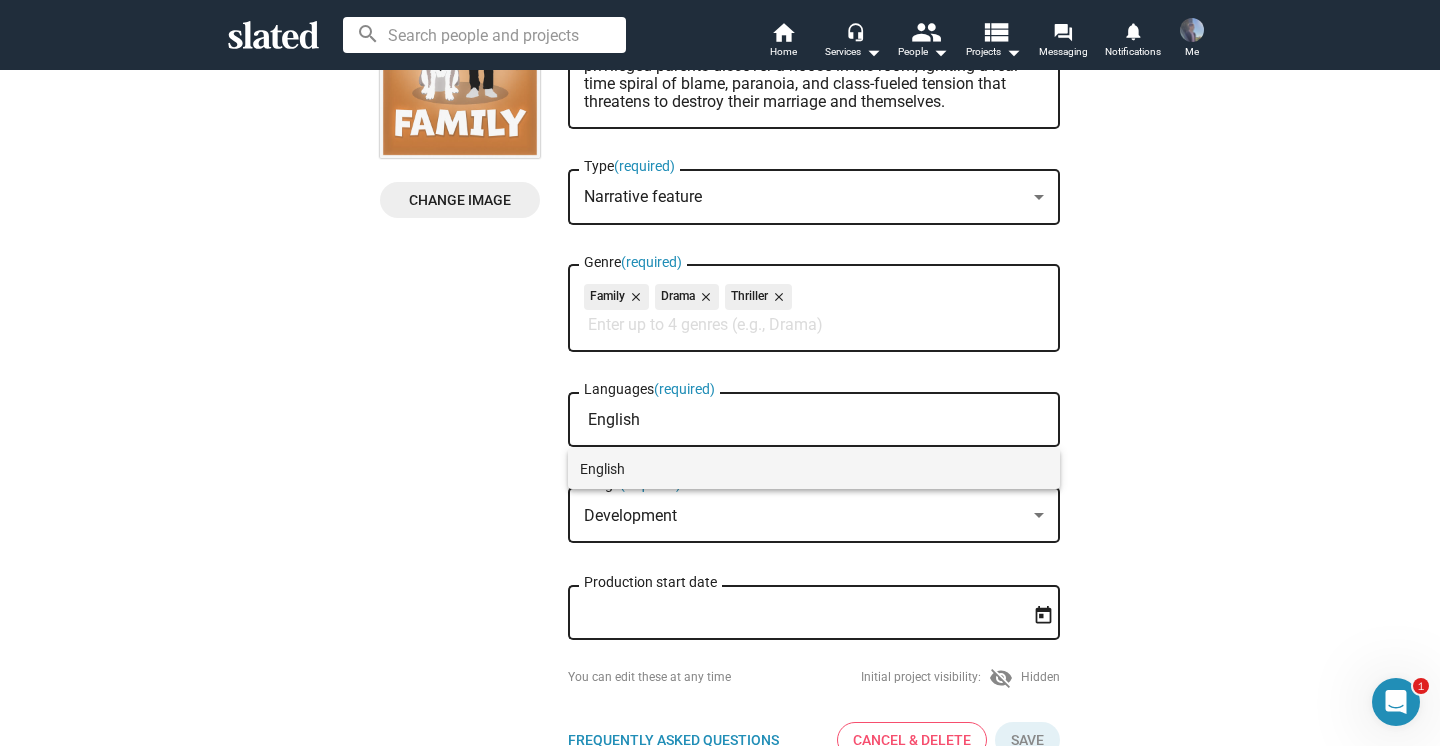 type on "English" 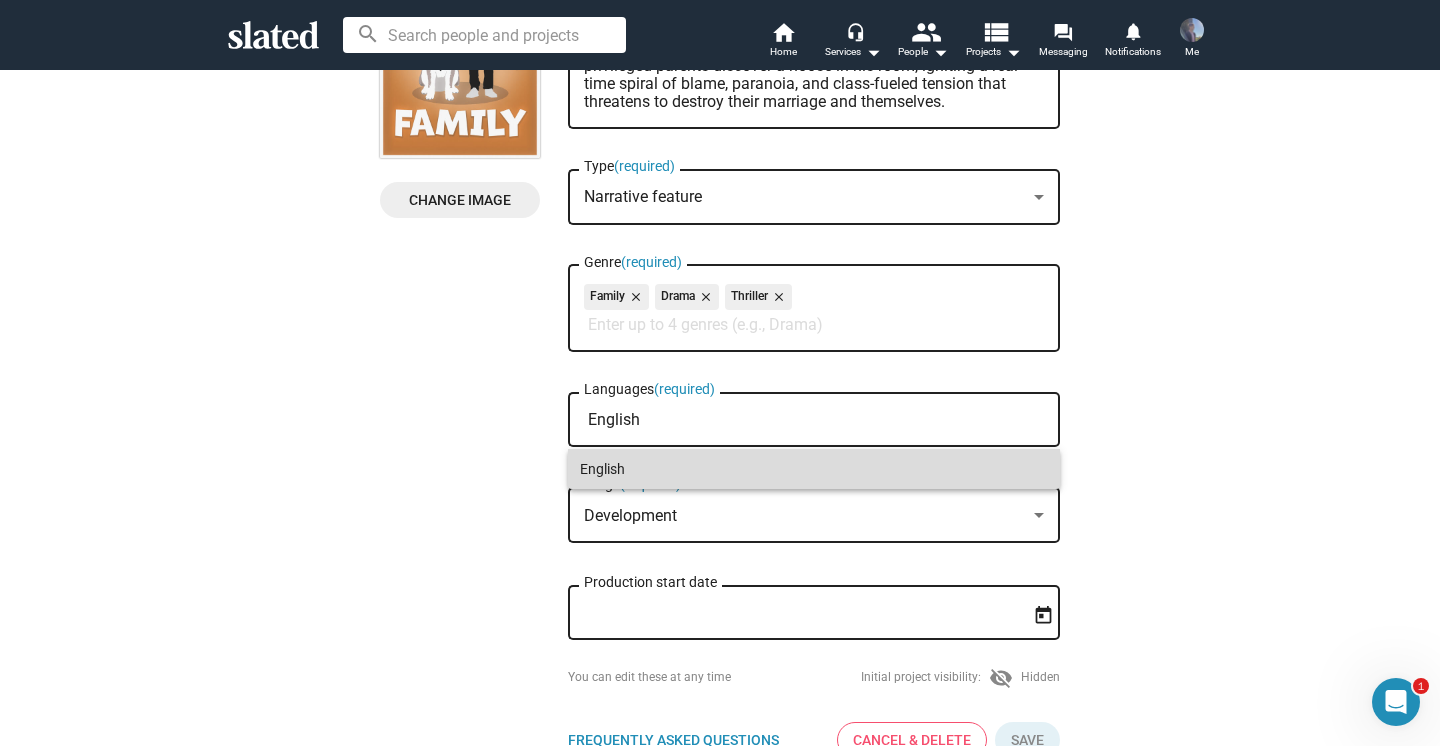 click on "English" at bounding box center [814, 469] 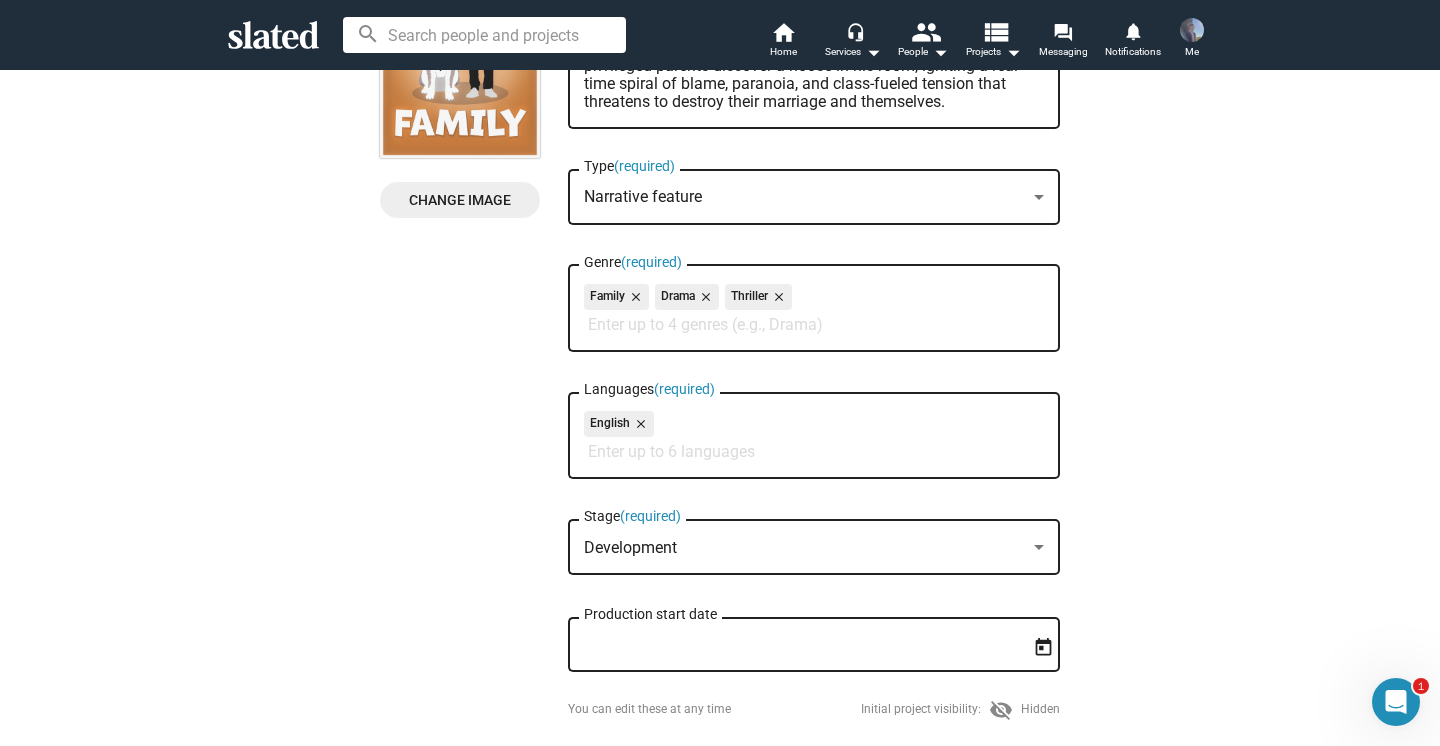 click on "Development" at bounding box center (630, 547) 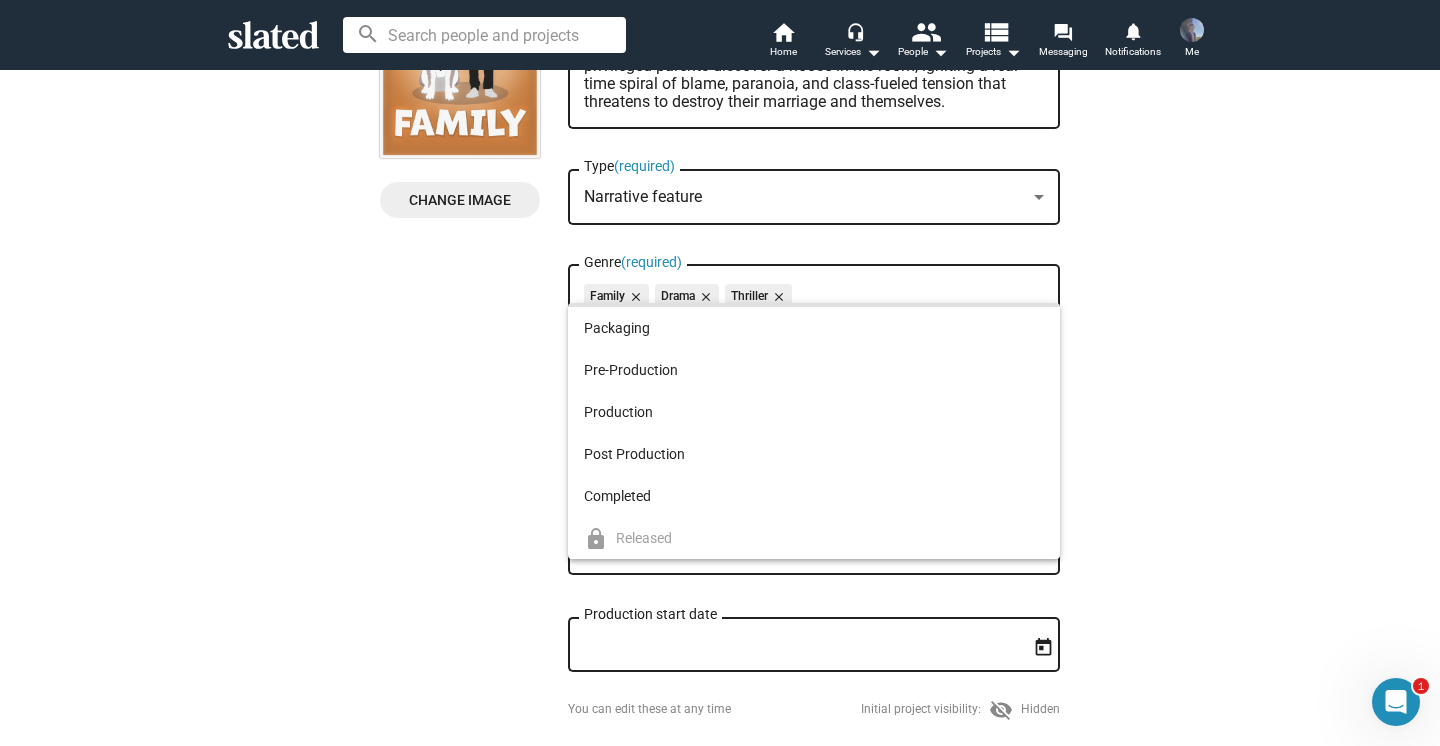 scroll, scrollTop: 0, scrollLeft: 0, axis: both 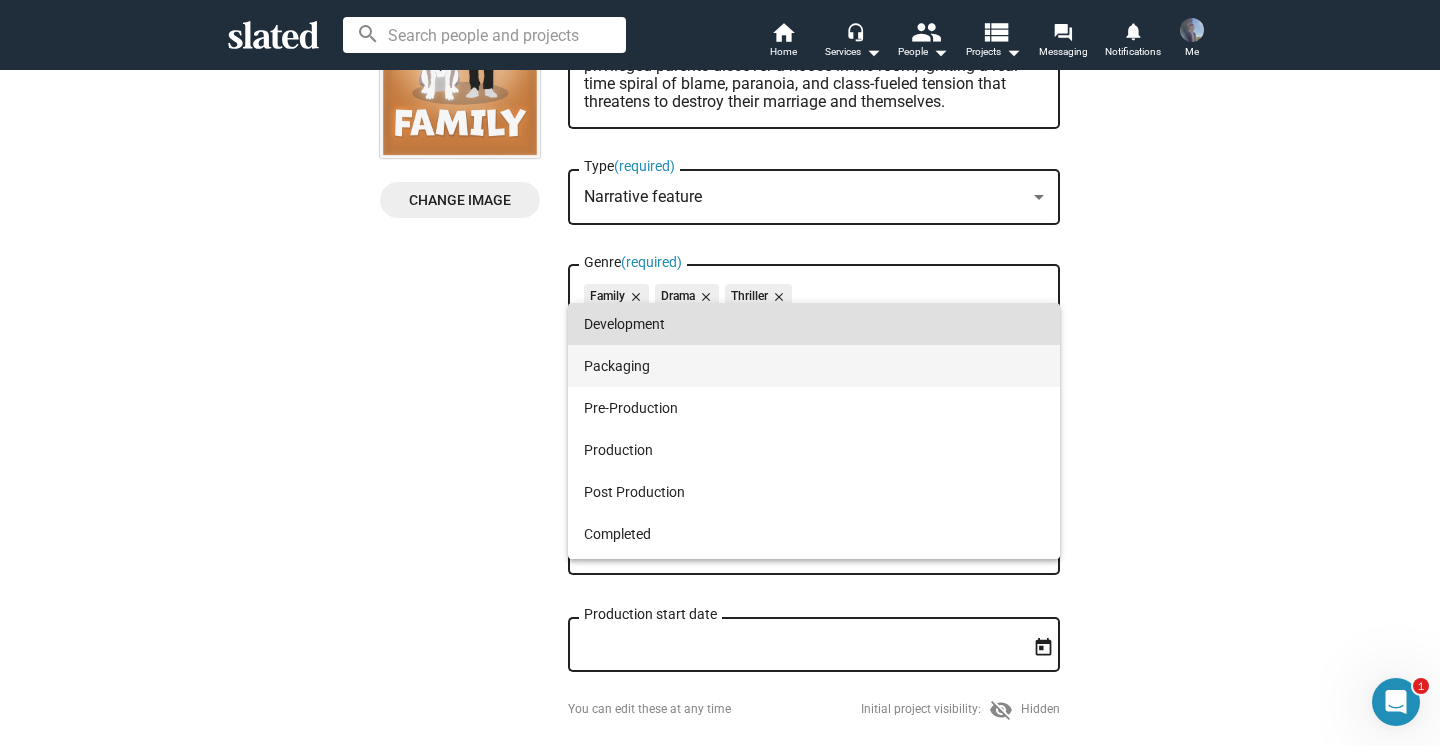 click on "Packaging" at bounding box center [814, 366] 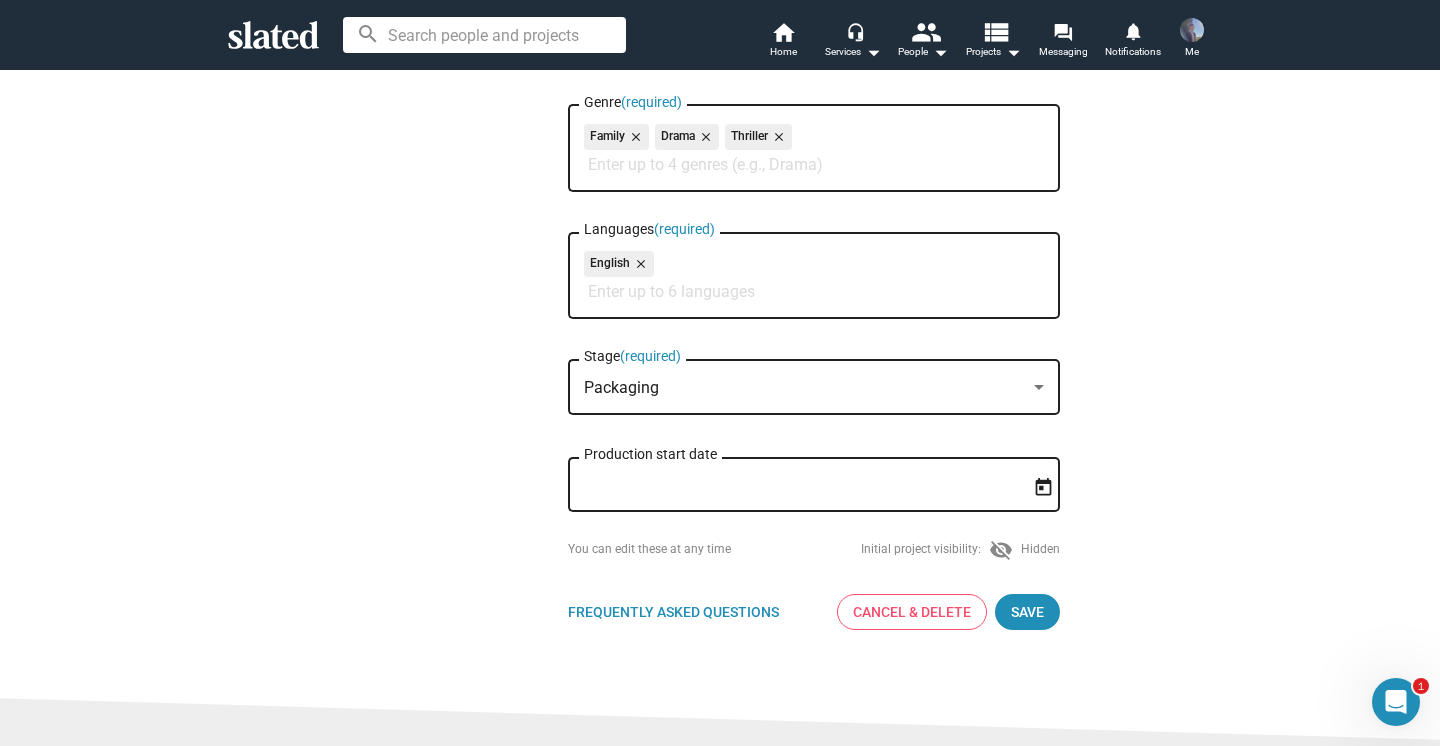 scroll, scrollTop: 489, scrollLeft: 0, axis: vertical 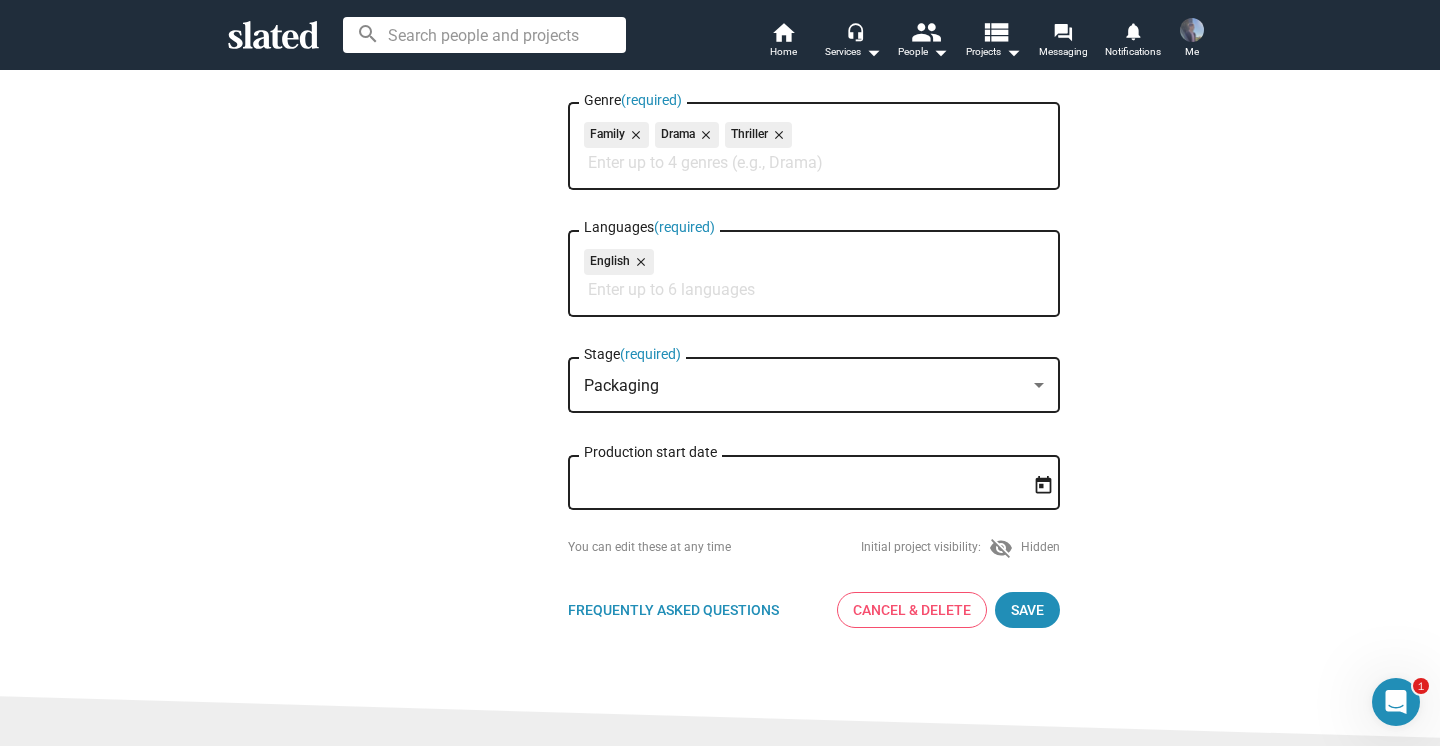 click on "Packaging Stage  (required)" 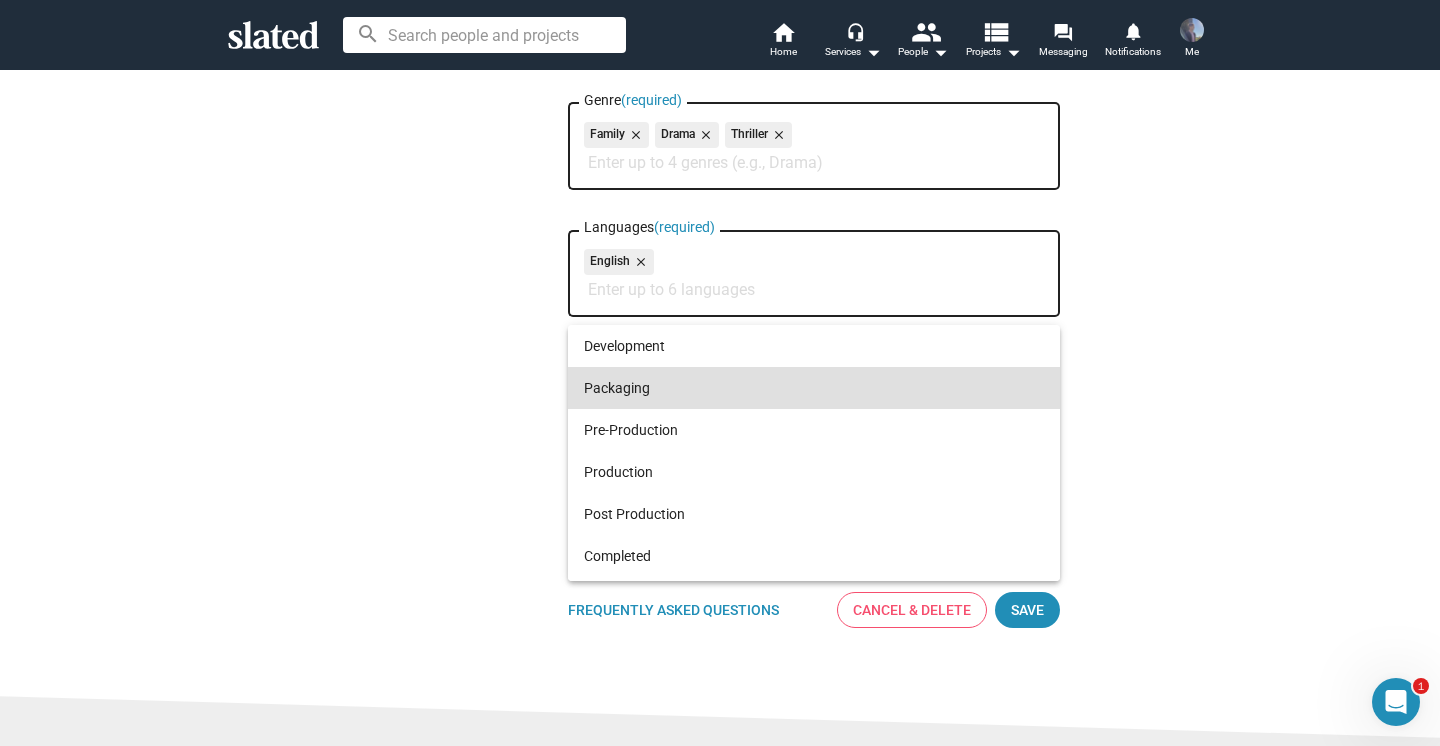 scroll, scrollTop: 0, scrollLeft: 0, axis: both 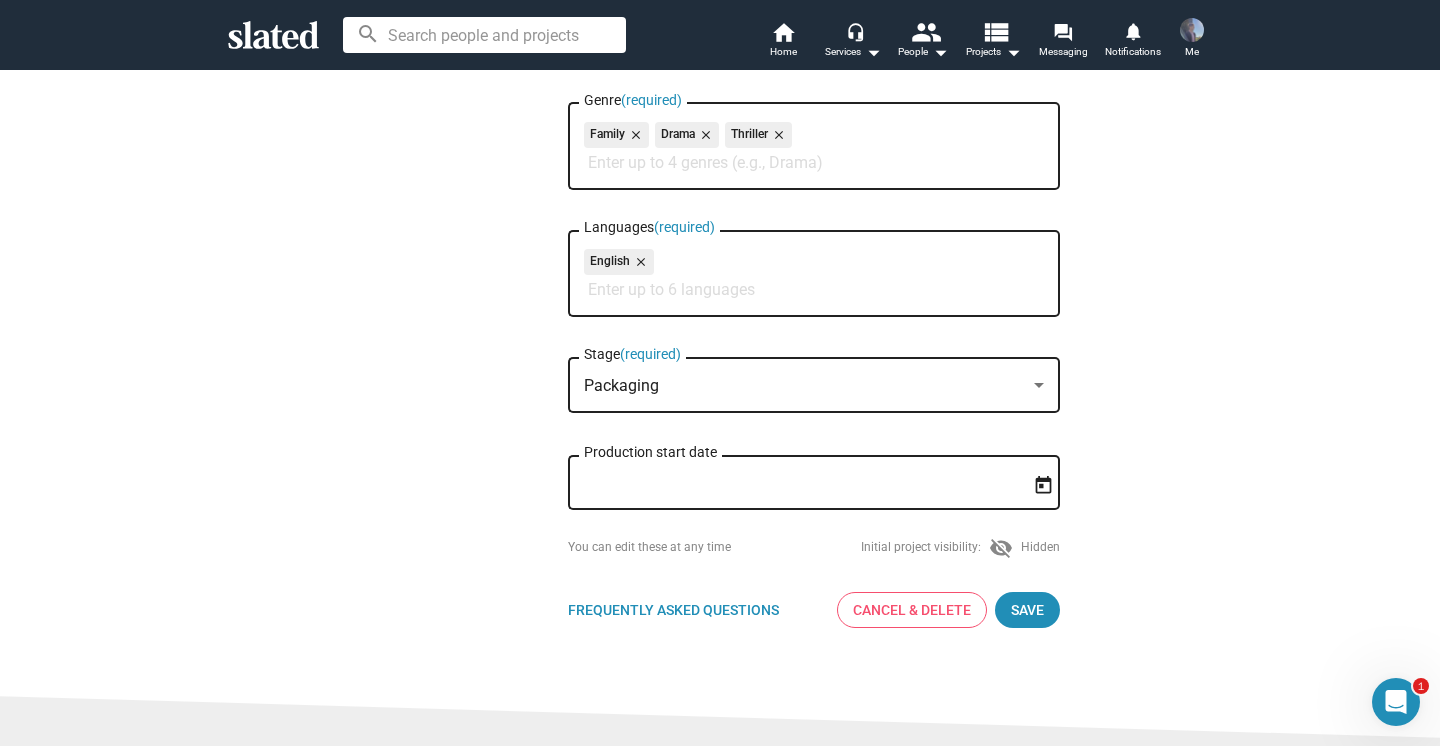 click on "Change Image   Change Image  WOODY? Title  (required) With just 65 minutes before their son returns home, two privileged parents discover a noose in his room, igniting a real-time spiral of blame, paranoia, and class-fueled tension that threatens to destroy their marriage and themselves. Logline  (required) Narrative feature Type  (required) Family close Drama close Thriller close Genre  (required) English close Languages  (required) Packaging Stage  (required) Production start date You can edit these at any time  Initial project visibility:  visibility_off  Hidden  Frequently Asked Questions FAQ Cancel & Delete Save" 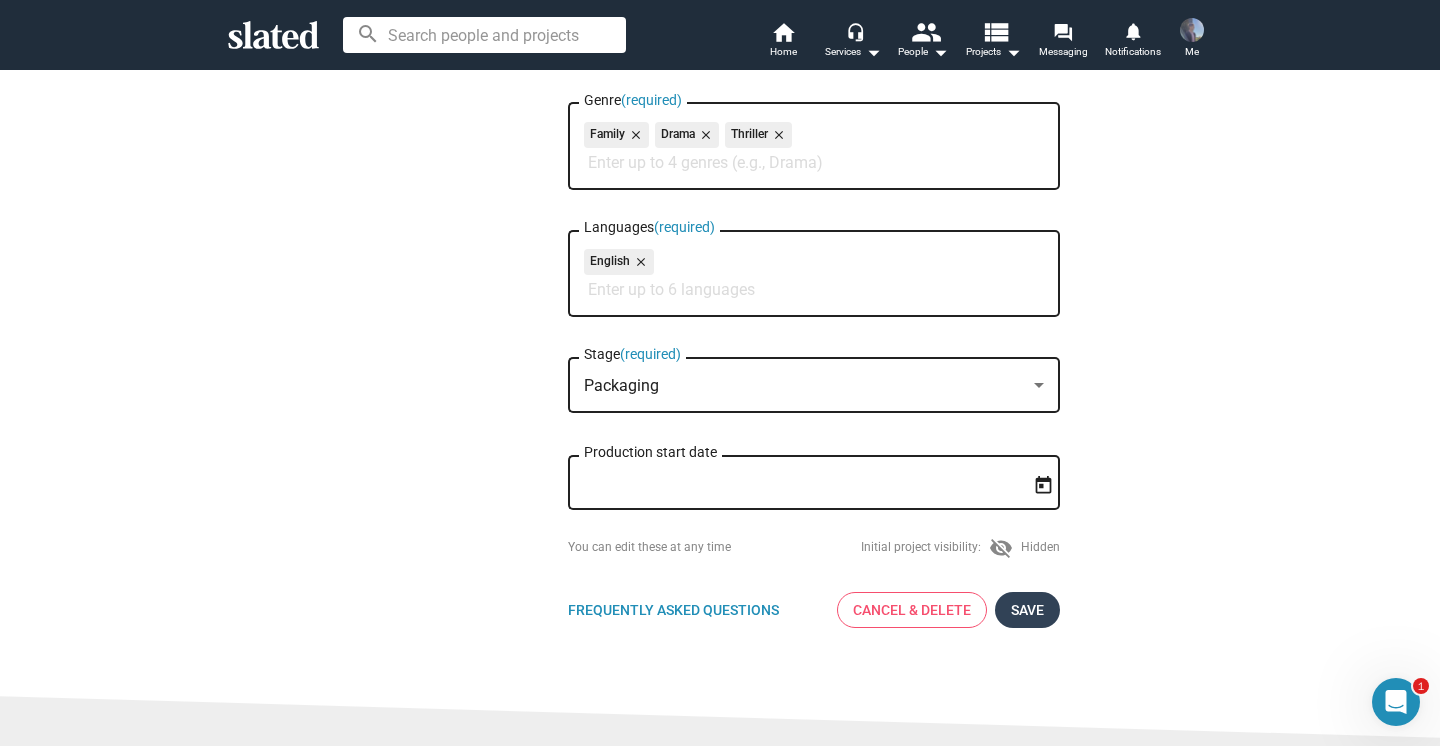click on "Save" 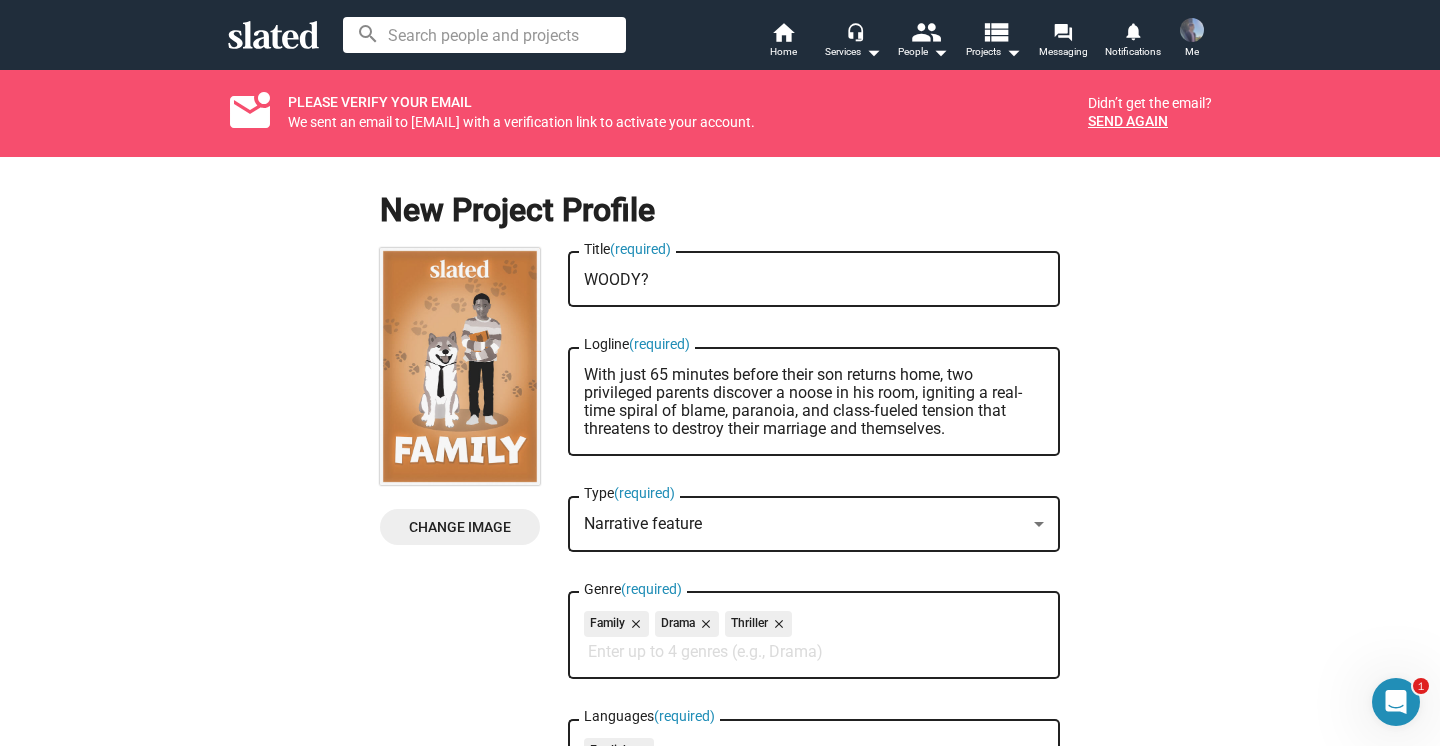 scroll, scrollTop: 0, scrollLeft: 0, axis: both 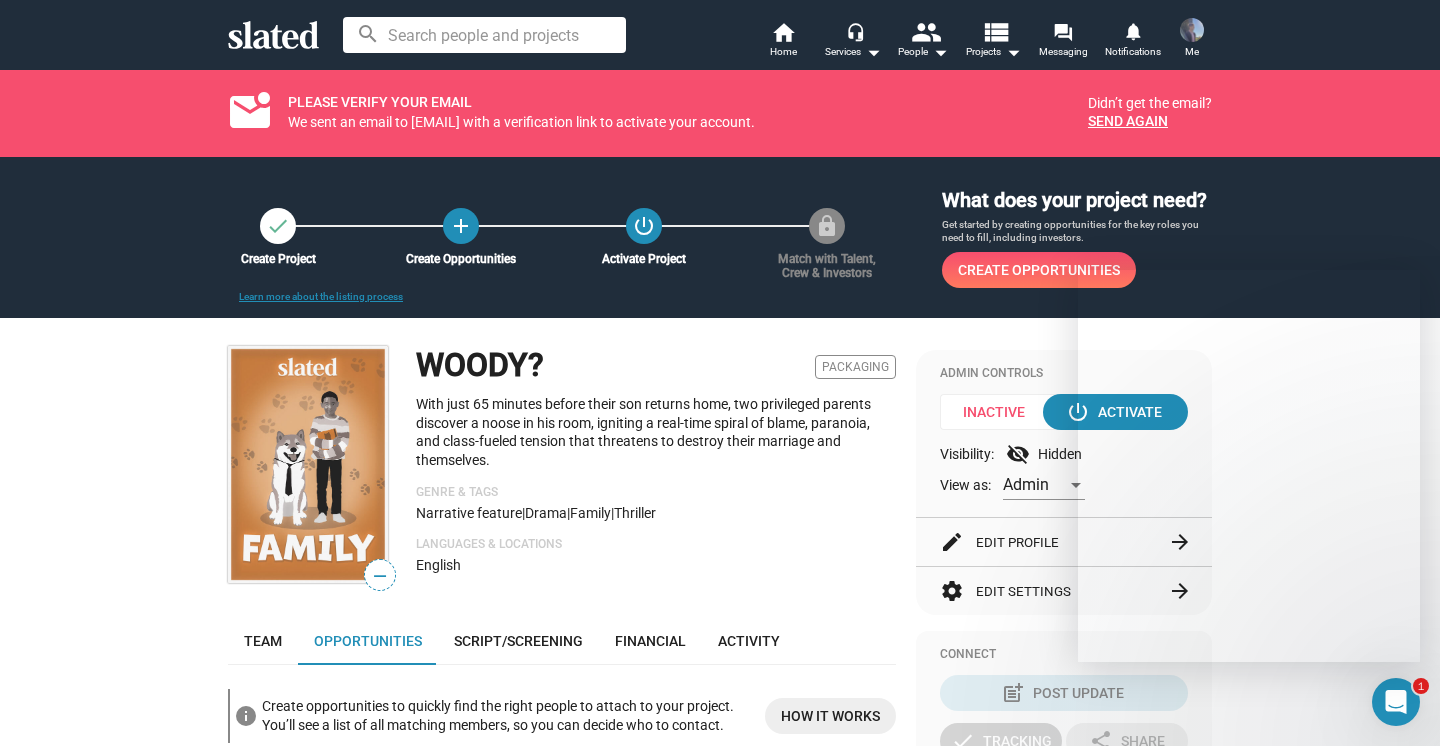 click on "—" 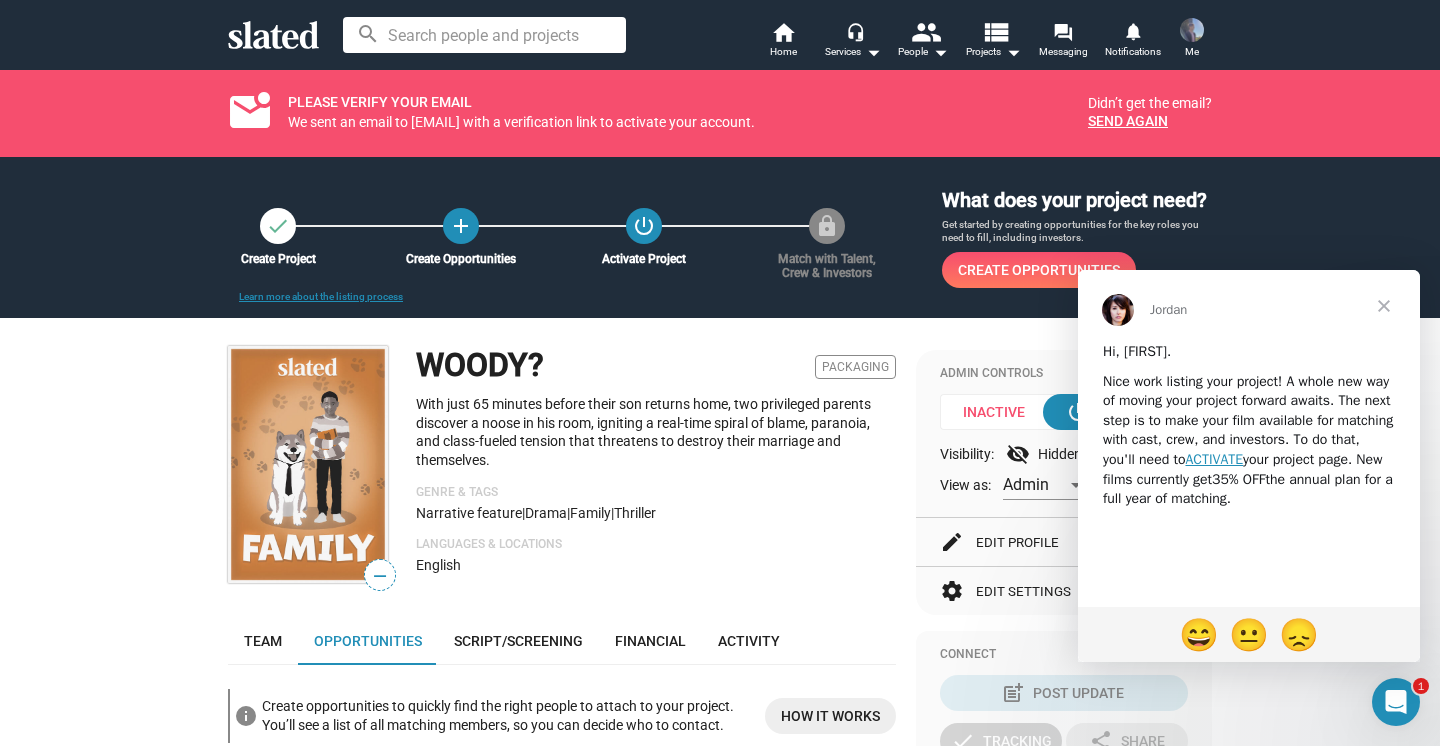 scroll, scrollTop: 0, scrollLeft: 0, axis: both 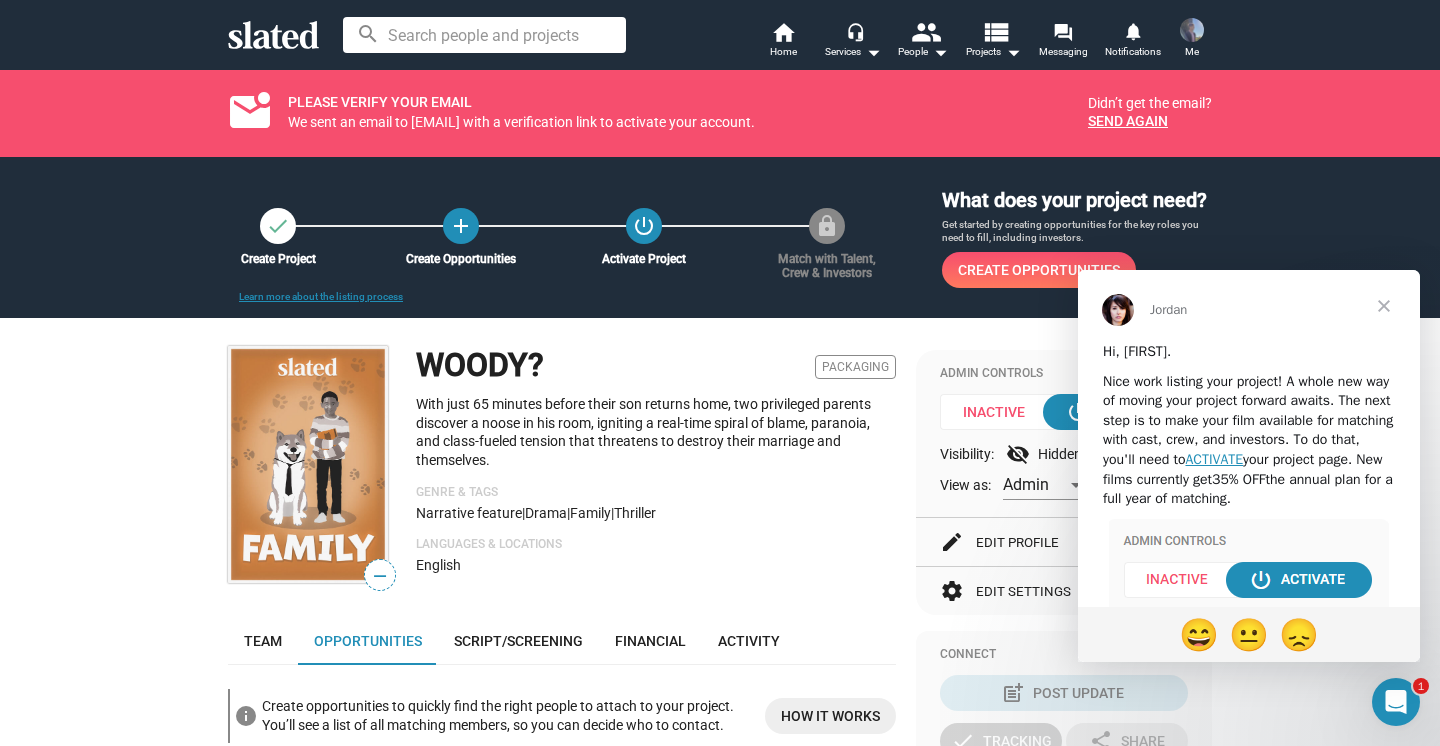 click at bounding box center (1384, 306) 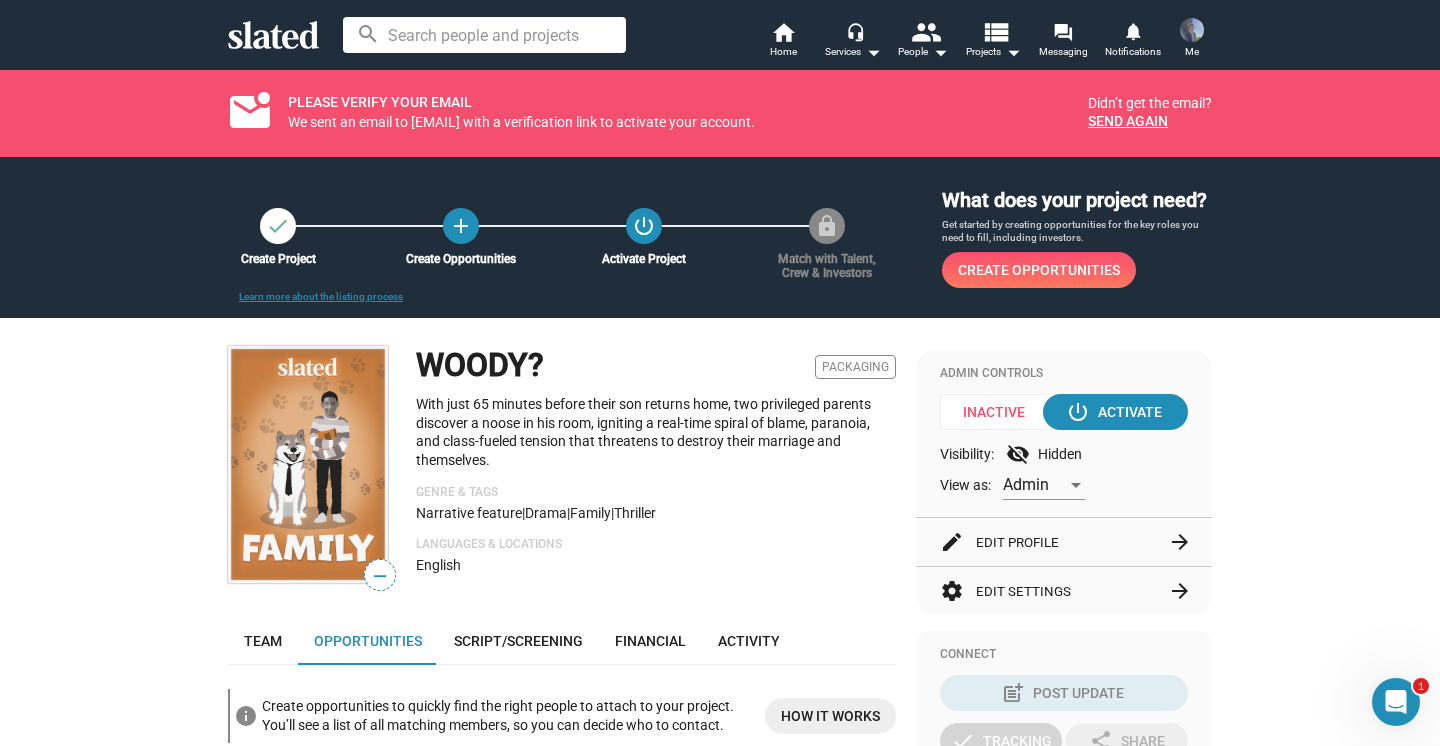 scroll, scrollTop: 116, scrollLeft: 0, axis: vertical 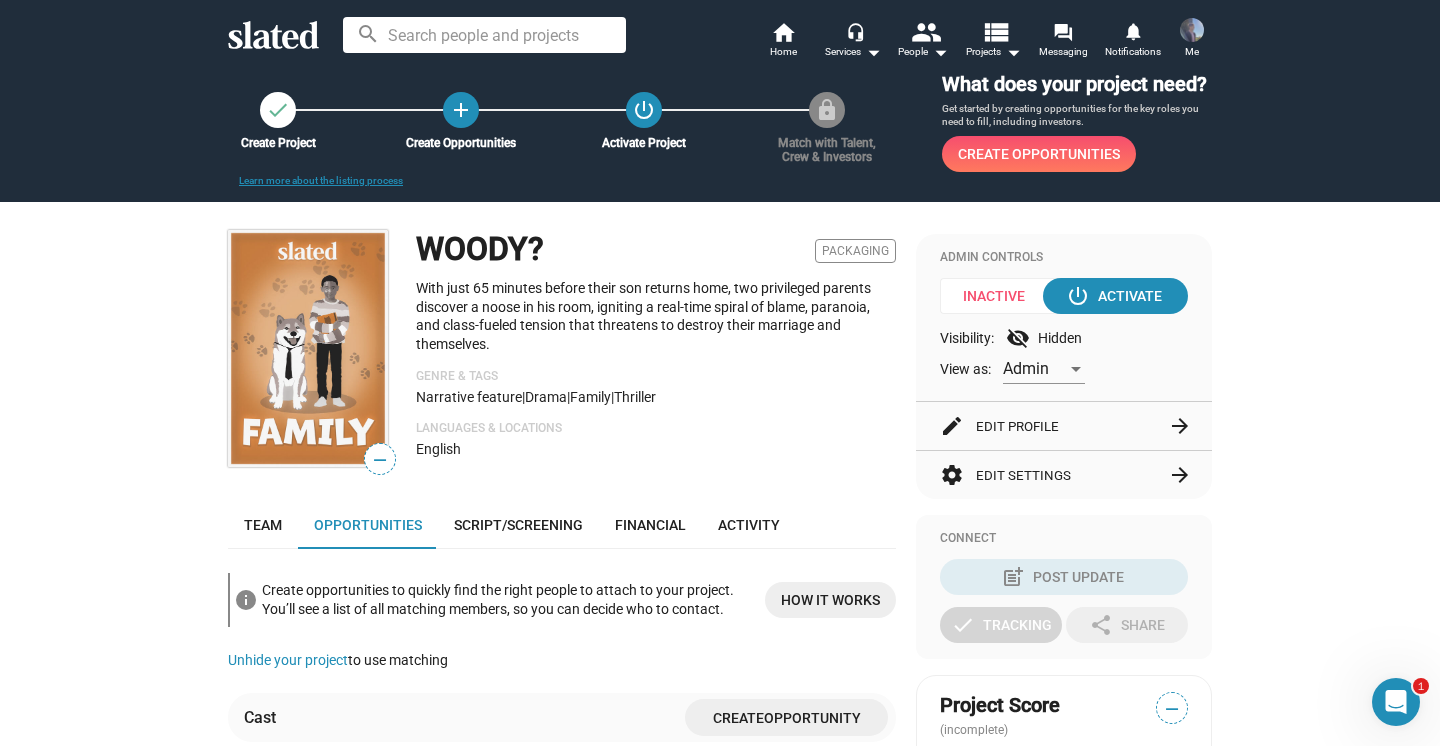 click on "—" 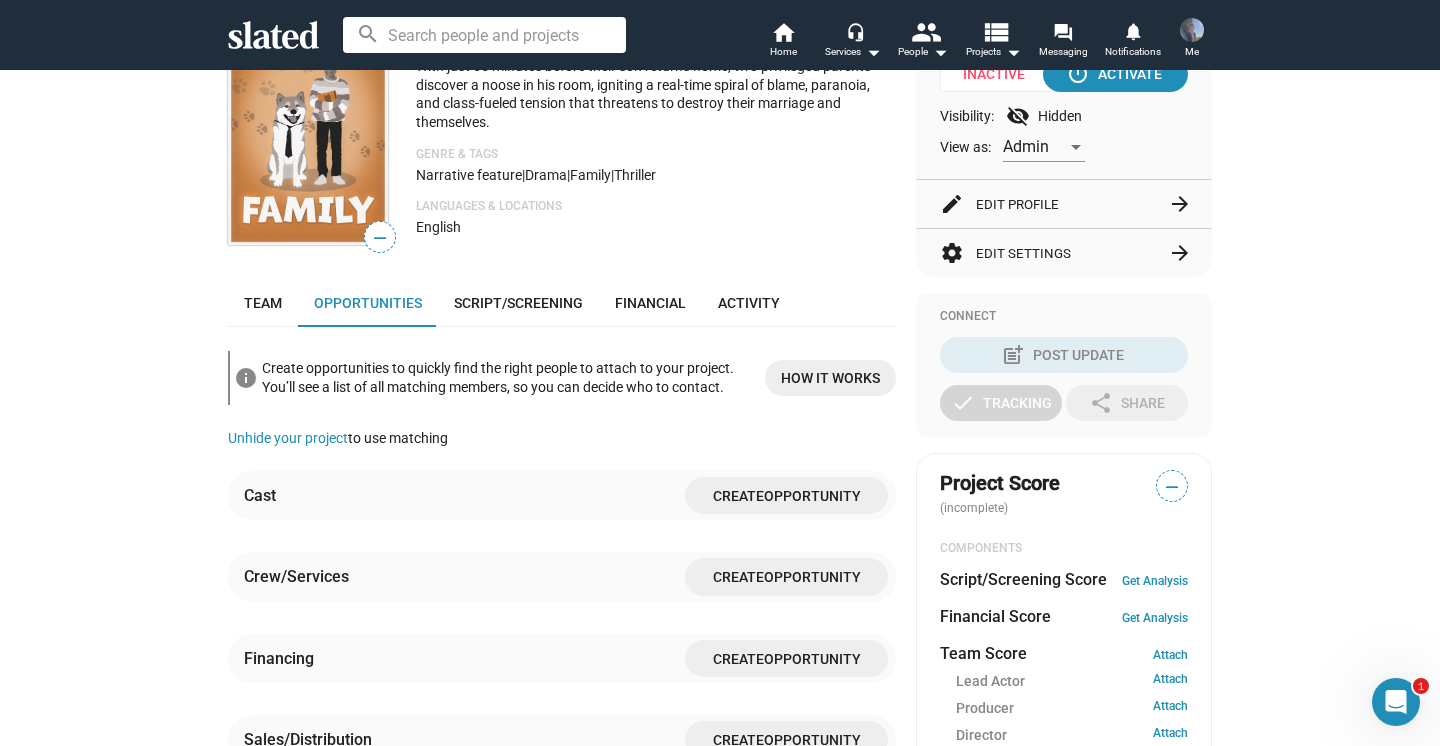 scroll, scrollTop: 336, scrollLeft: 0, axis: vertical 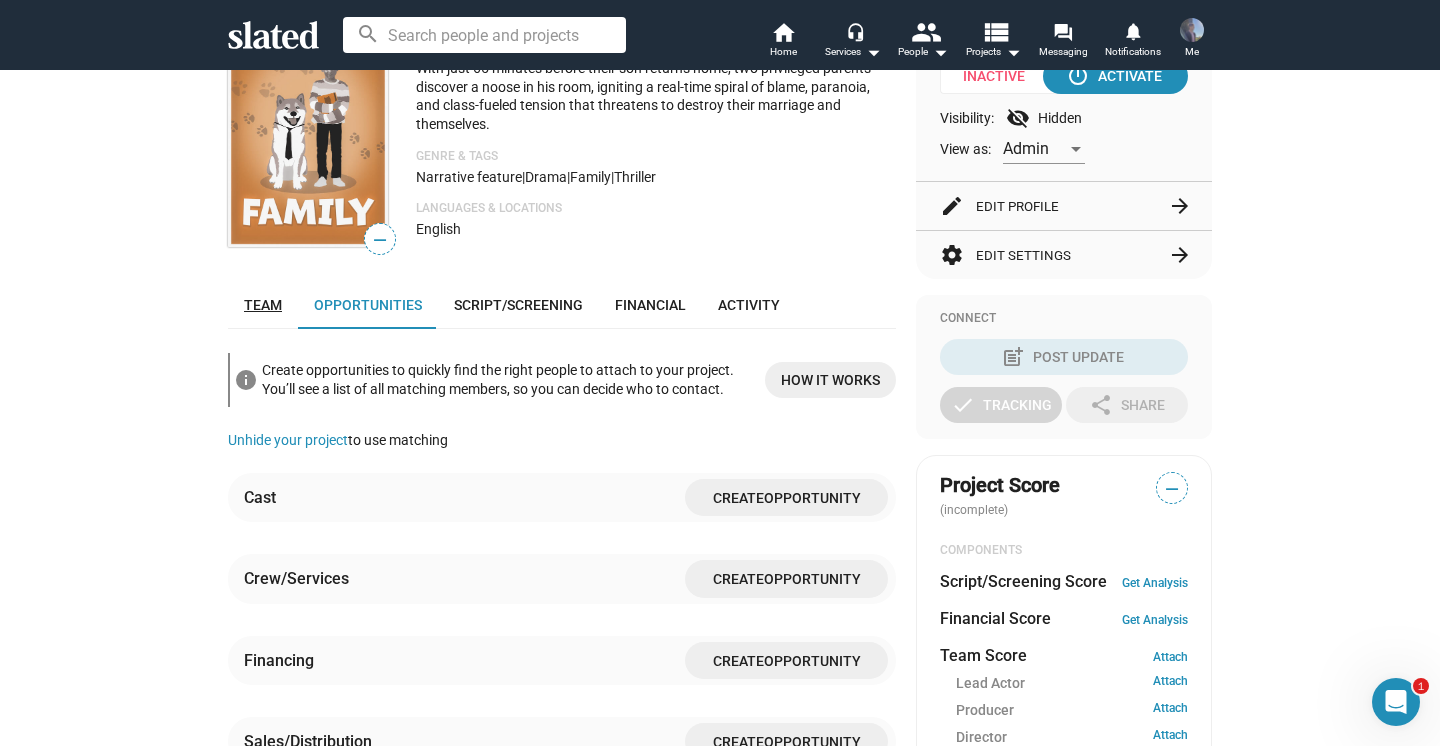 click on "Team" at bounding box center [263, 305] 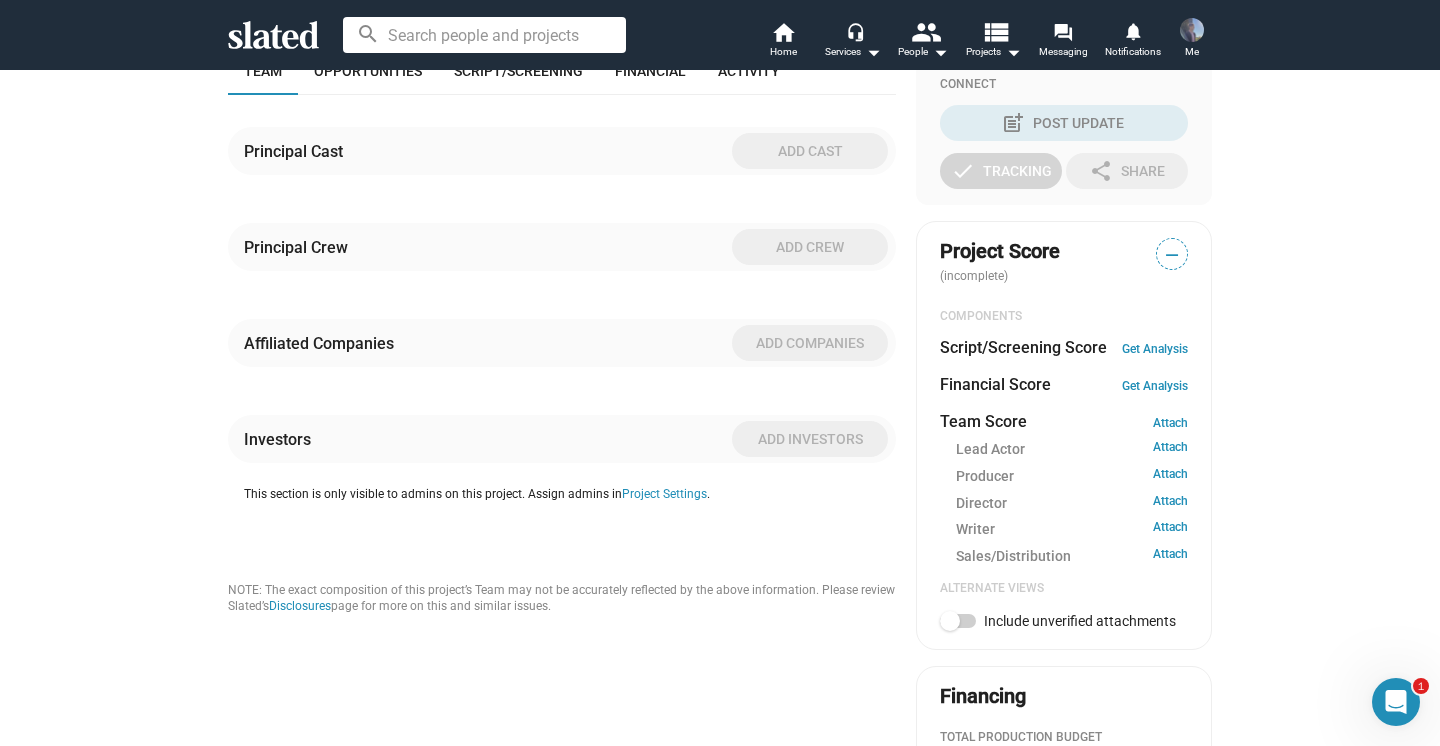 scroll, scrollTop: 475, scrollLeft: 0, axis: vertical 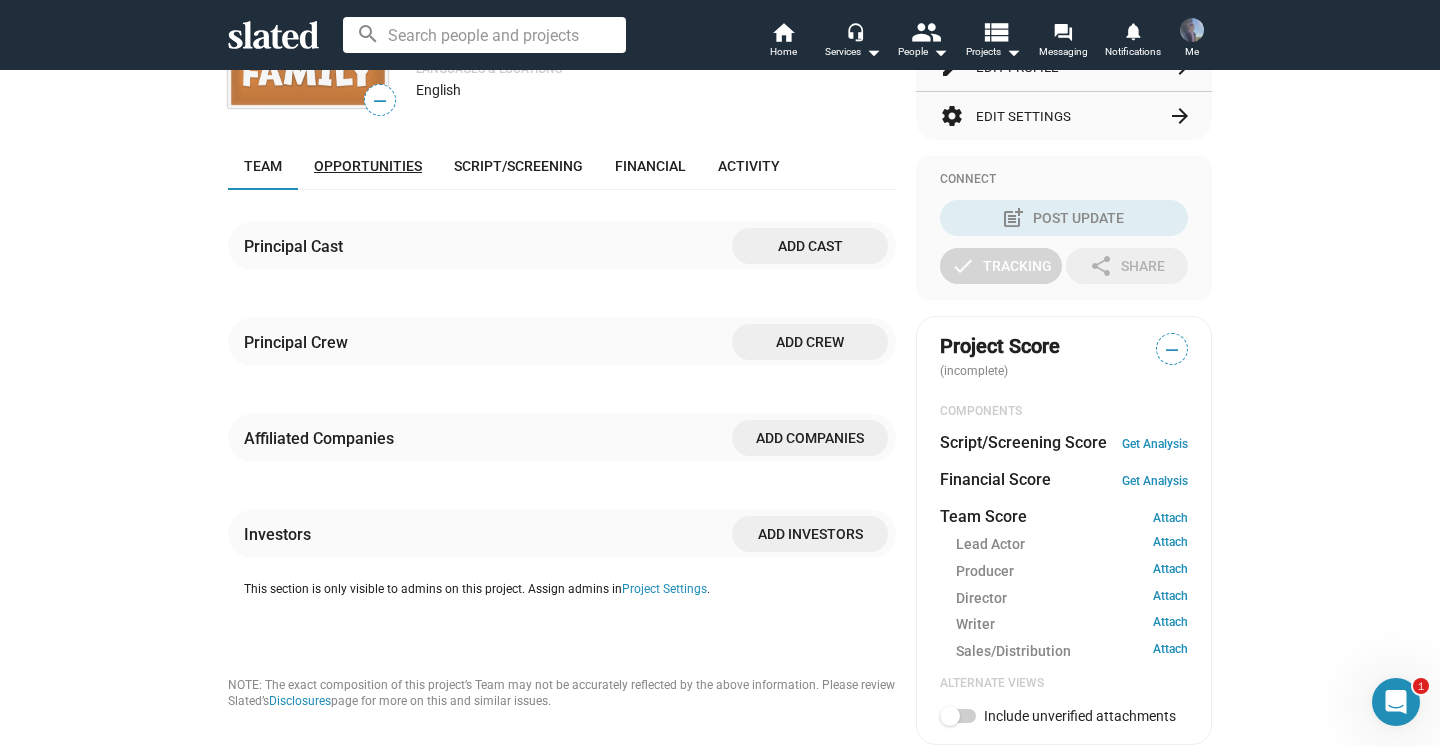click on "Opportunities" at bounding box center [368, 166] 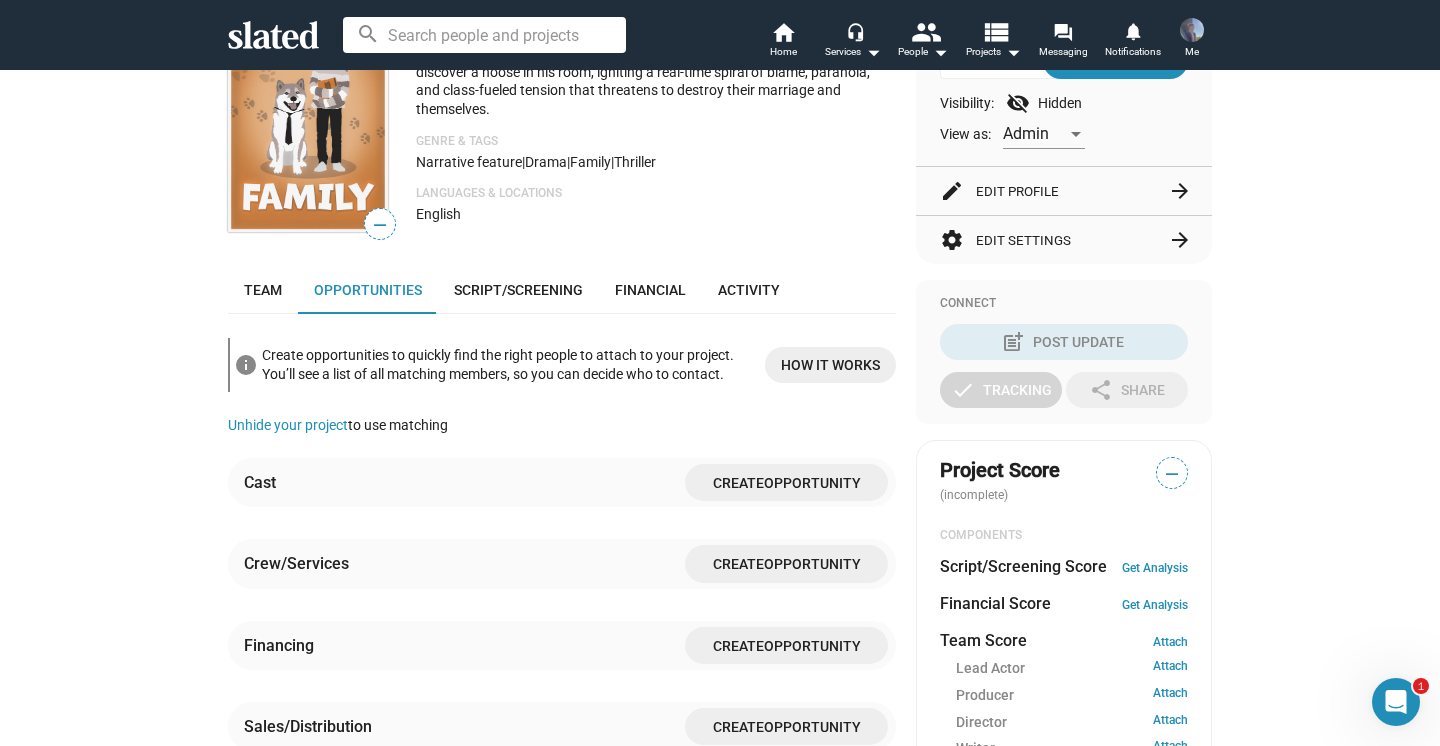 scroll, scrollTop: 332, scrollLeft: 0, axis: vertical 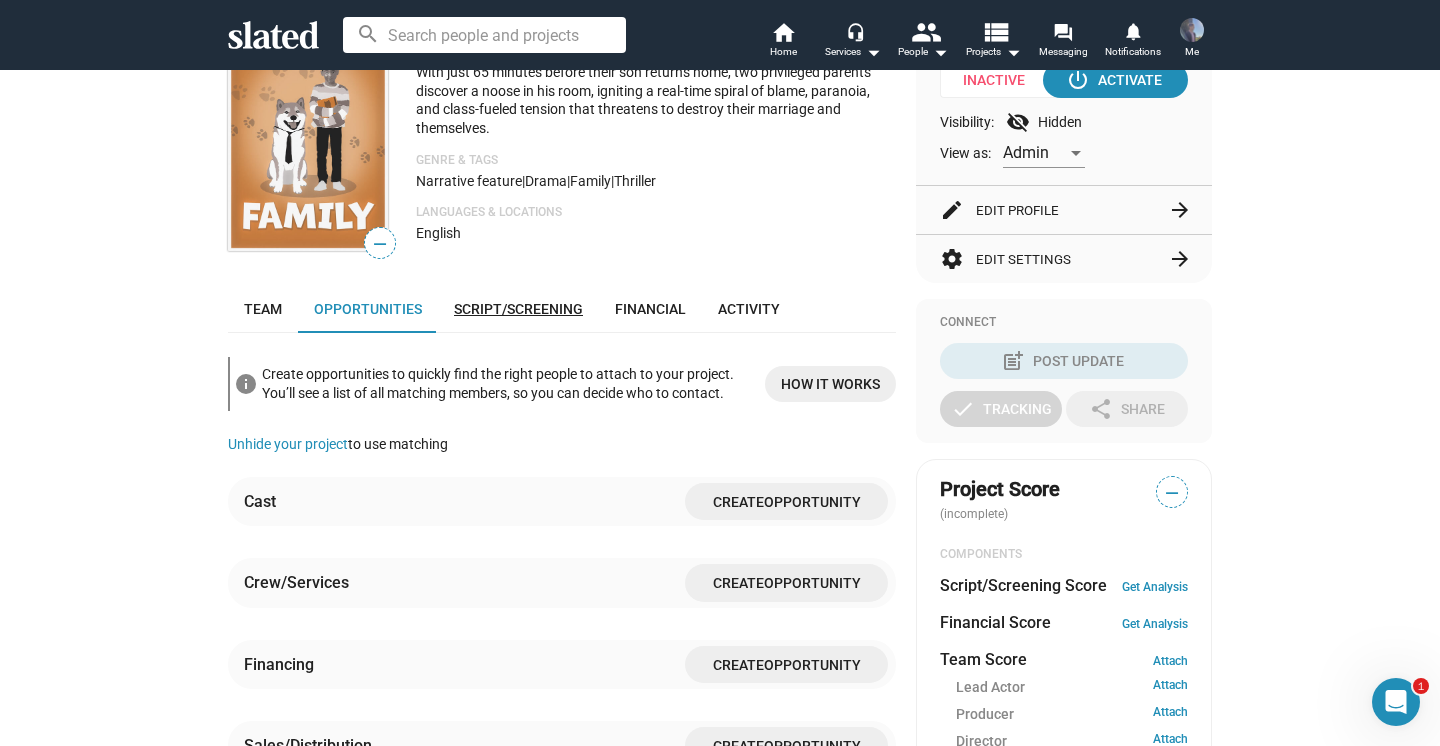 click on "Script/Screening" at bounding box center (518, 309) 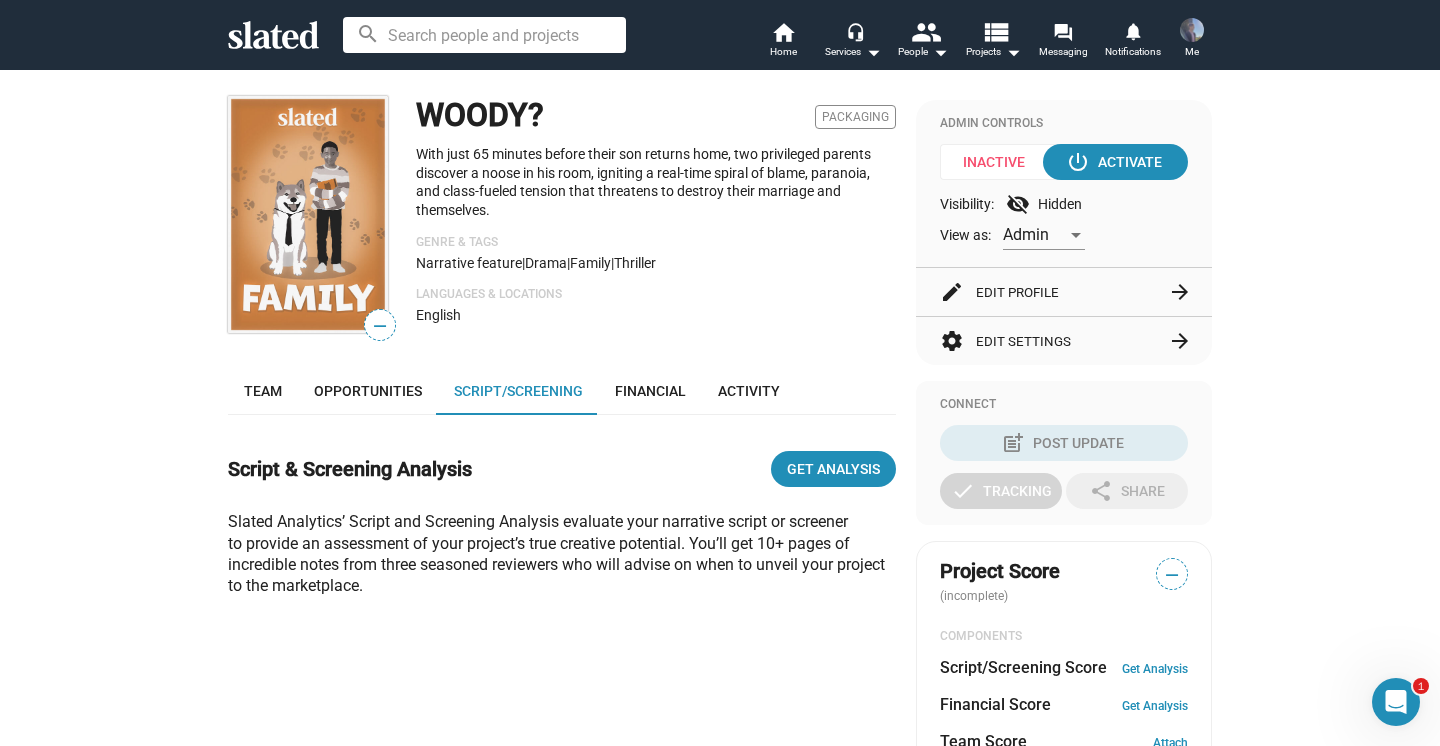 scroll, scrollTop: 249, scrollLeft: 0, axis: vertical 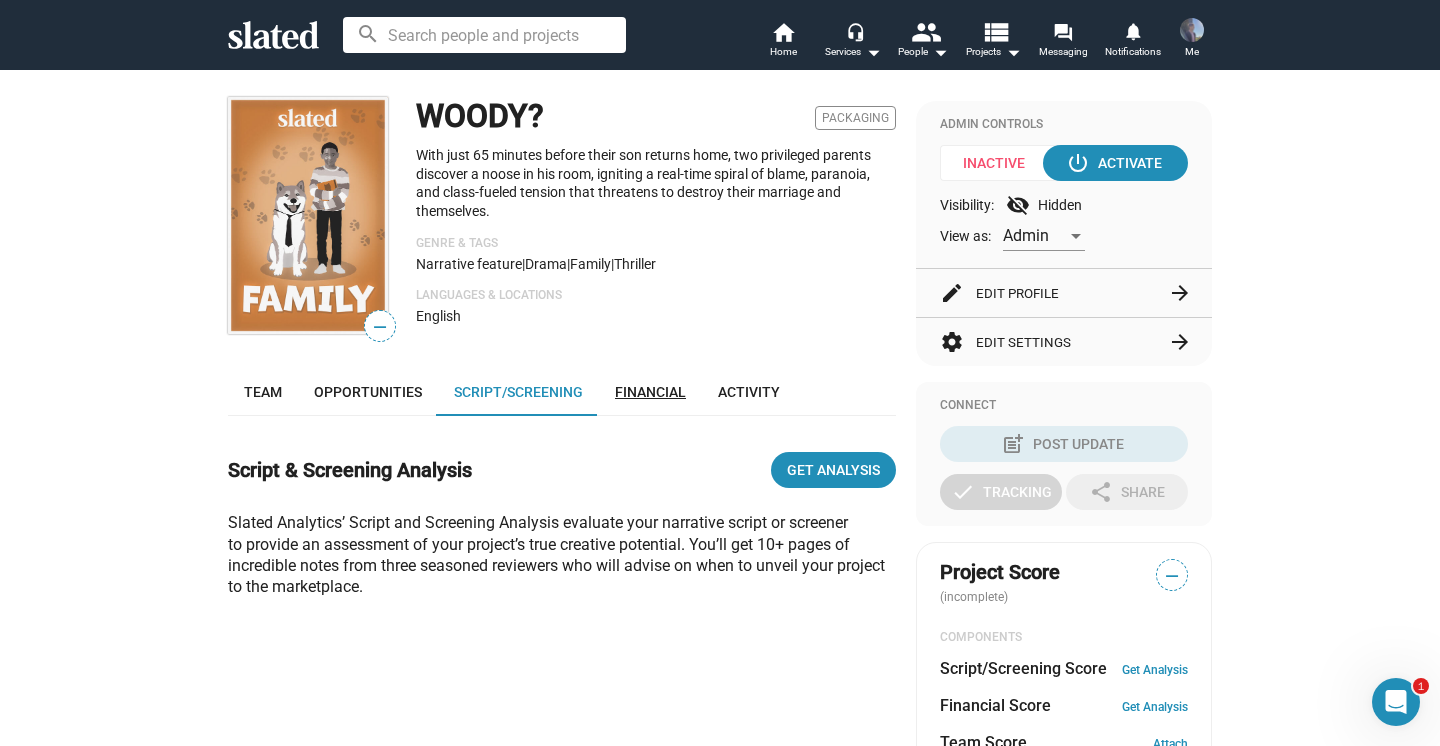 click on "Financial" at bounding box center (650, 392) 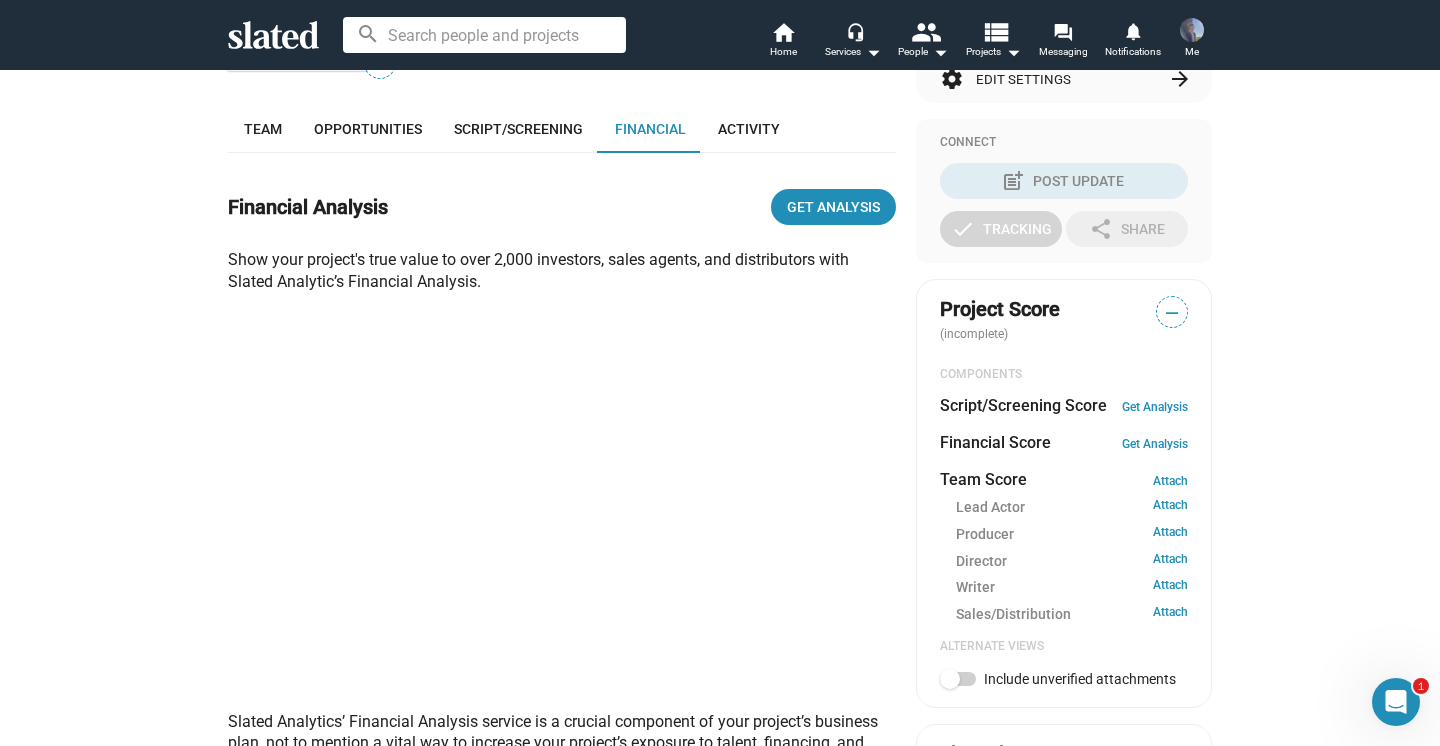 scroll, scrollTop: 570, scrollLeft: 0, axis: vertical 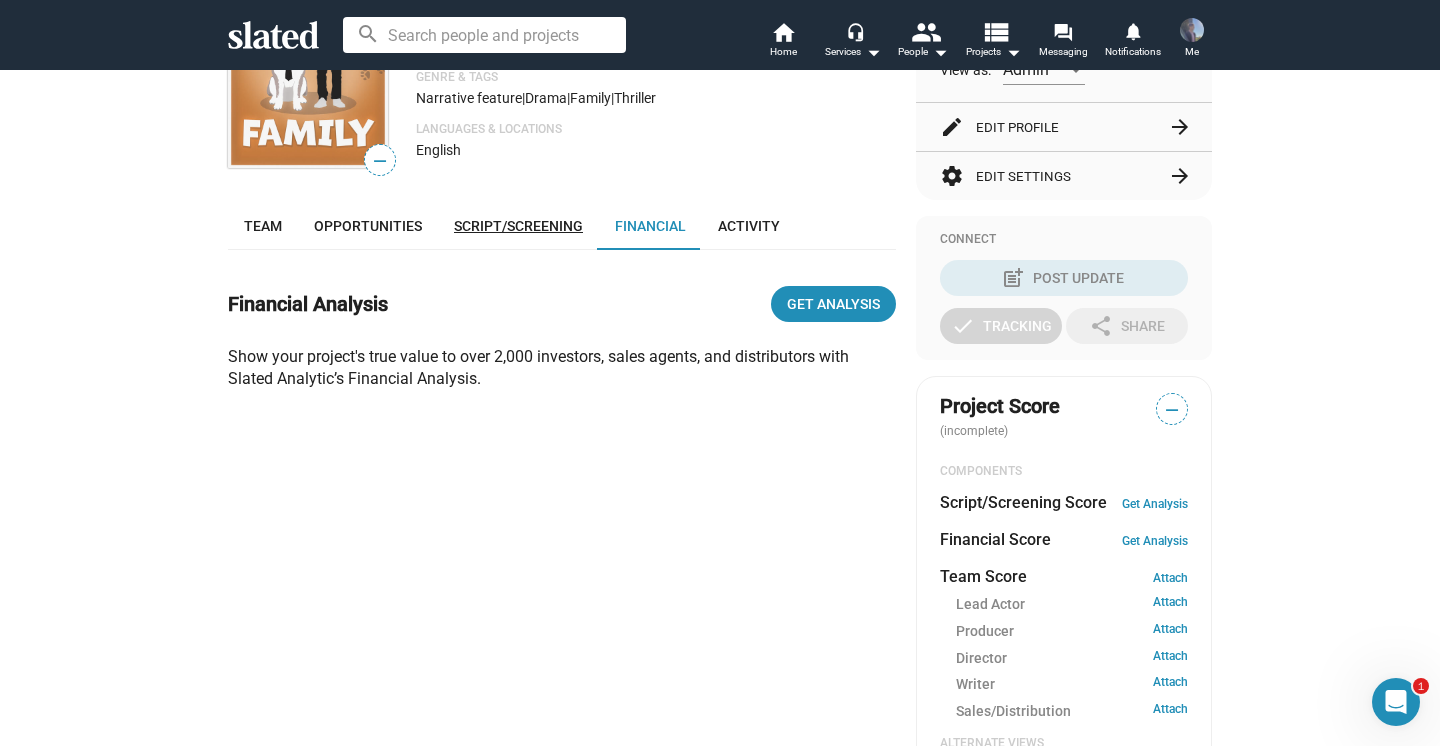 click on "Script/Screening" at bounding box center (518, 226) 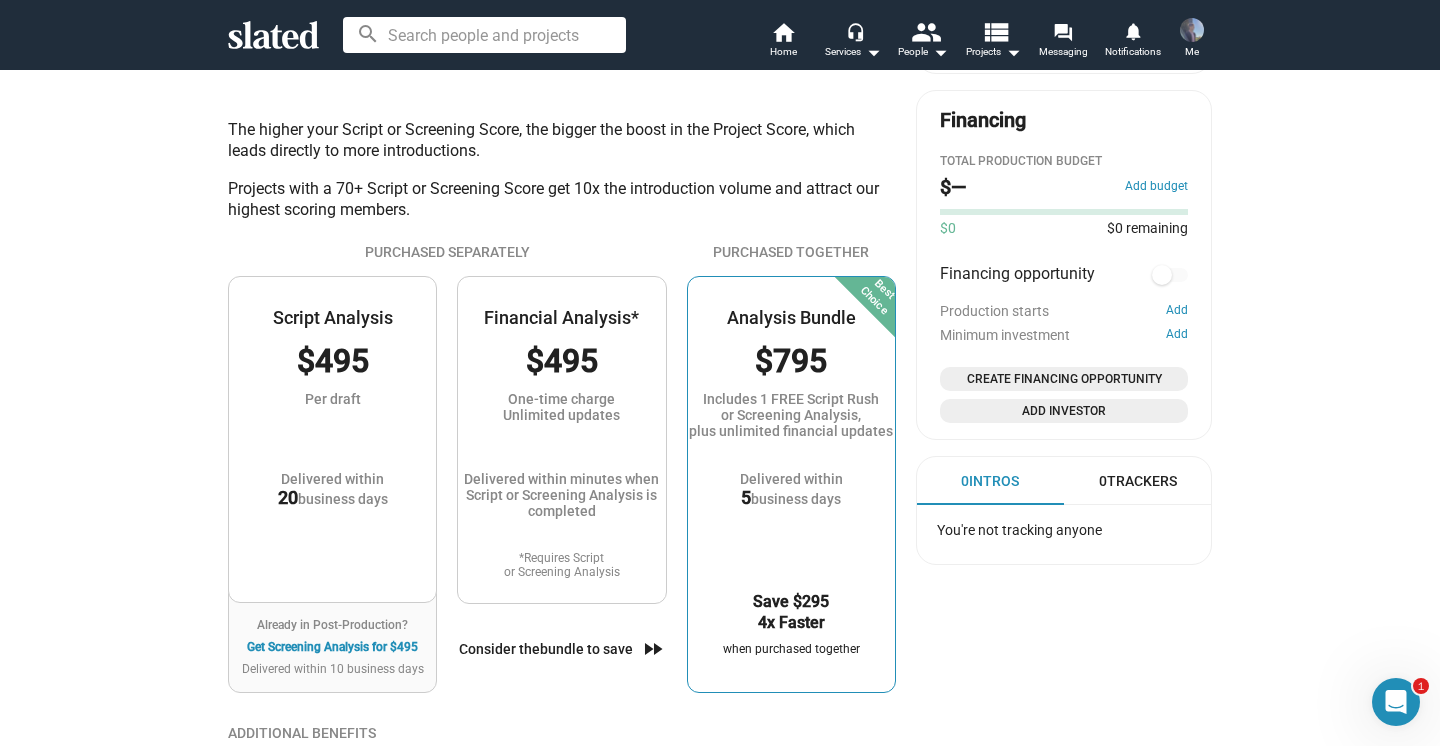 scroll, scrollTop: 453, scrollLeft: 0, axis: vertical 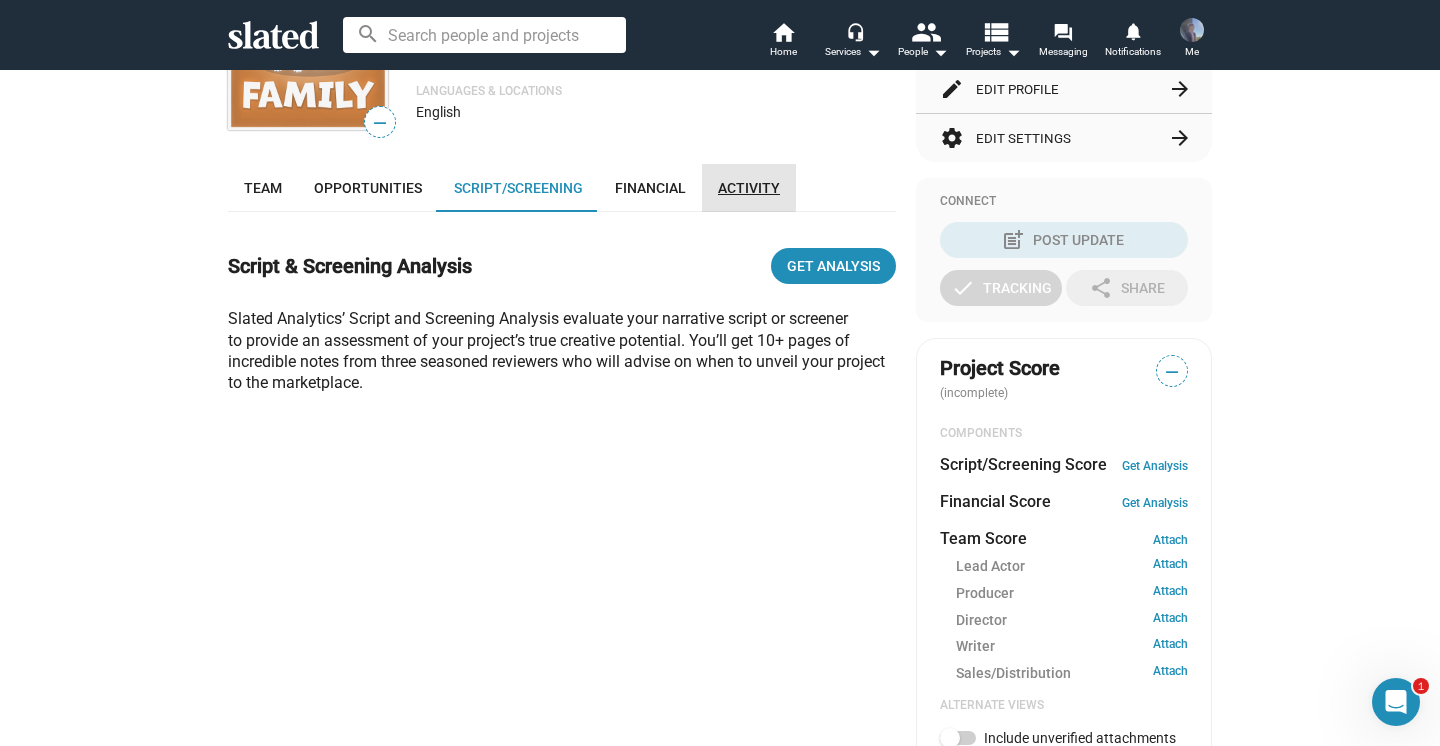 click on "Activity" at bounding box center [749, 188] 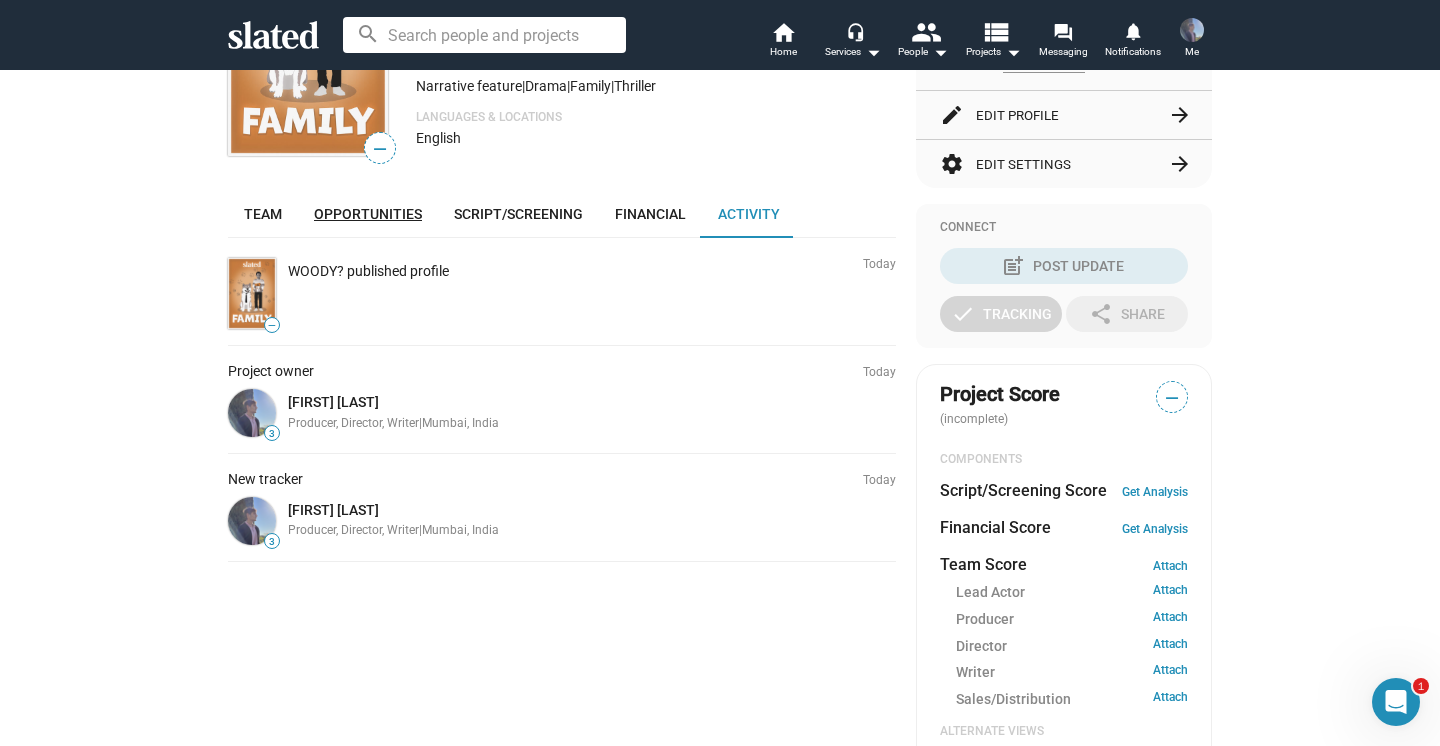 scroll, scrollTop: 150, scrollLeft: 0, axis: vertical 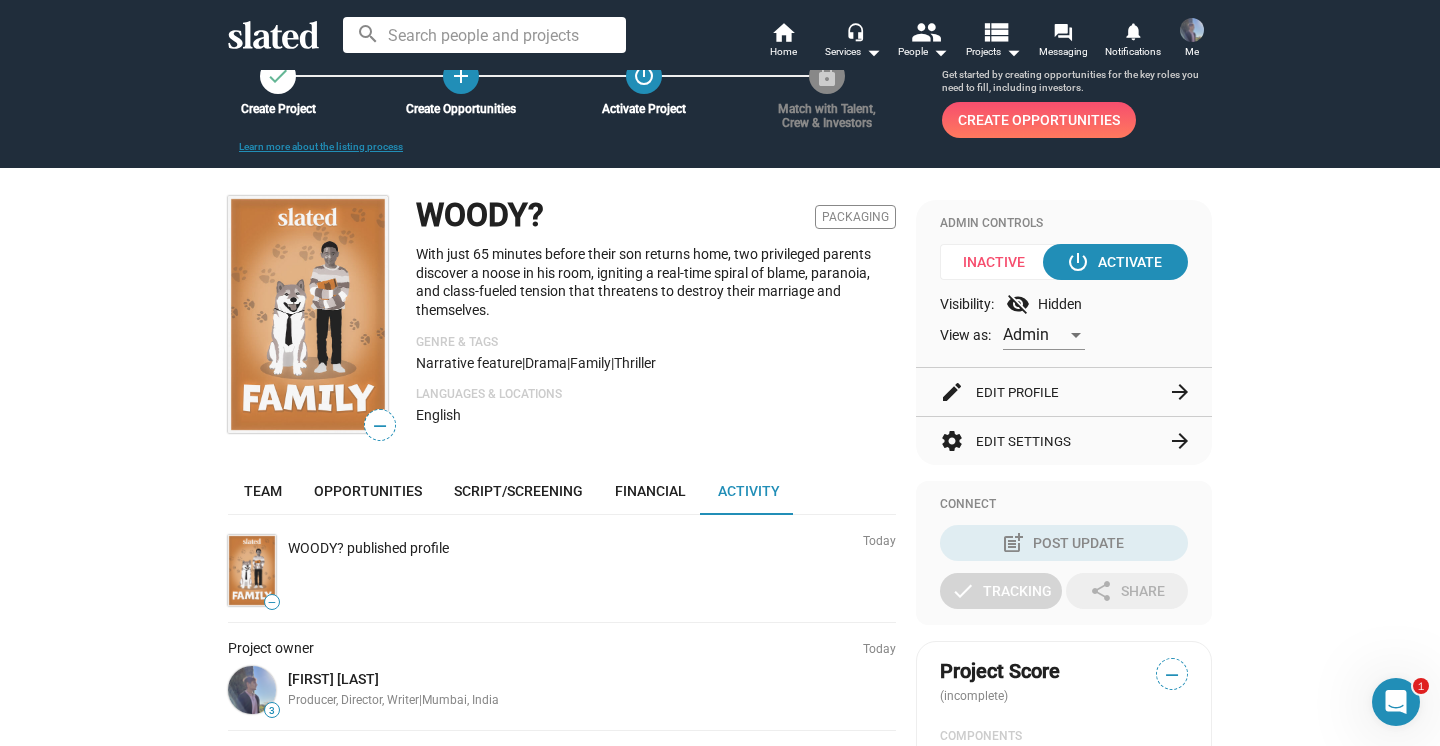 click on "WOODY?" 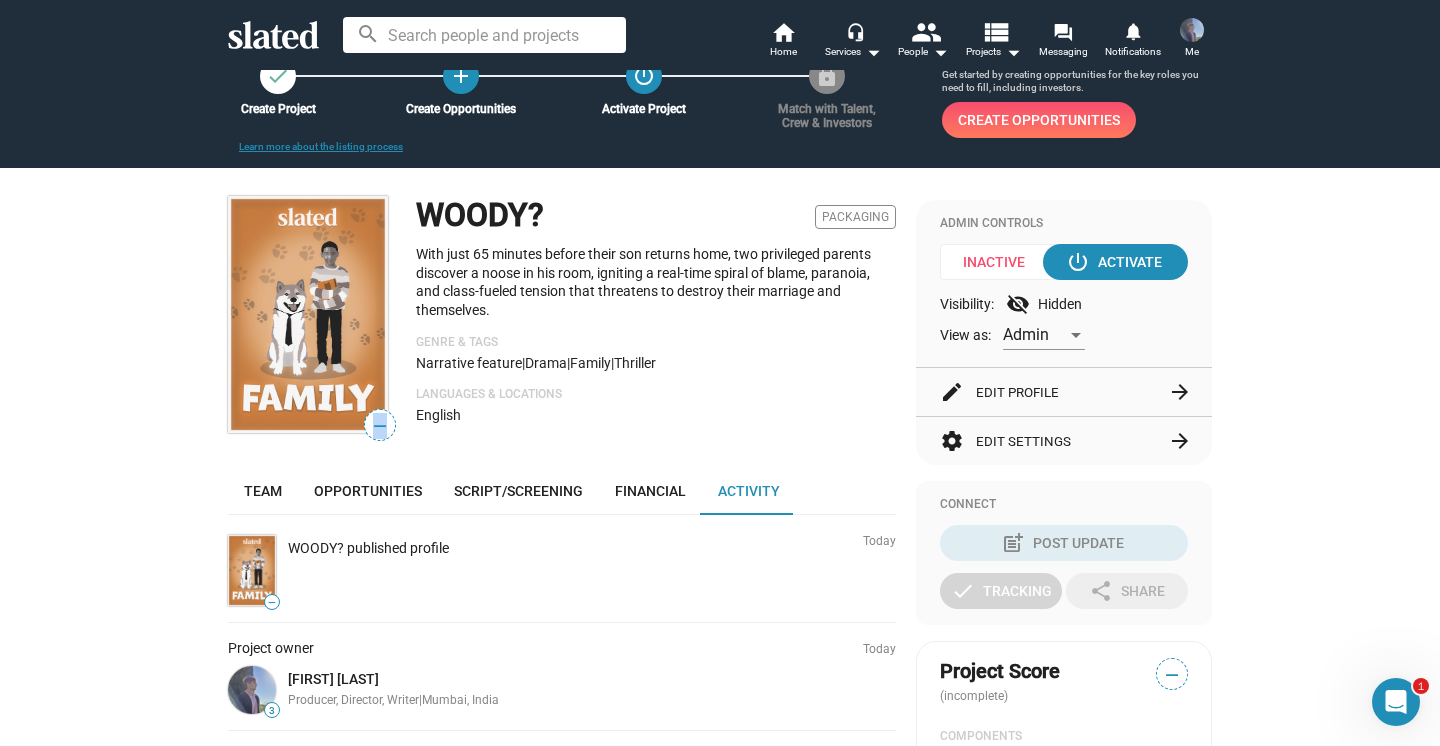 click on "—" 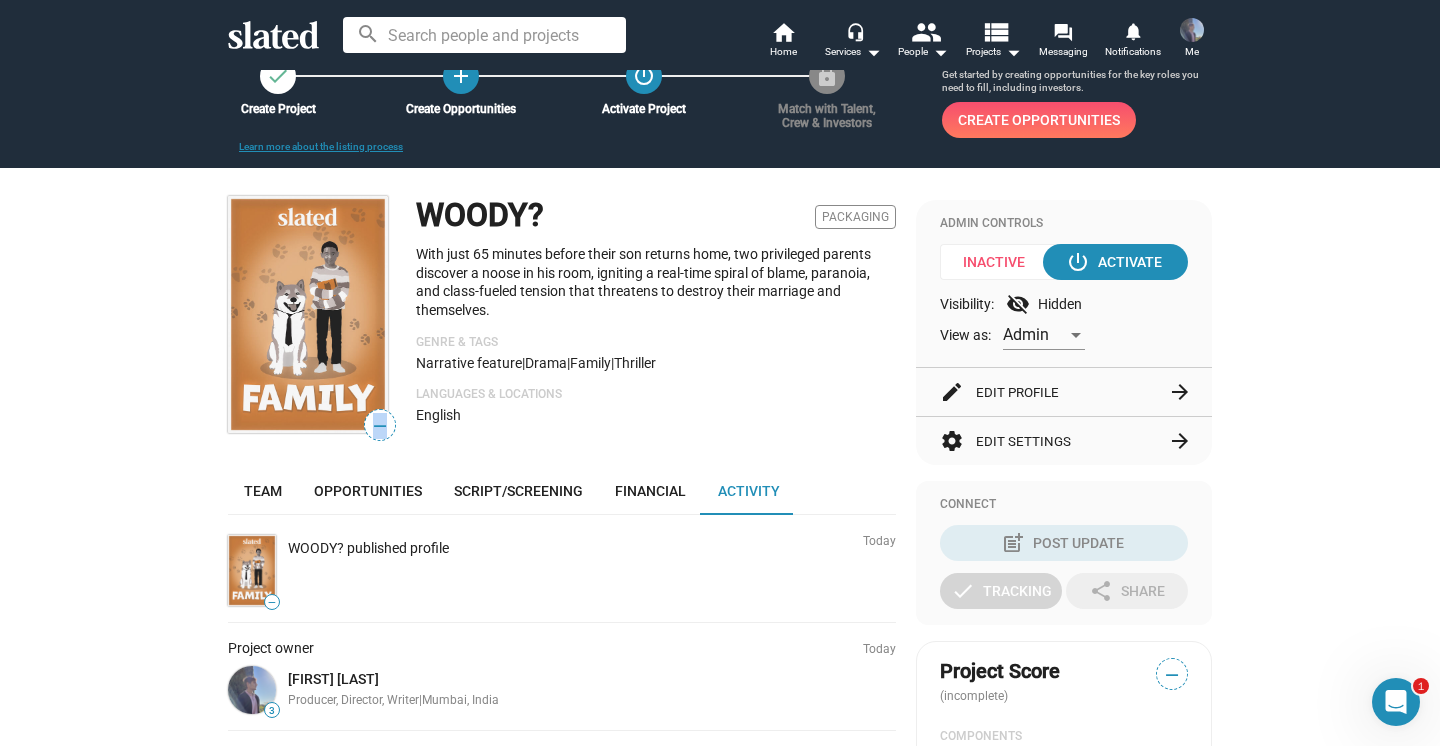 click 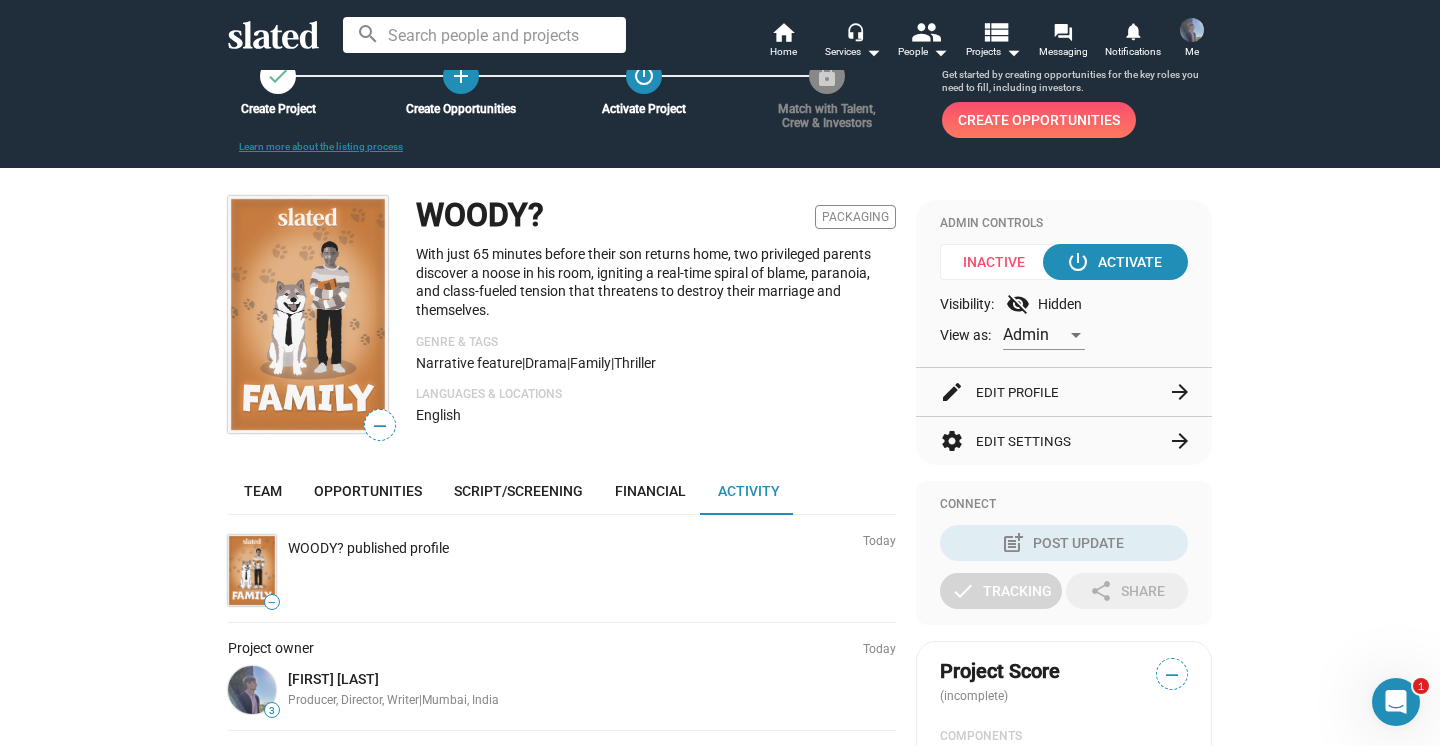 click on "—" at bounding box center [272, 602] 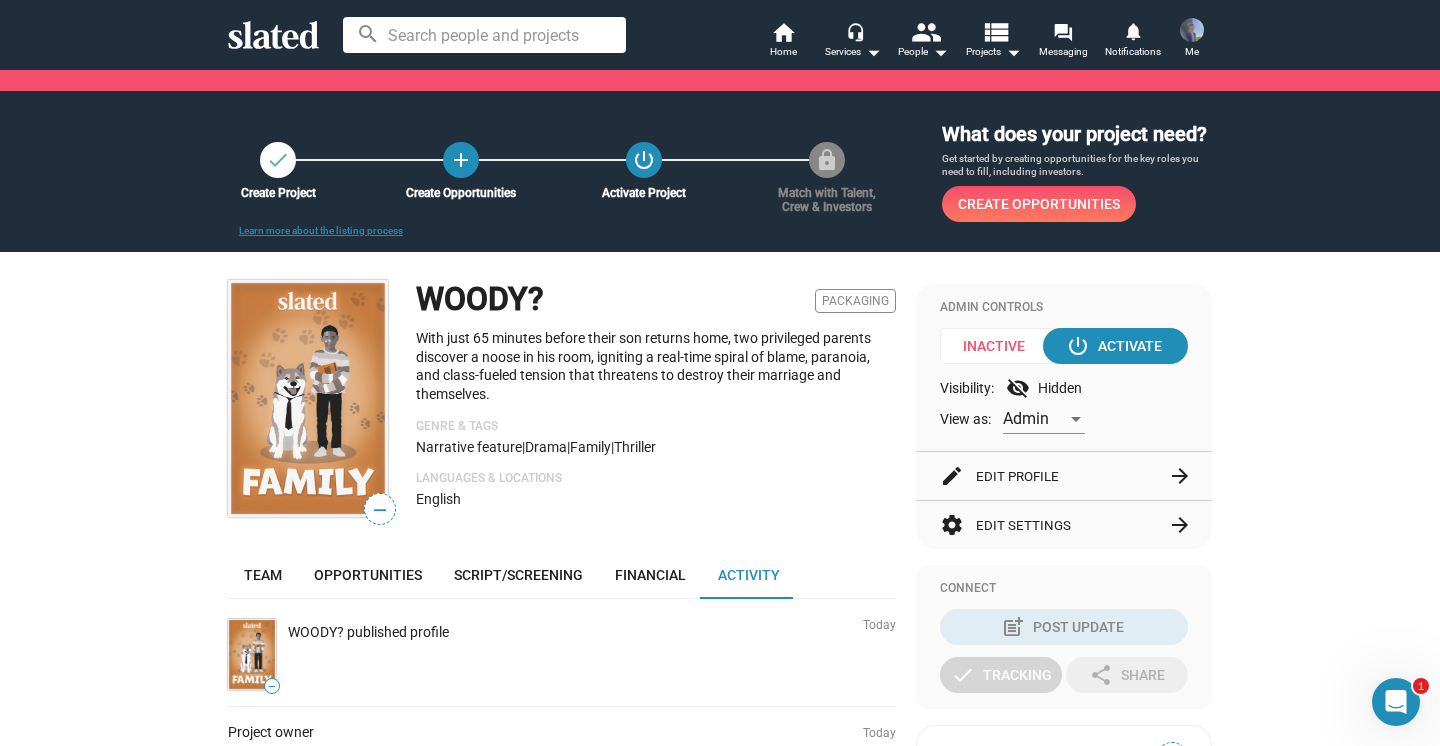 scroll, scrollTop: 72, scrollLeft: 0, axis: vertical 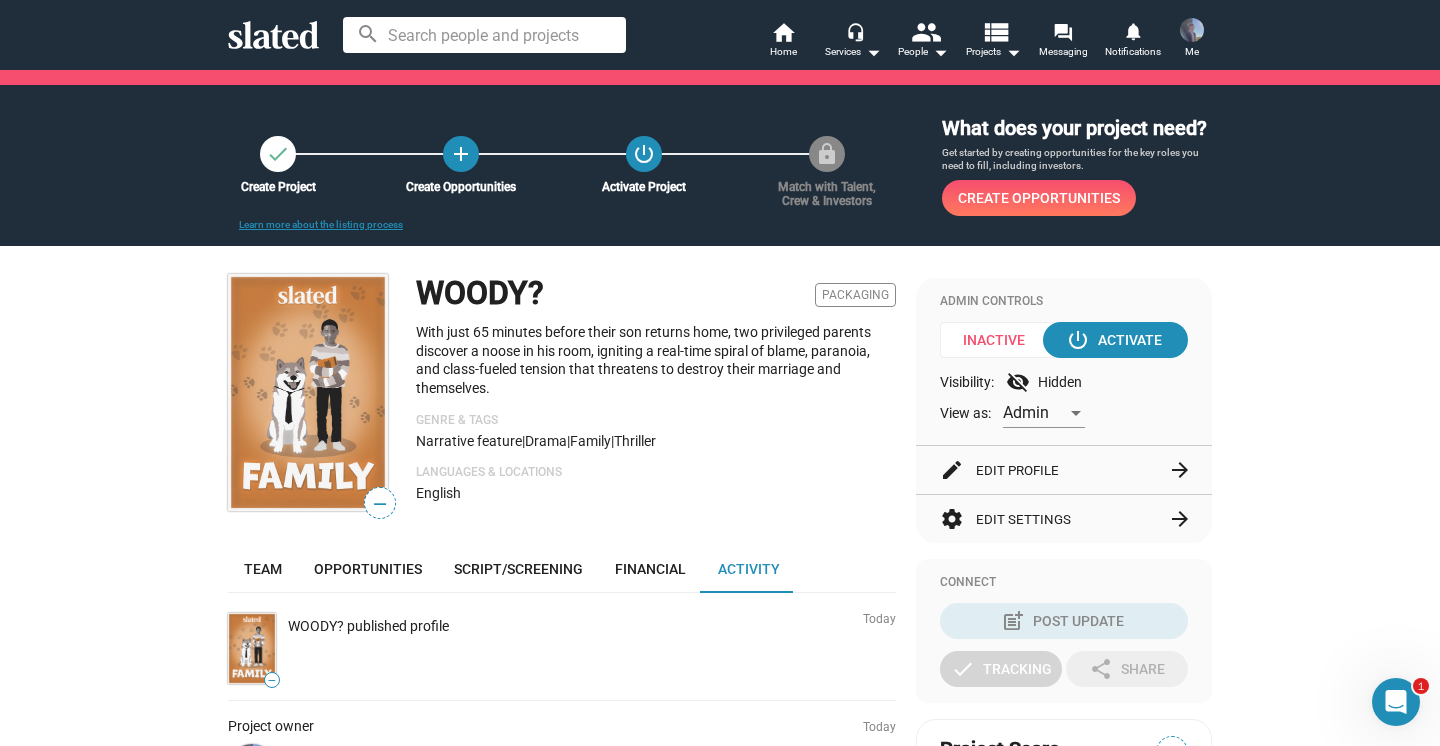 click on "edit  Edit Profile  arrow_forward" 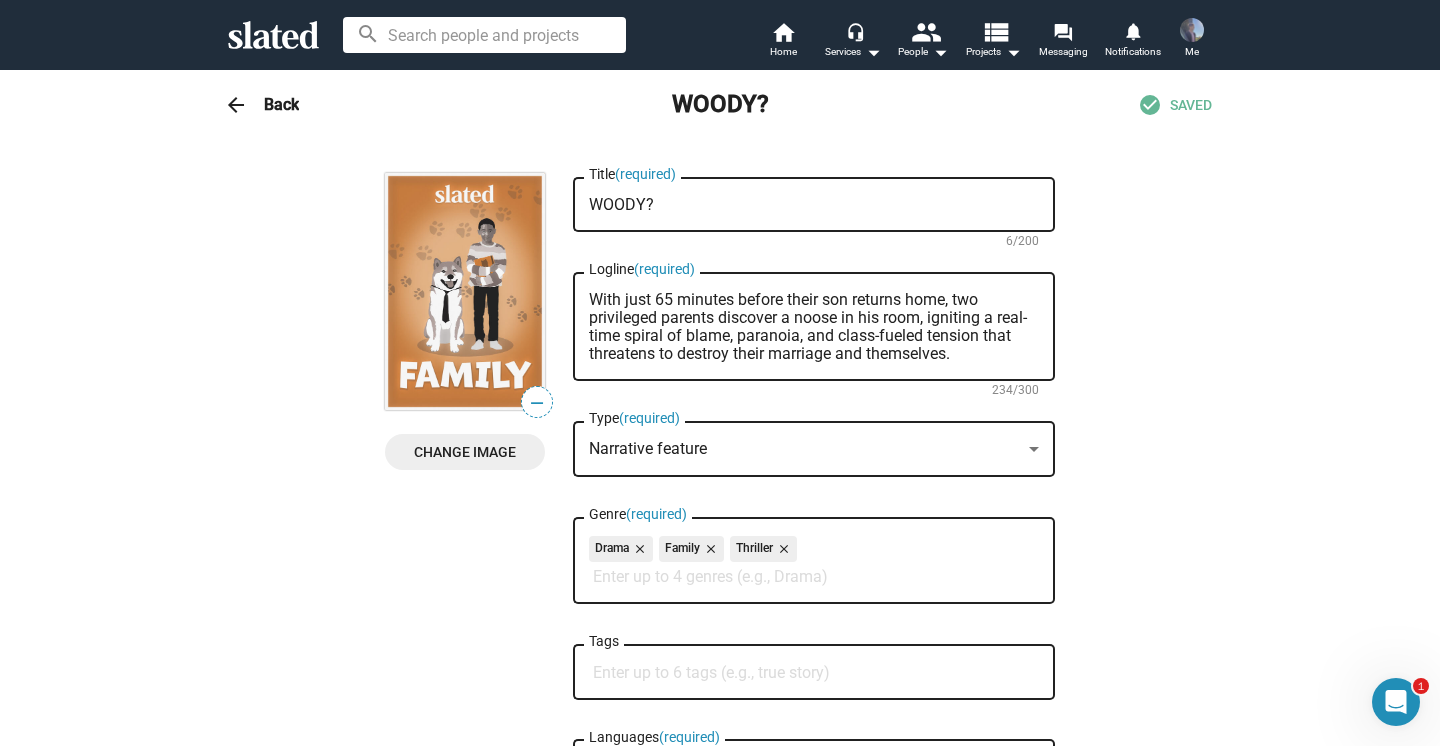 click on "Change Image" at bounding box center [465, 452] 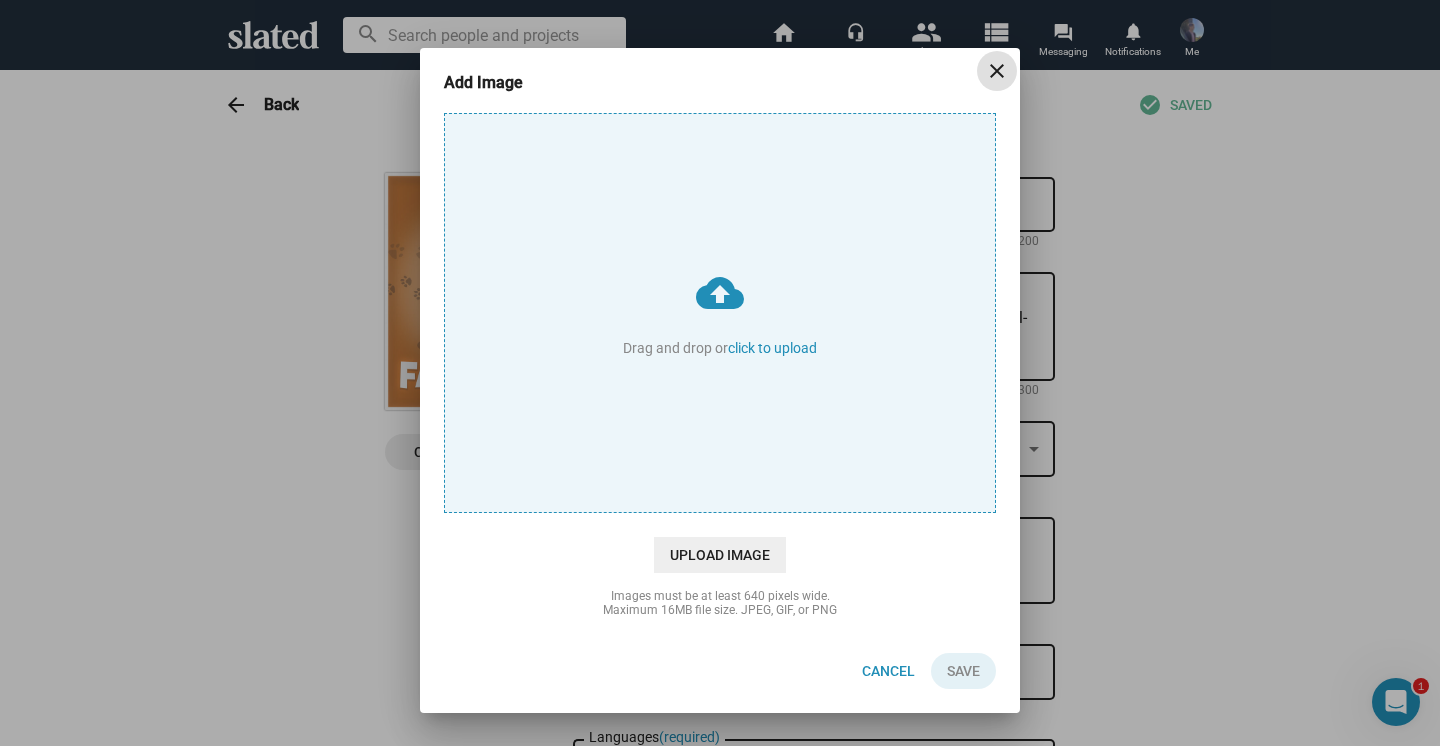 type 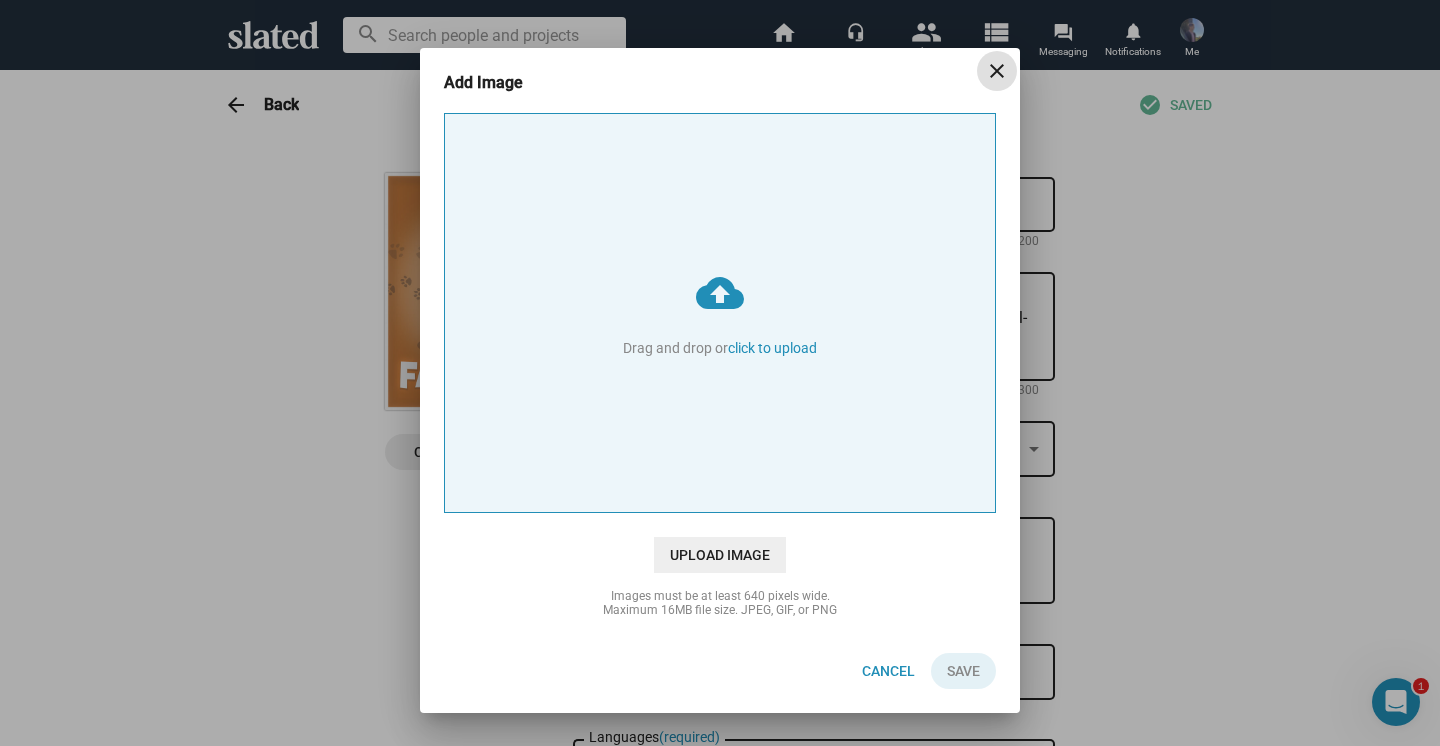 type on "C:\fakepath\Gemini_Generated_Image_8vjlu38vjlu38vjl.png" 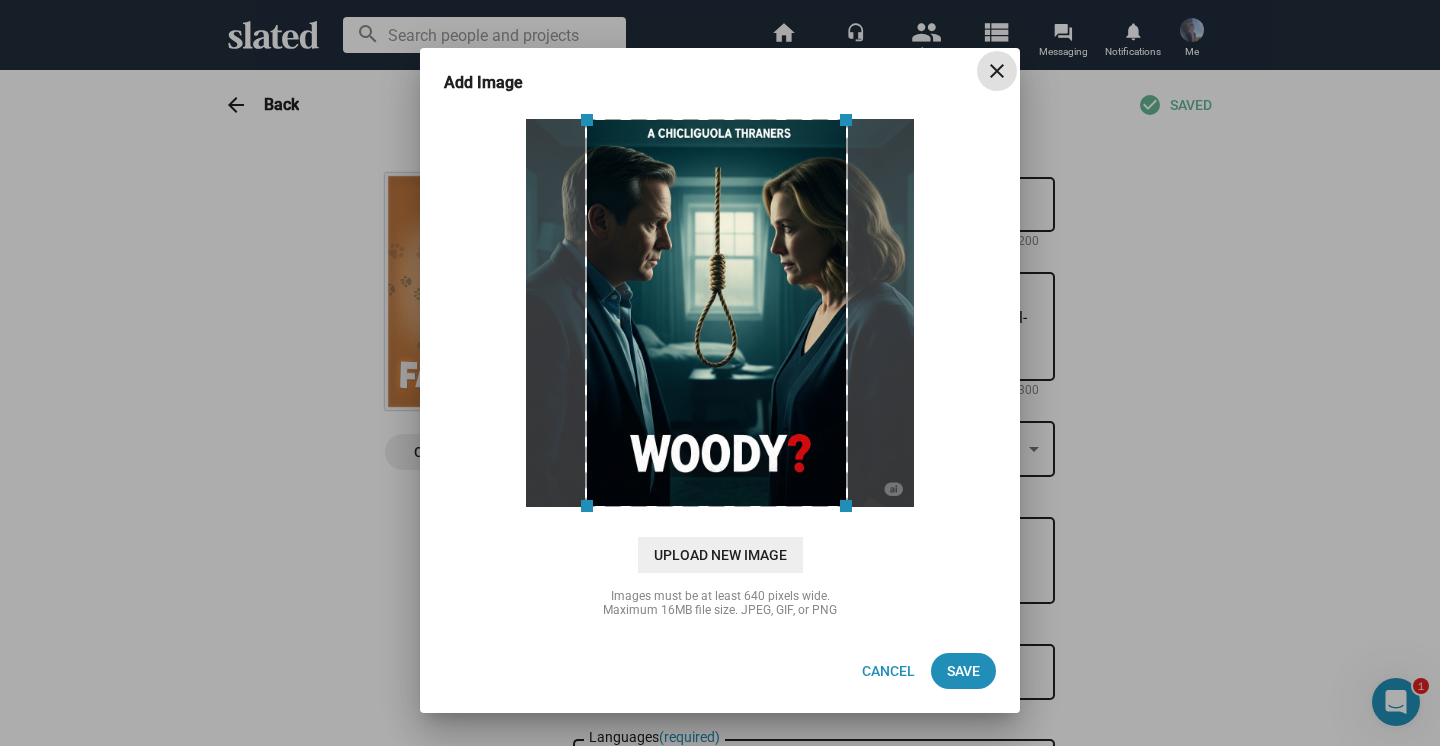 drag, startPoint x: 853, startPoint y: 505, endPoint x: 893, endPoint y: 575, distance: 80.622574 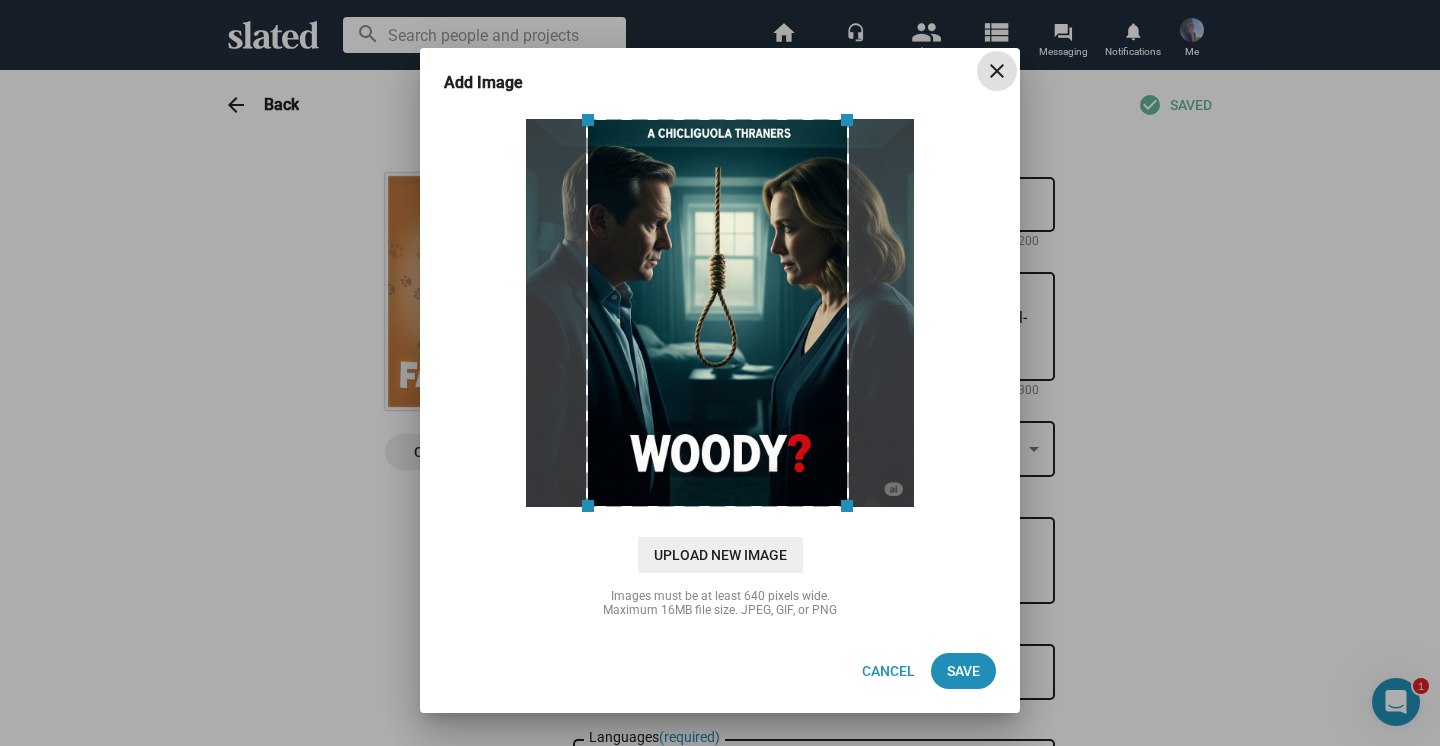 drag, startPoint x: 786, startPoint y: 236, endPoint x: 787, endPoint y: 180, distance: 56.008926 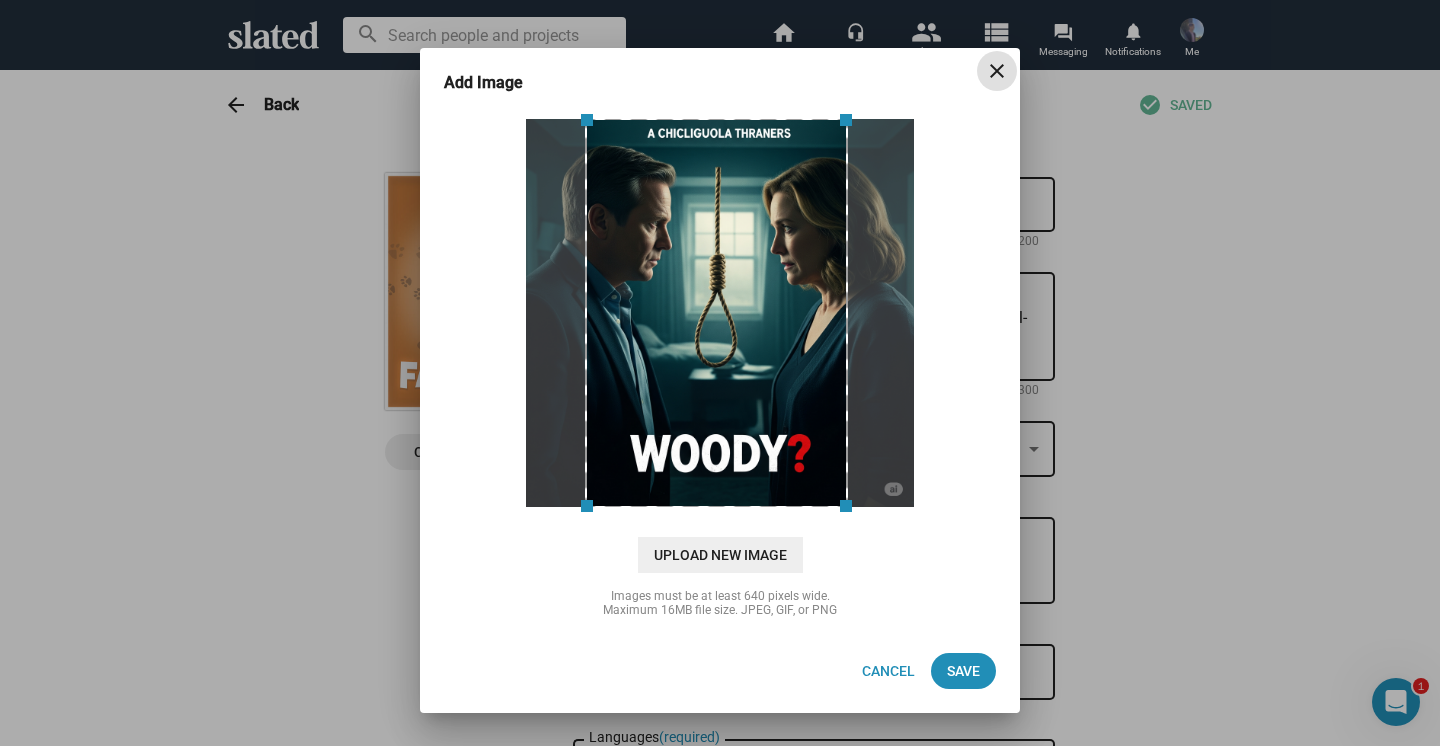 drag, startPoint x: 779, startPoint y: 138, endPoint x: 778, endPoint y: 269, distance: 131.00381 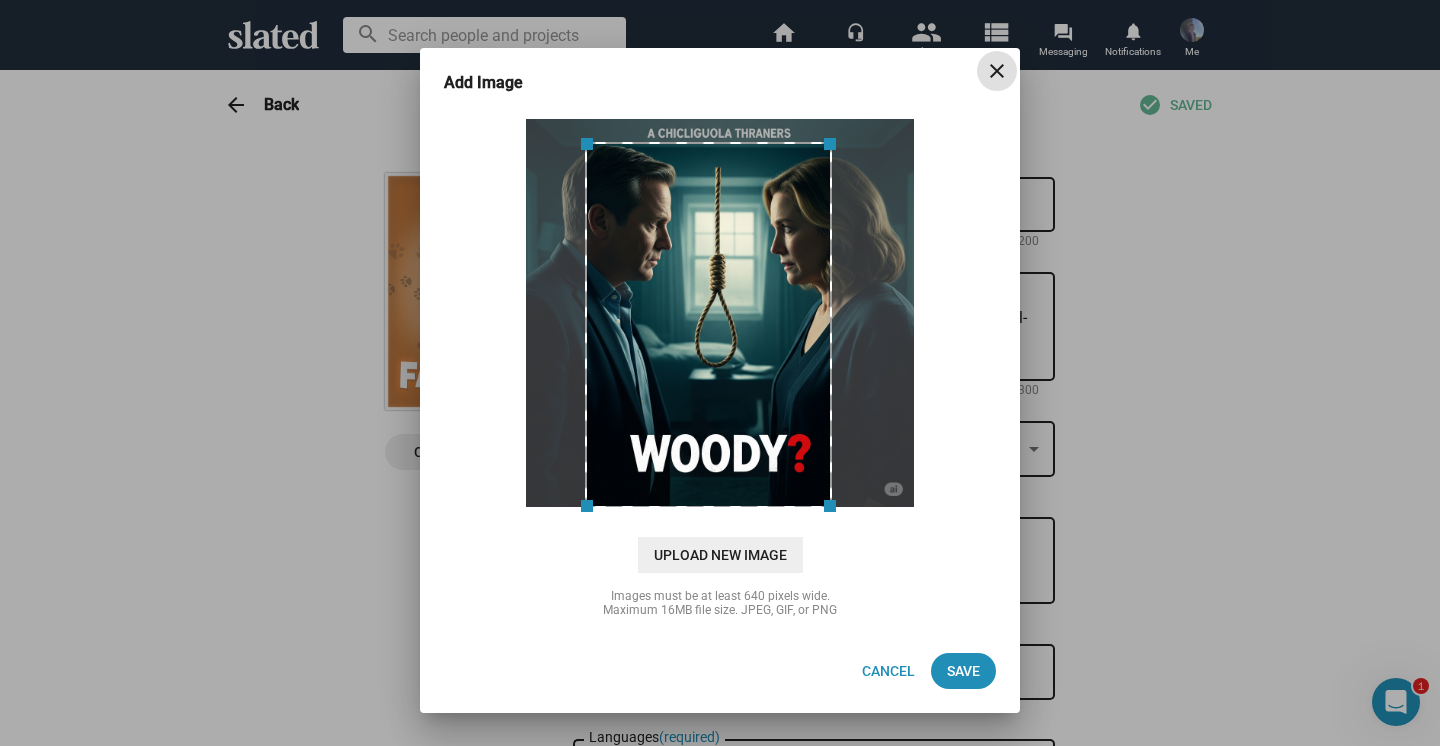 drag, startPoint x: 842, startPoint y: 117, endPoint x: 826, endPoint y: 156, distance: 42.154476 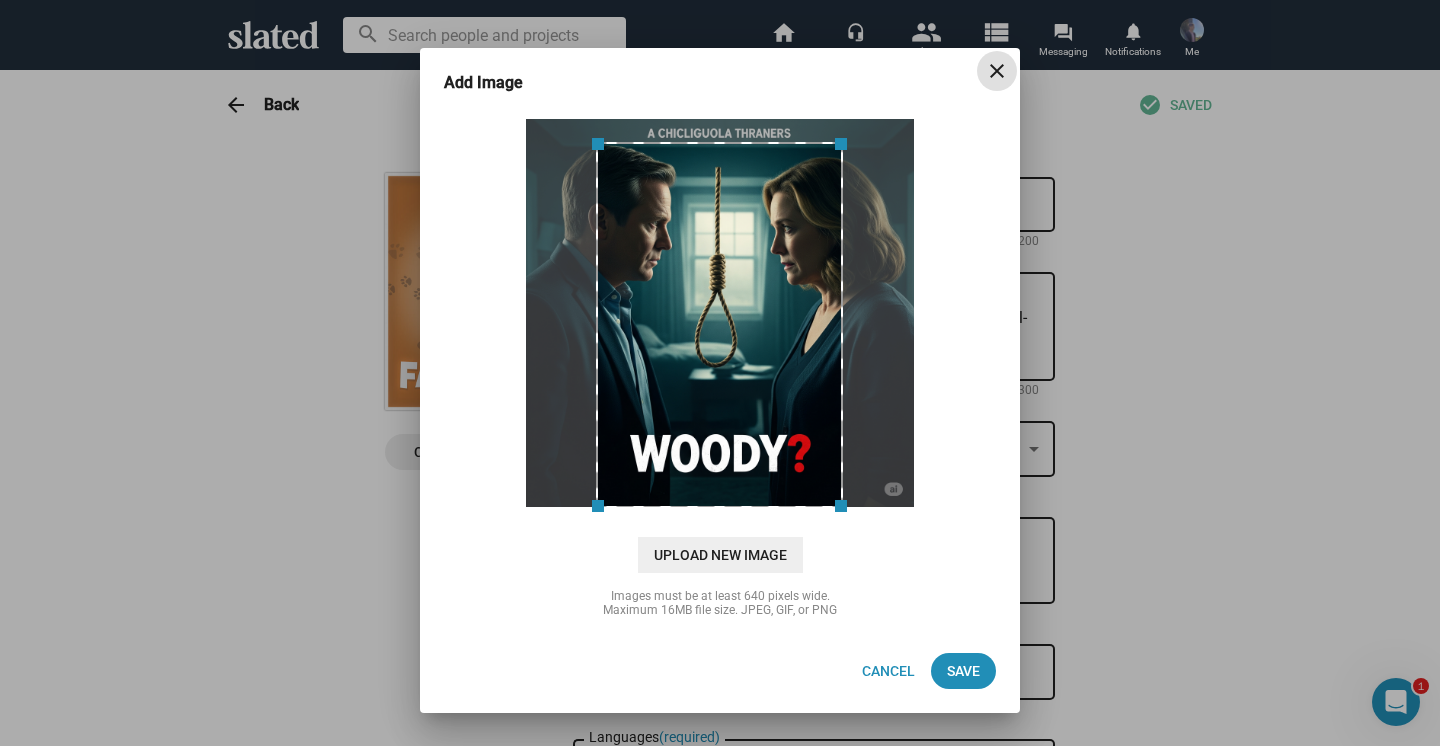 drag, startPoint x: 754, startPoint y: 278, endPoint x: 765, endPoint y: 278, distance: 11 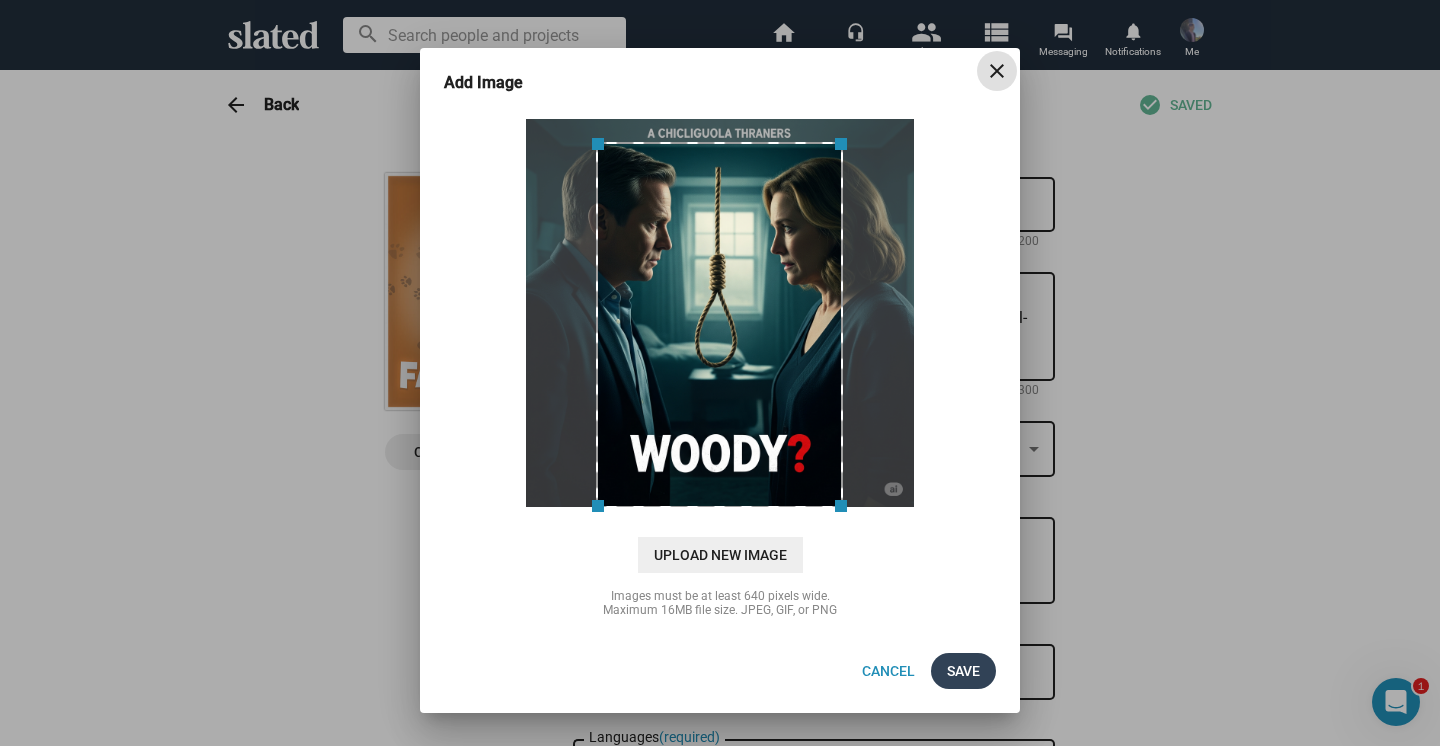 click on "Save" 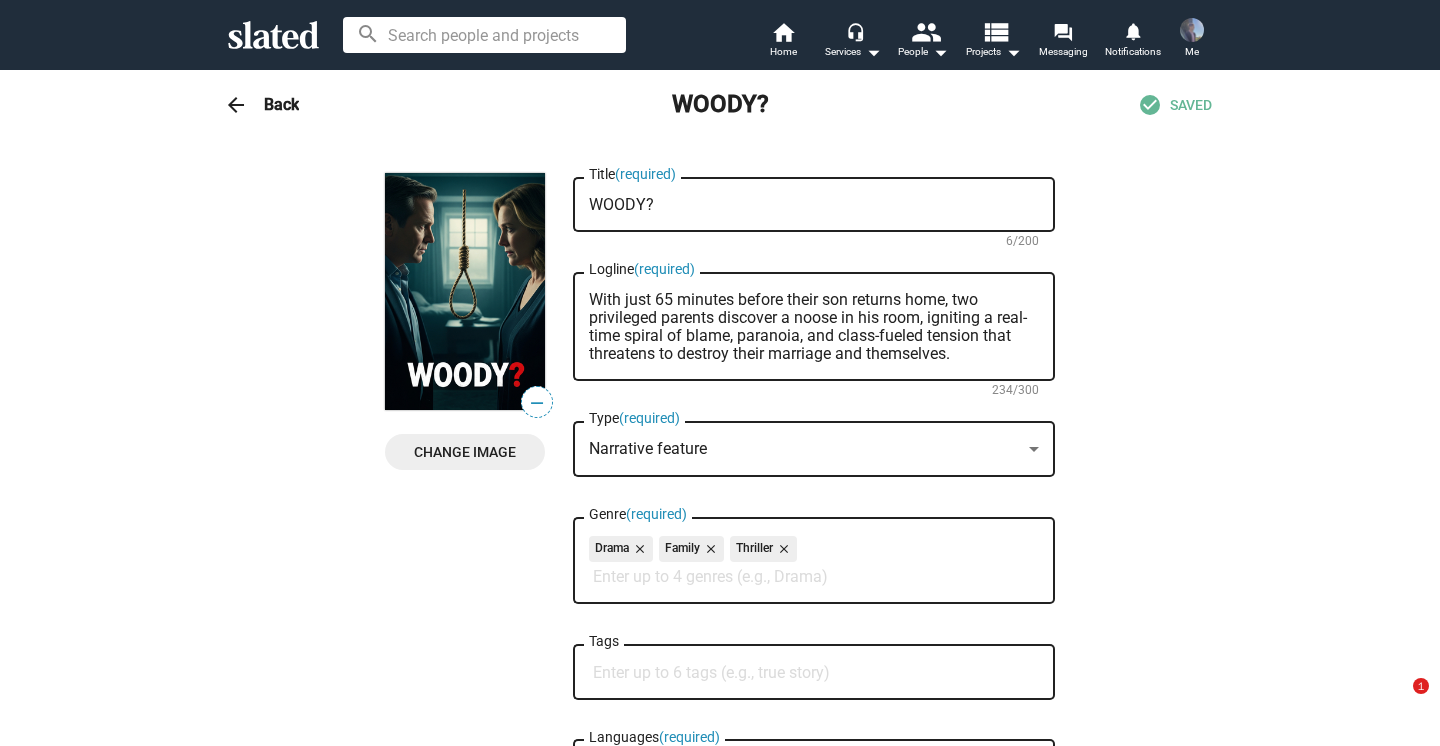 scroll, scrollTop: 0, scrollLeft: 0, axis: both 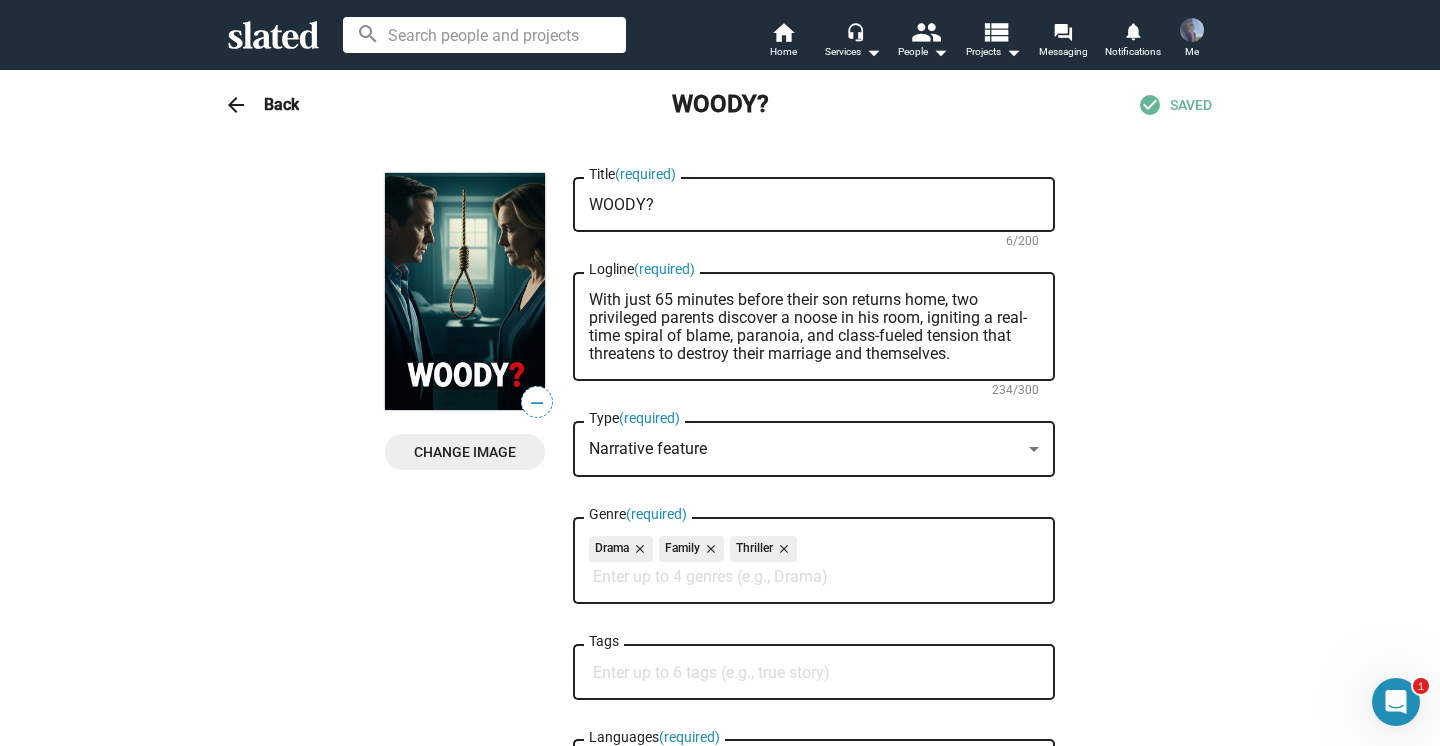 click on "arrow_back Back WOODY? check_circle SAVED" at bounding box center (720, 105) 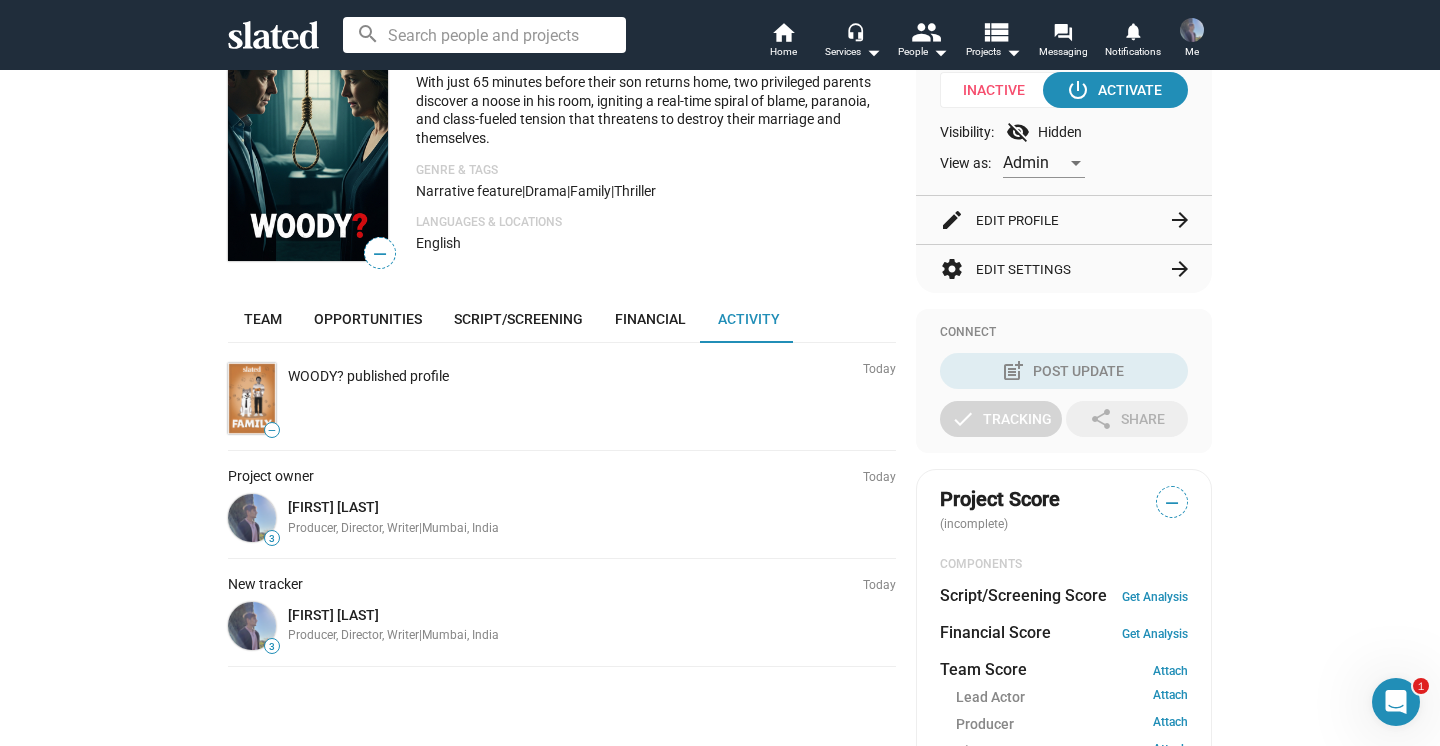 scroll, scrollTop: 322, scrollLeft: 0, axis: vertical 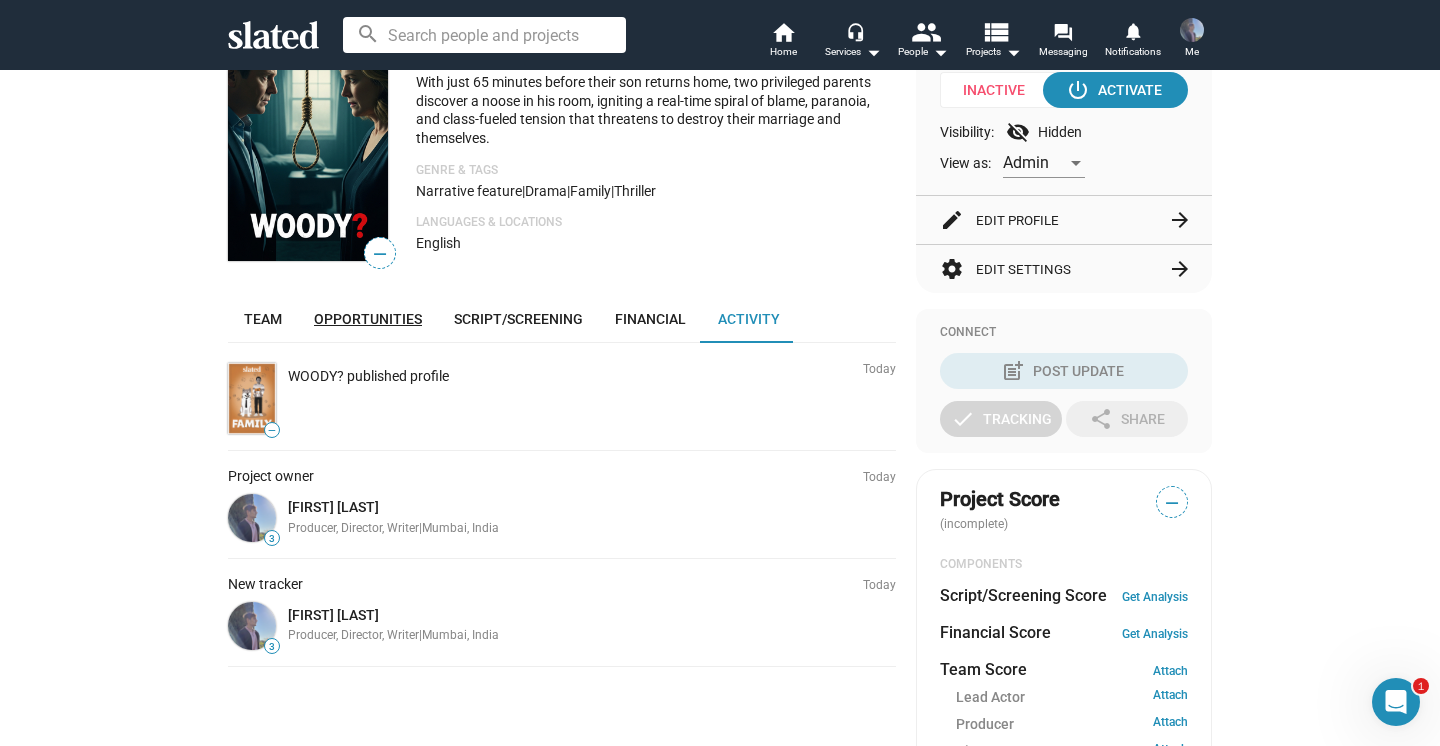 click on "Opportunities" at bounding box center [368, 319] 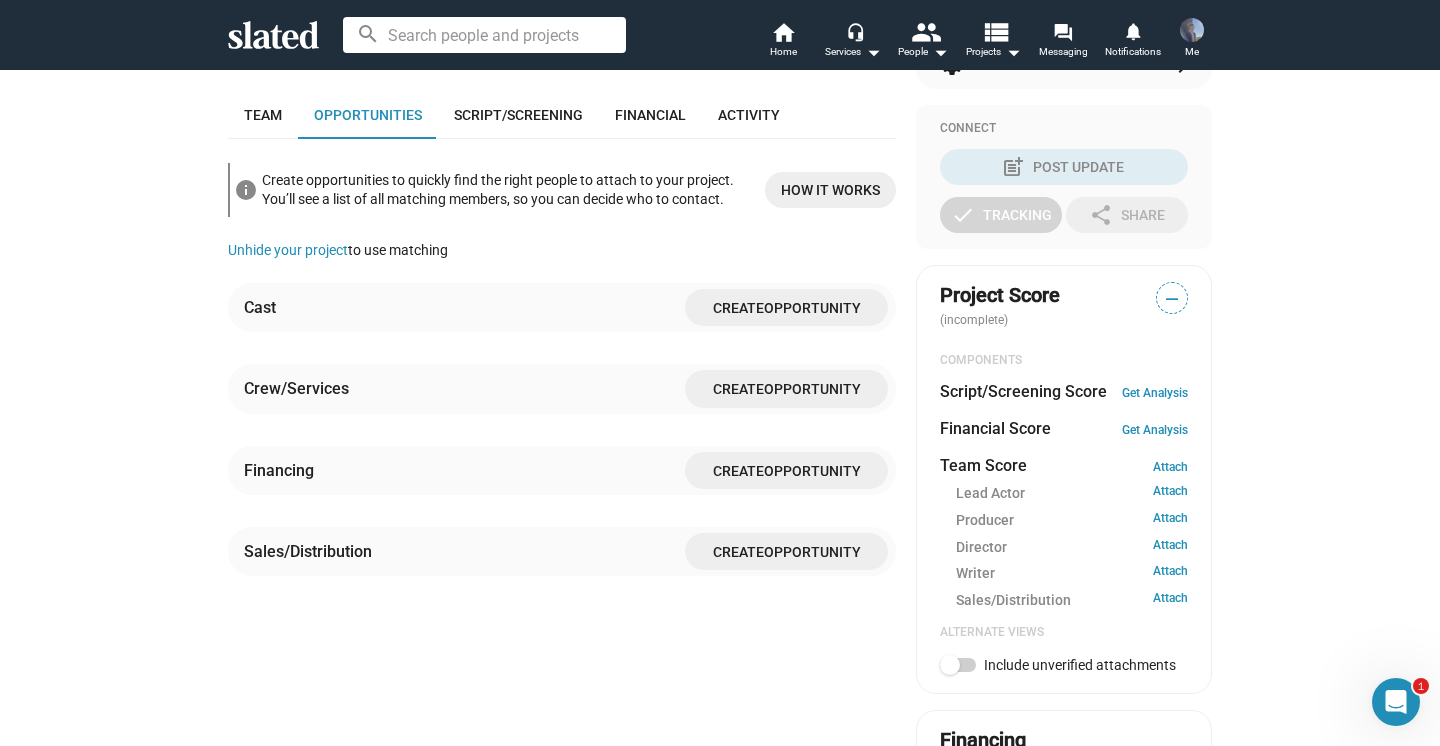 scroll, scrollTop: 570, scrollLeft: 0, axis: vertical 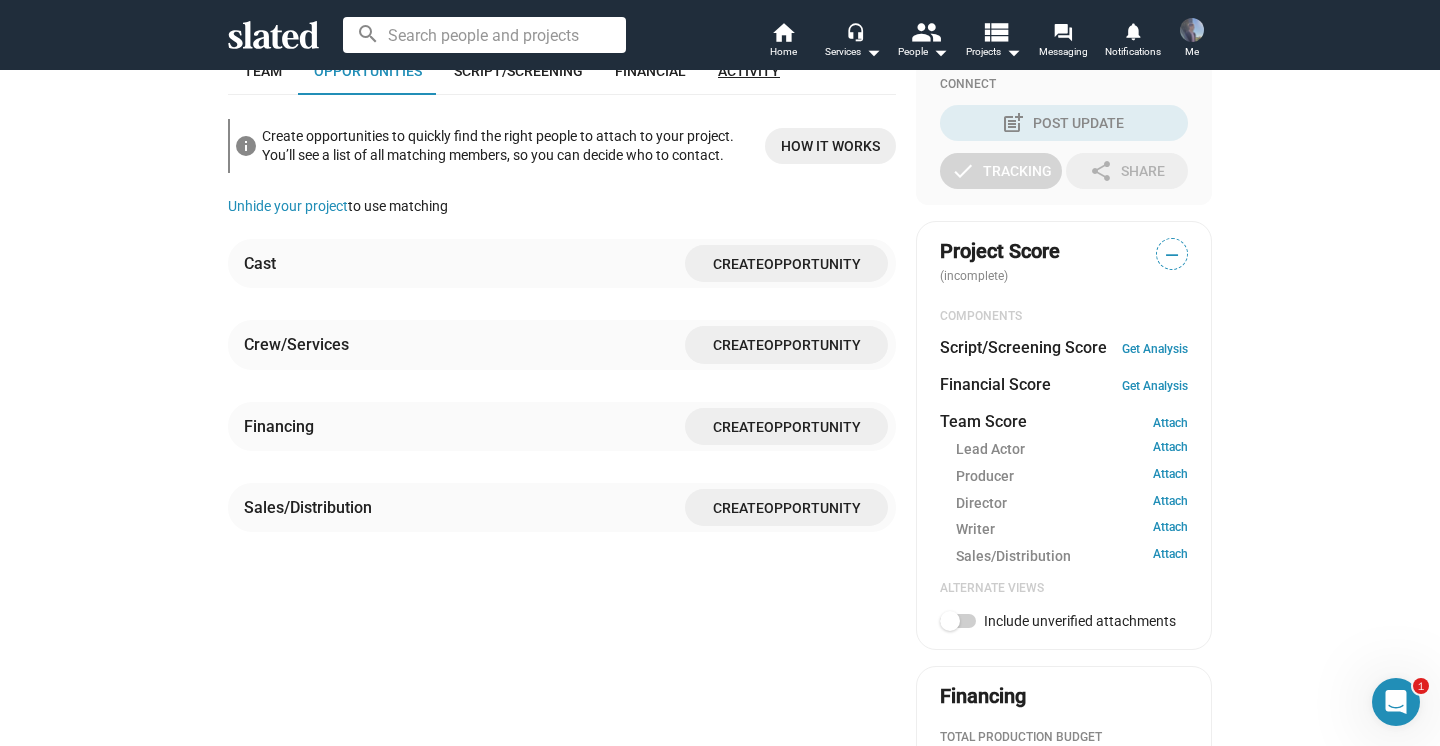 click on "Activity" at bounding box center [749, 71] 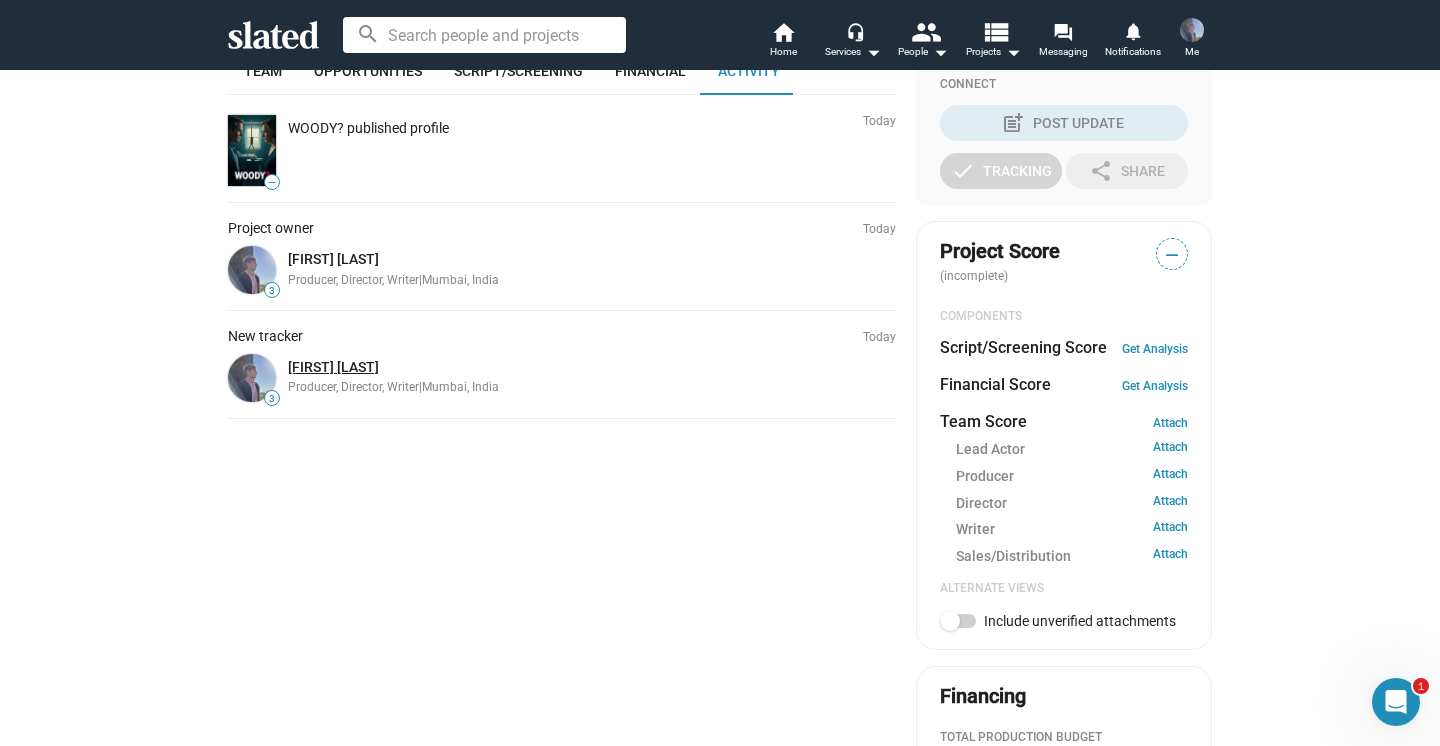 scroll, scrollTop: 422, scrollLeft: 0, axis: vertical 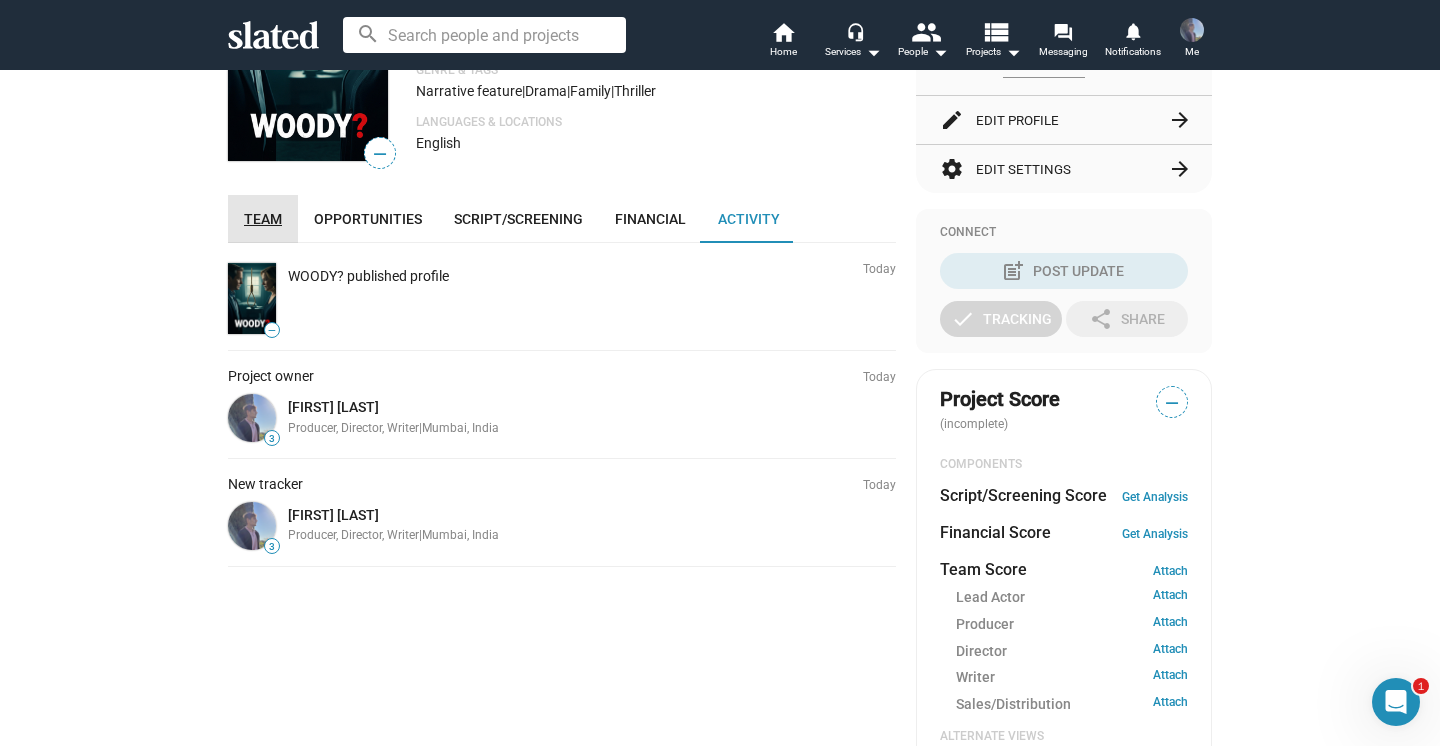 click on "Team" at bounding box center [263, 219] 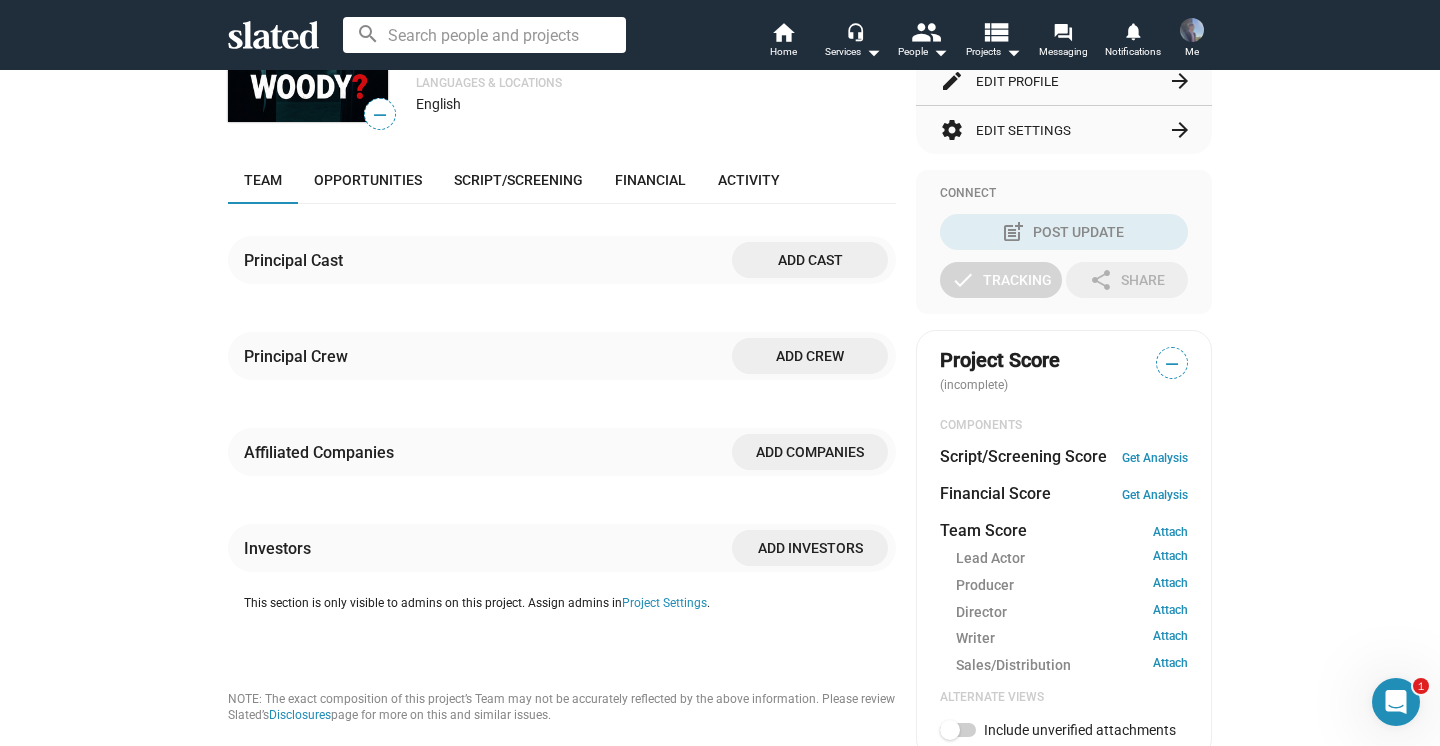 scroll, scrollTop: 453, scrollLeft: 0, axis: vertical 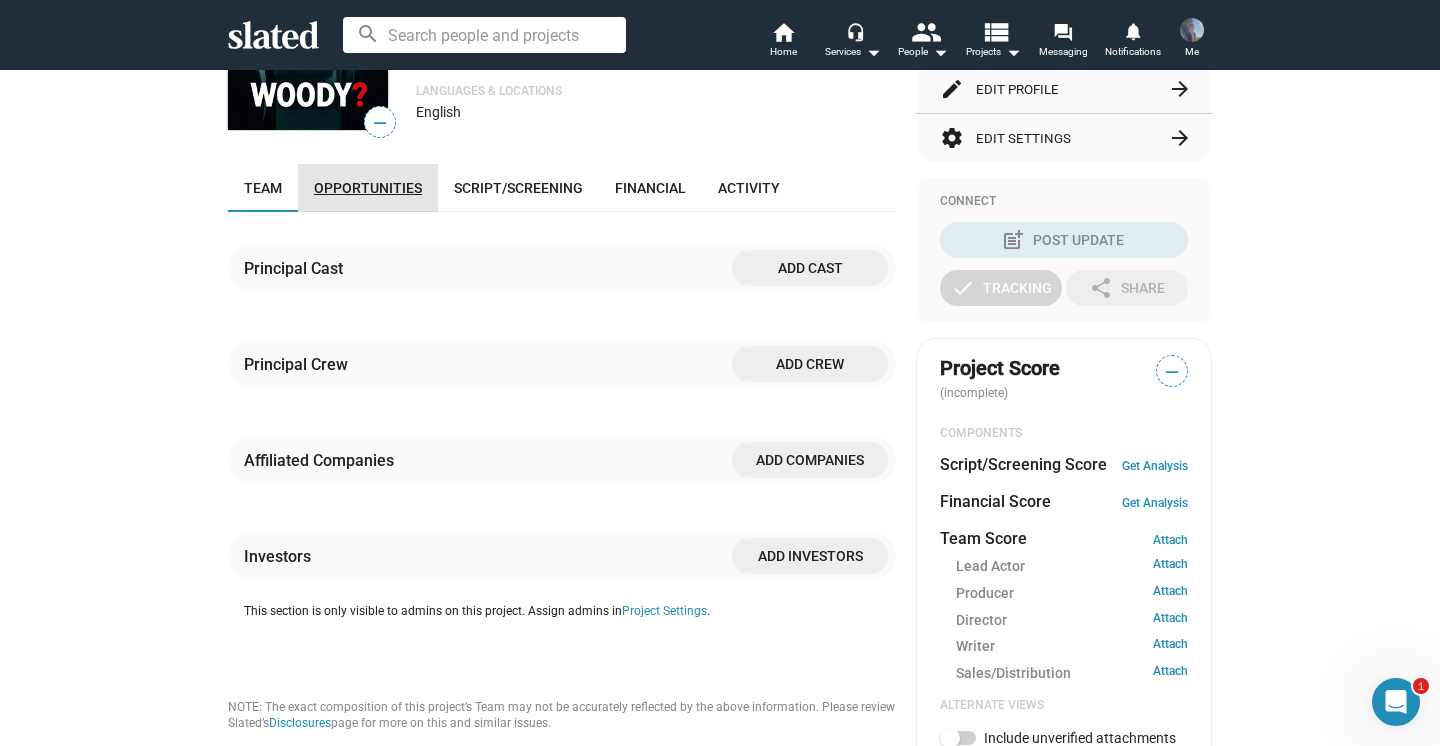 click on "Opportunities" at bounding box center [368, 188] 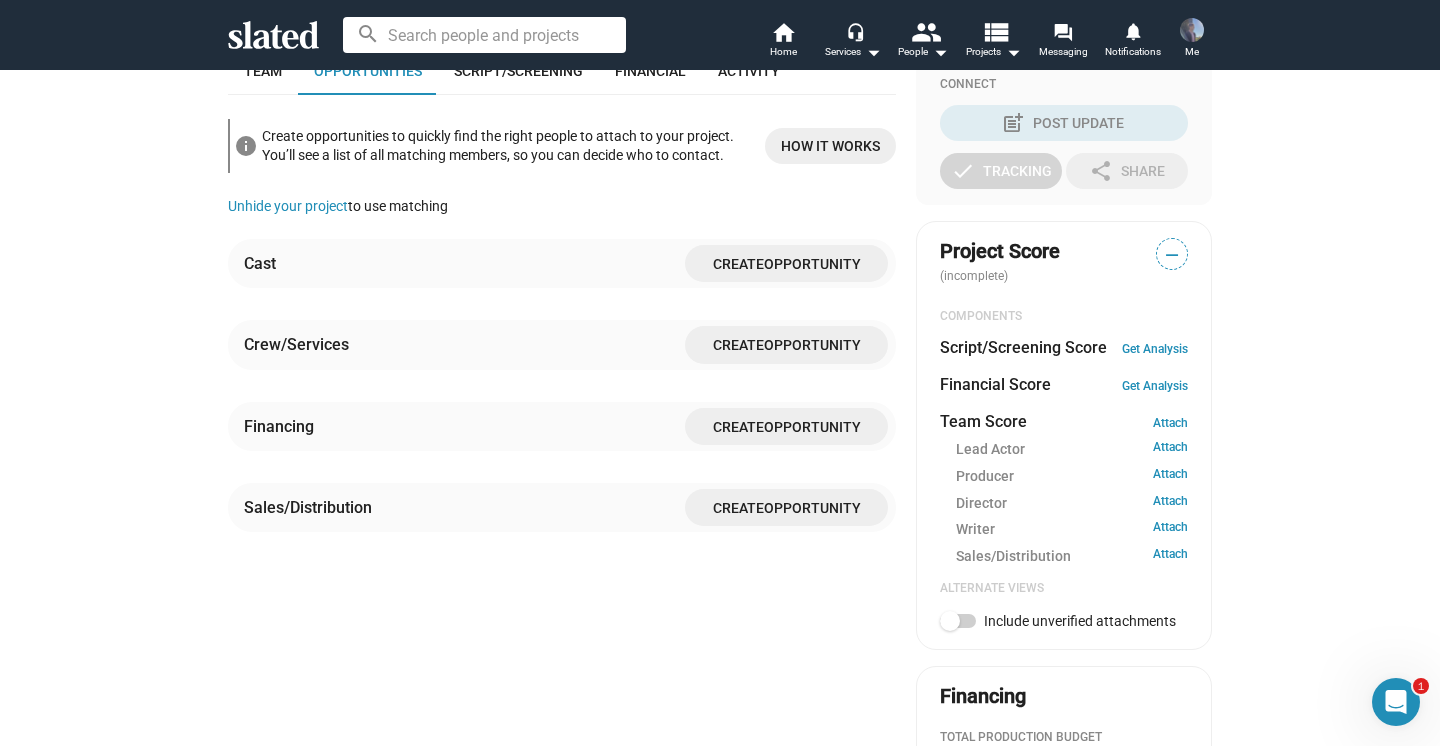 click on "Create  Opportunity" 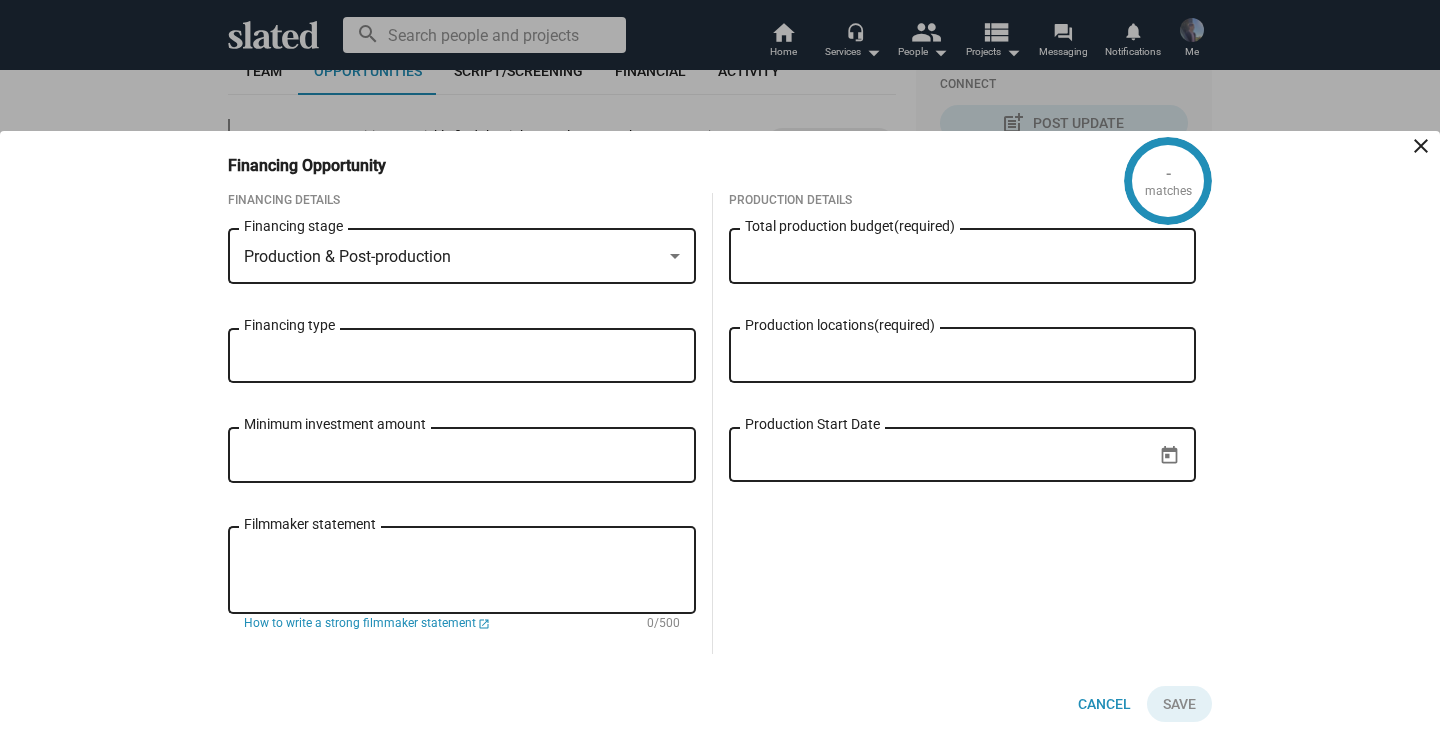 click on "Production & Post-production Financing stage" at bounding box center [462, 254] 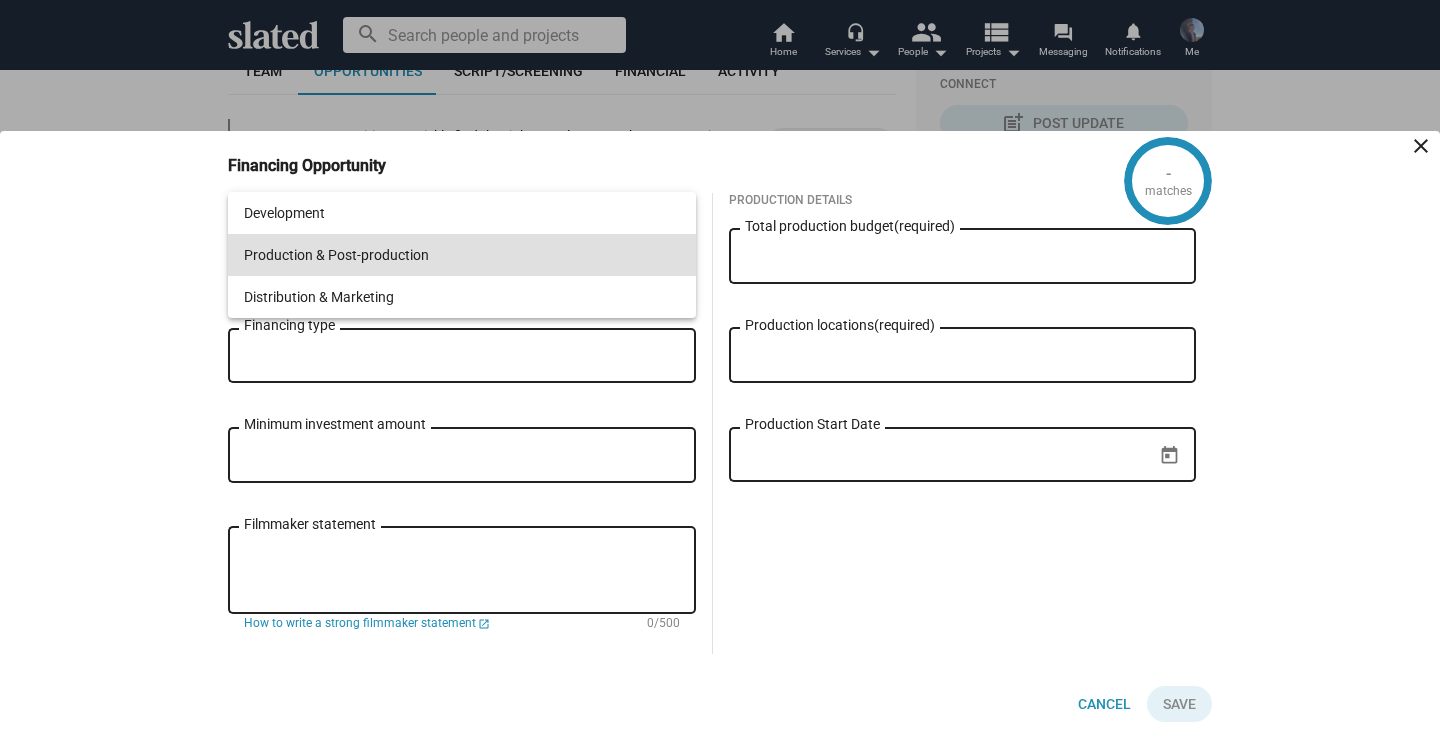 click on "Production & Post-production" at bounding box center (462, 255) 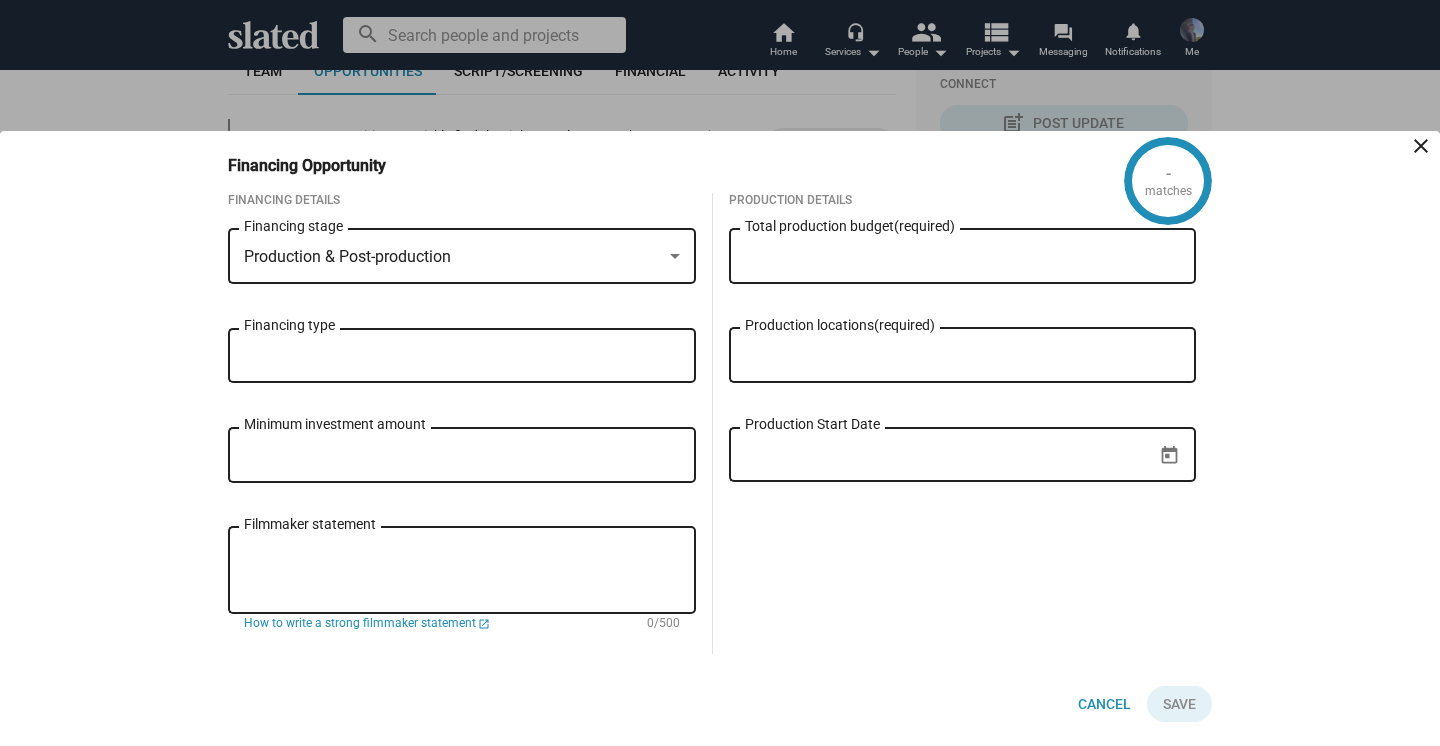 click on "Total production budget  (required)" at bounding box center (963, 257) 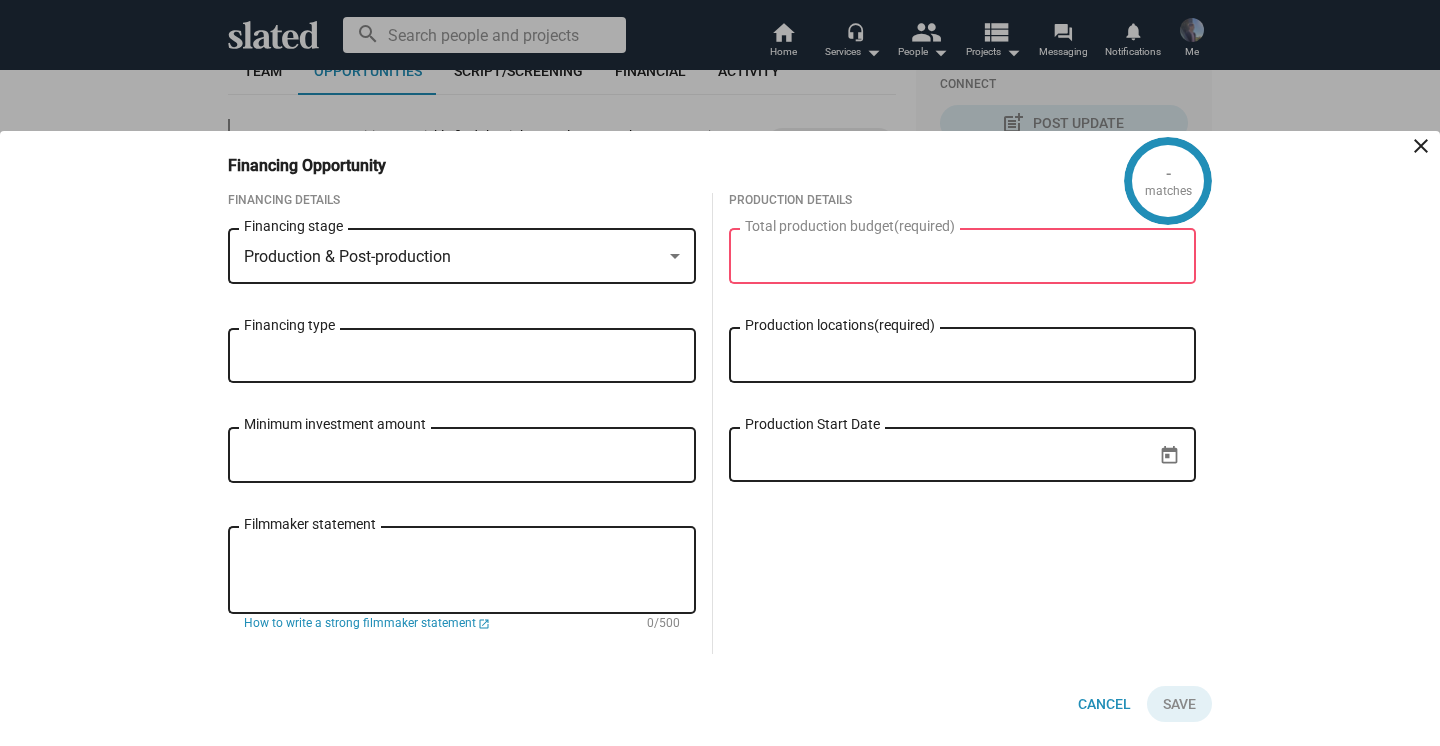 click on "Financing type" at bounding box center (462, 366) 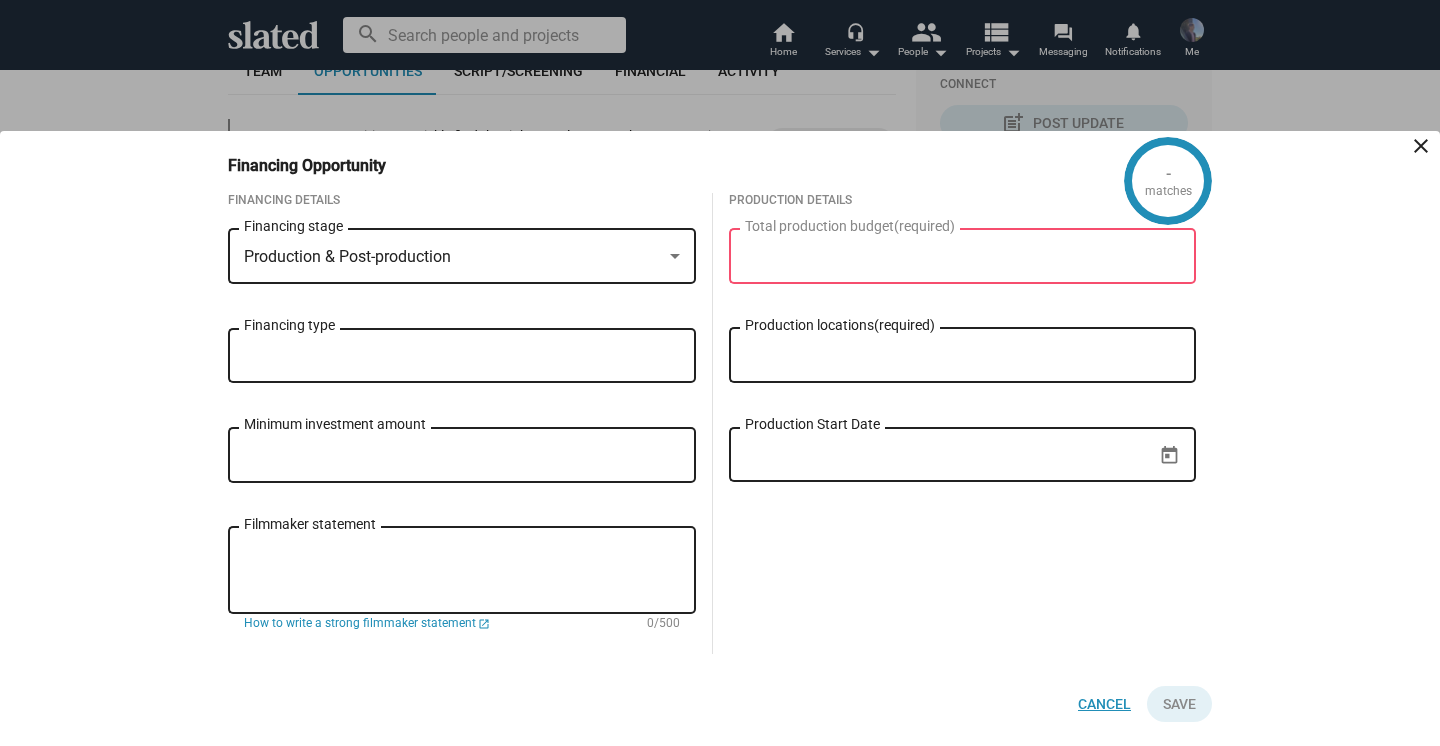 click on "Cancel" at bounding box center (1104, 704) 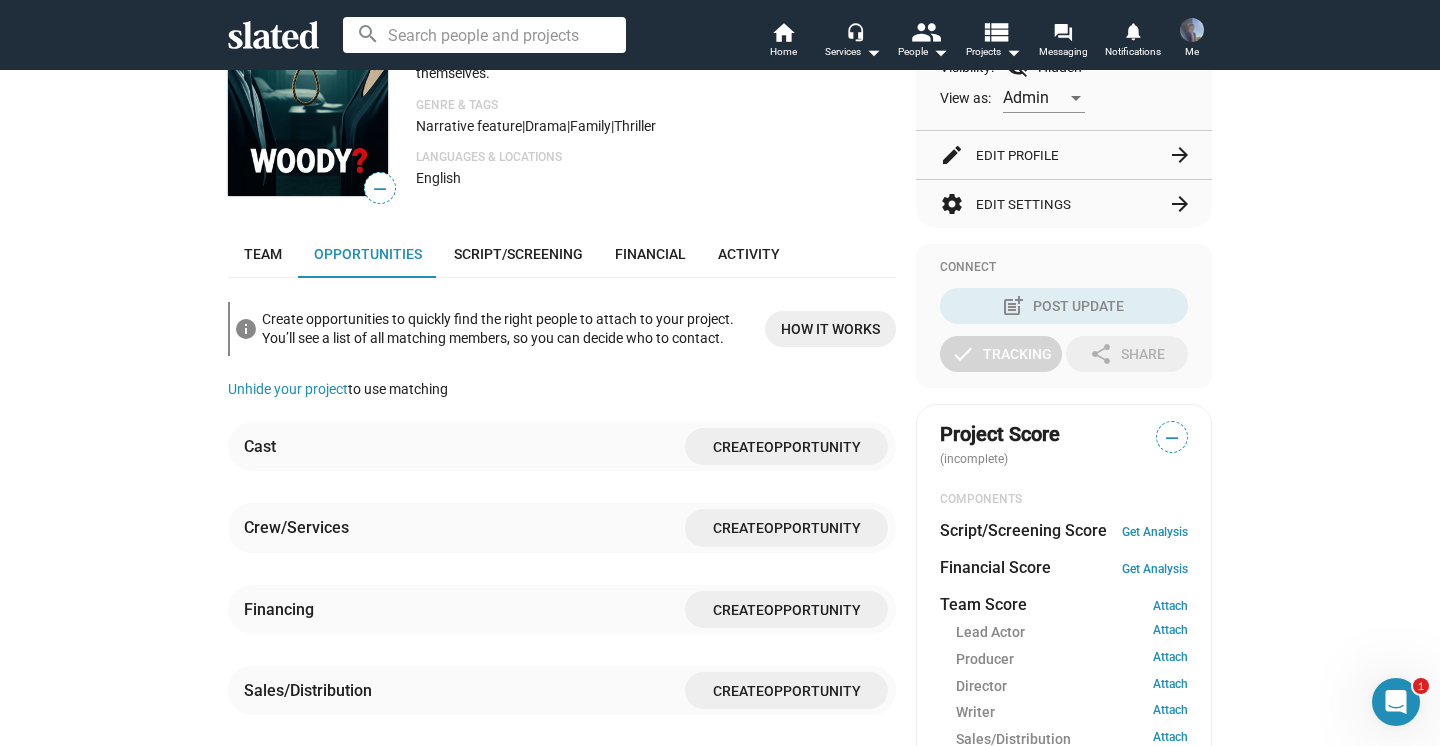 scroll, scrollTop: 385, scrollLeft: 0, axis: vertical 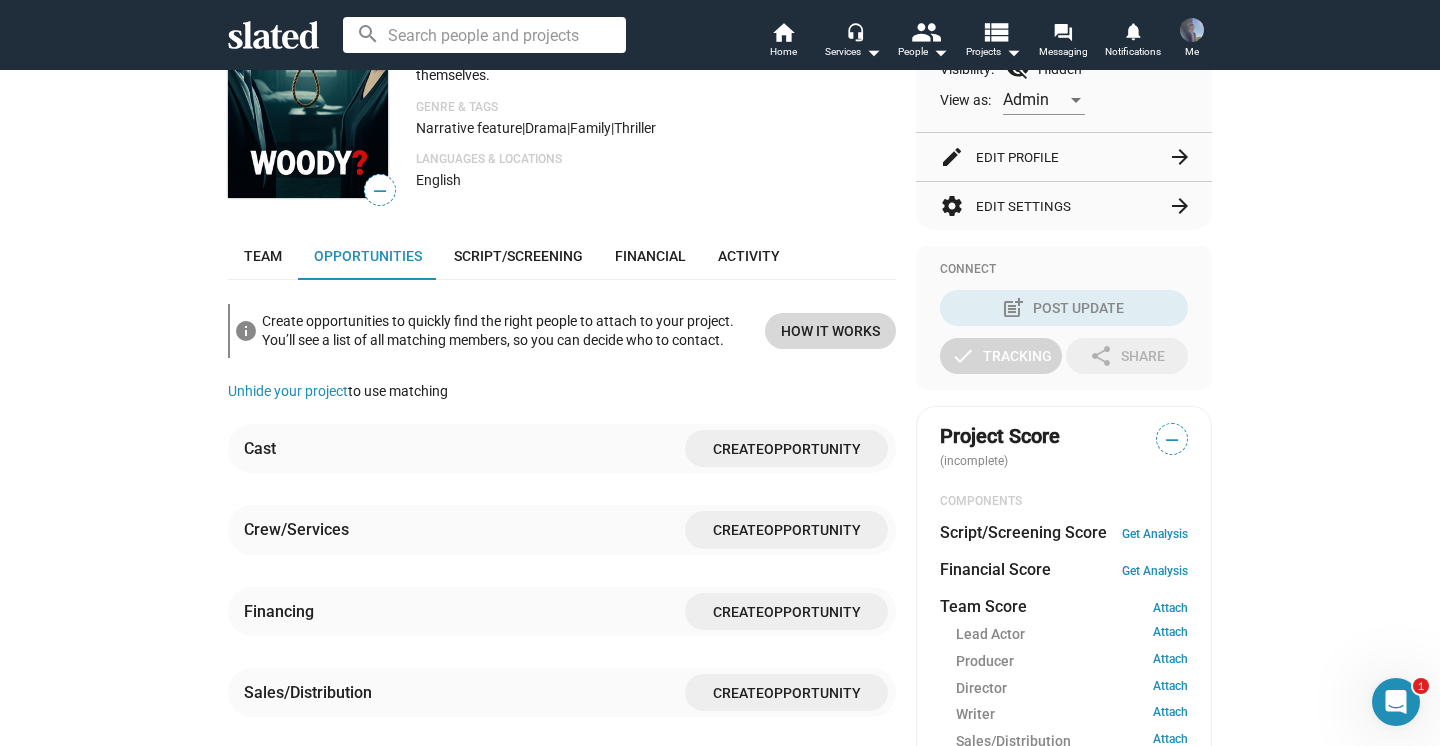 click on "How it works" 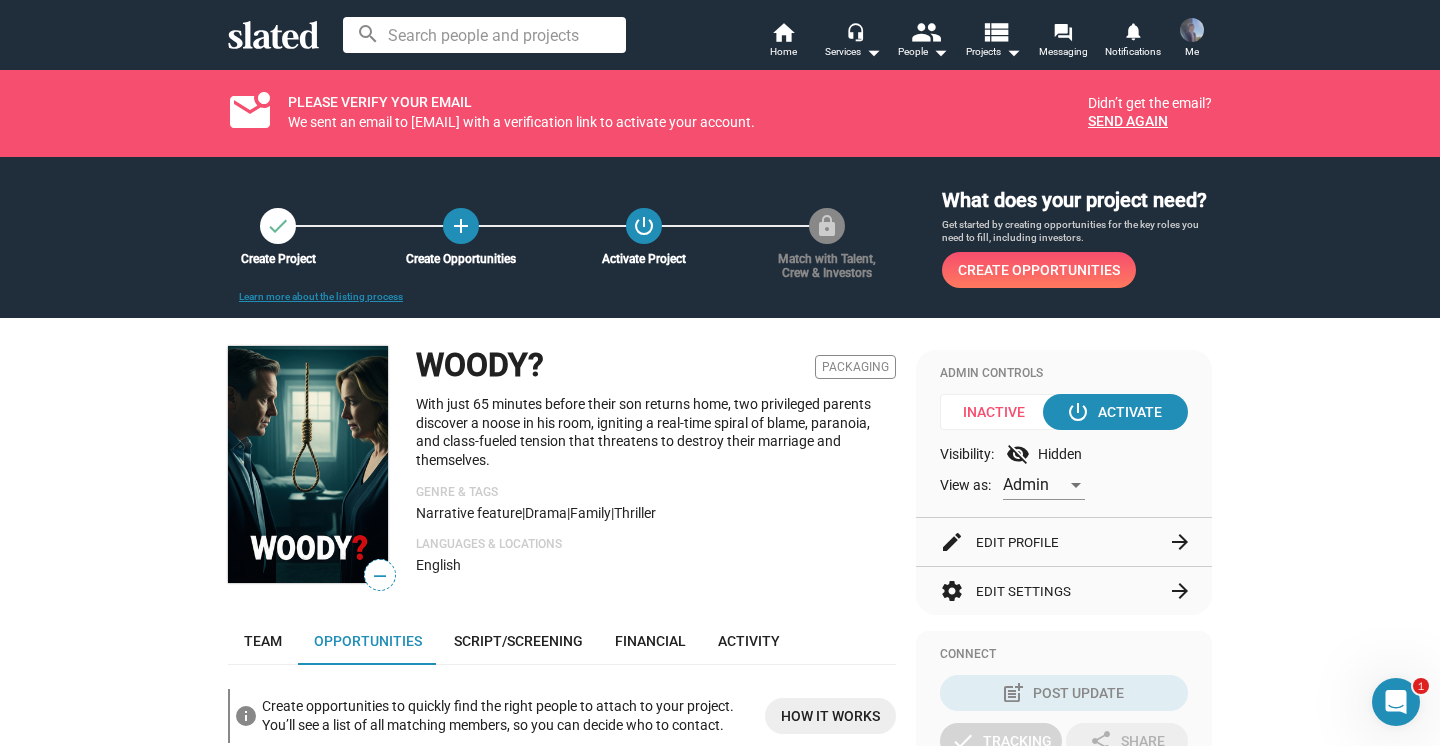 scroll, scrollTop: 0, scrollLeft: 0, axis: both 